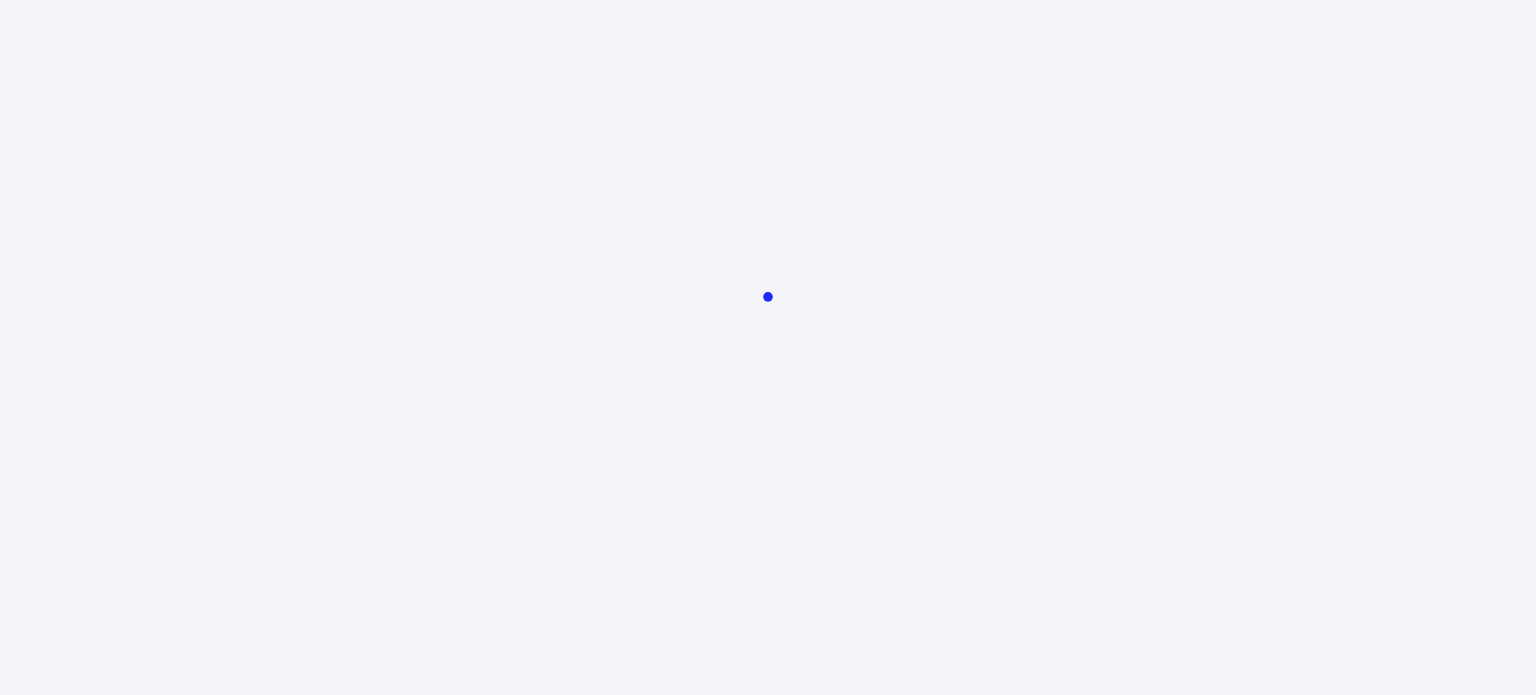 scroll, scrollTop: 0, scrollLeft: 0, axis: both 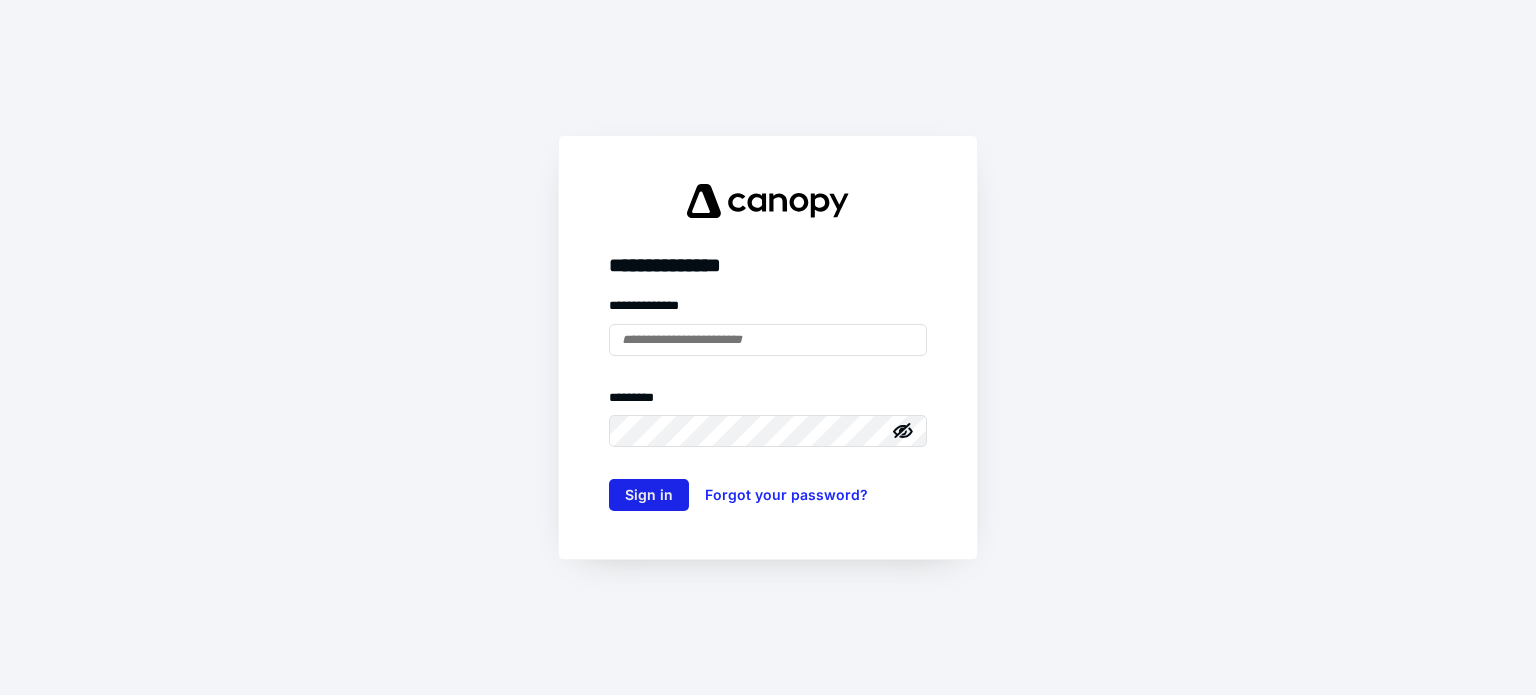 type on "**********" 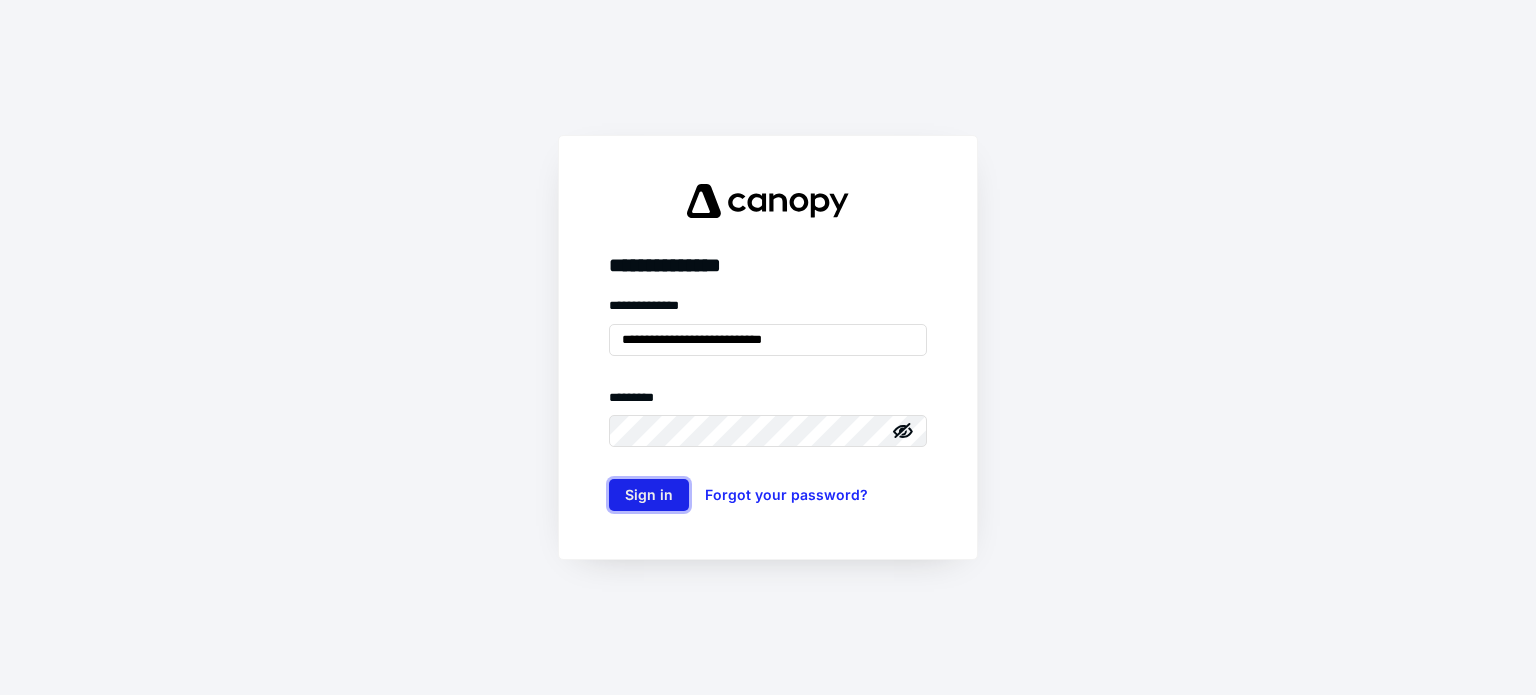 click on "Sign in" at bounding box center [649, 495] 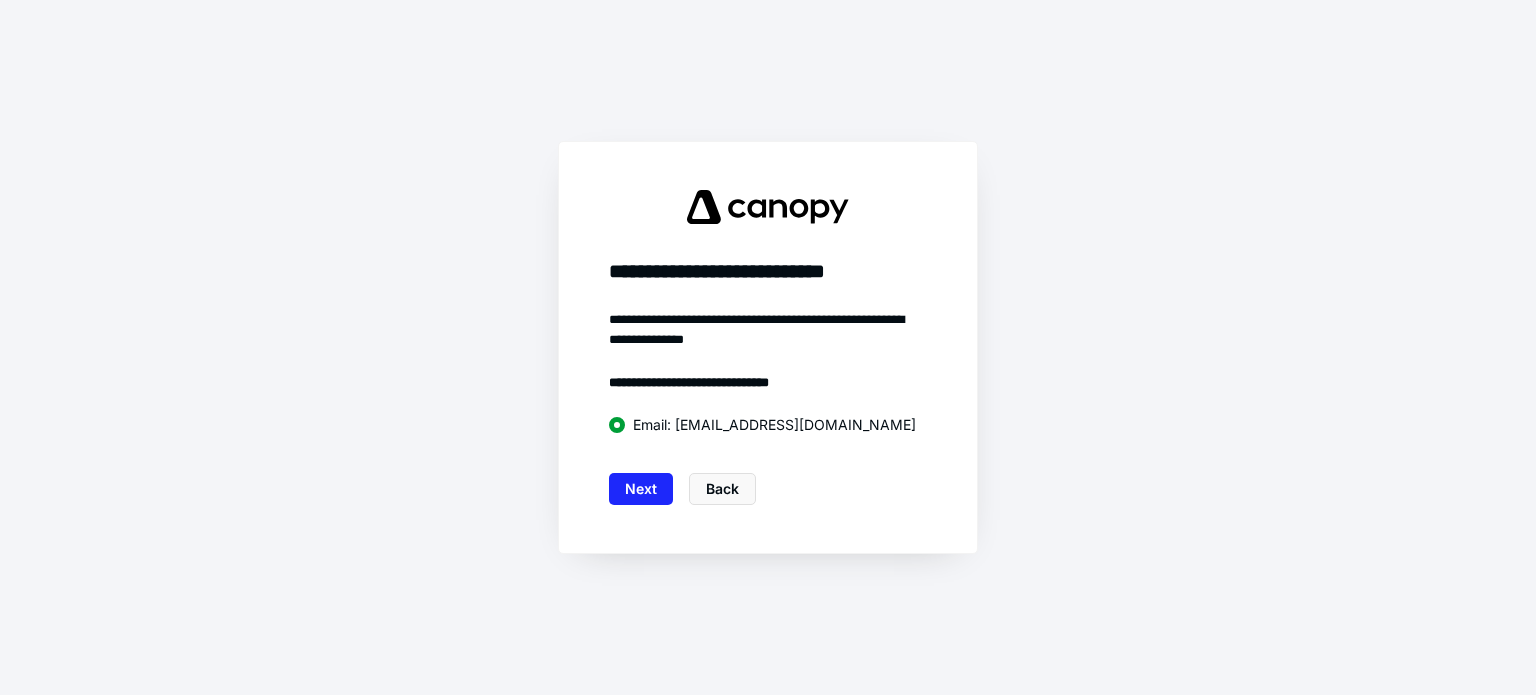 click on "Next" at bounding box center (641, 489) 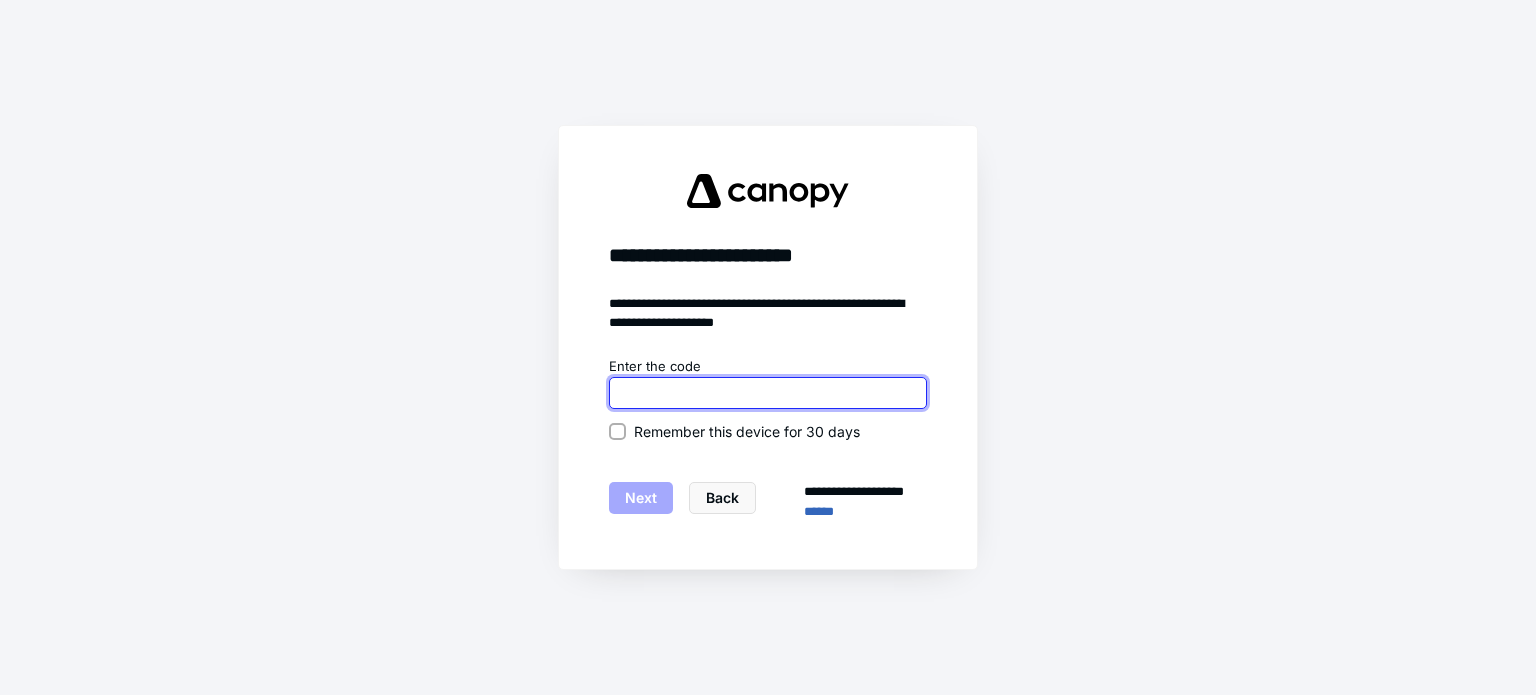 click at bounding box center [768, 393] 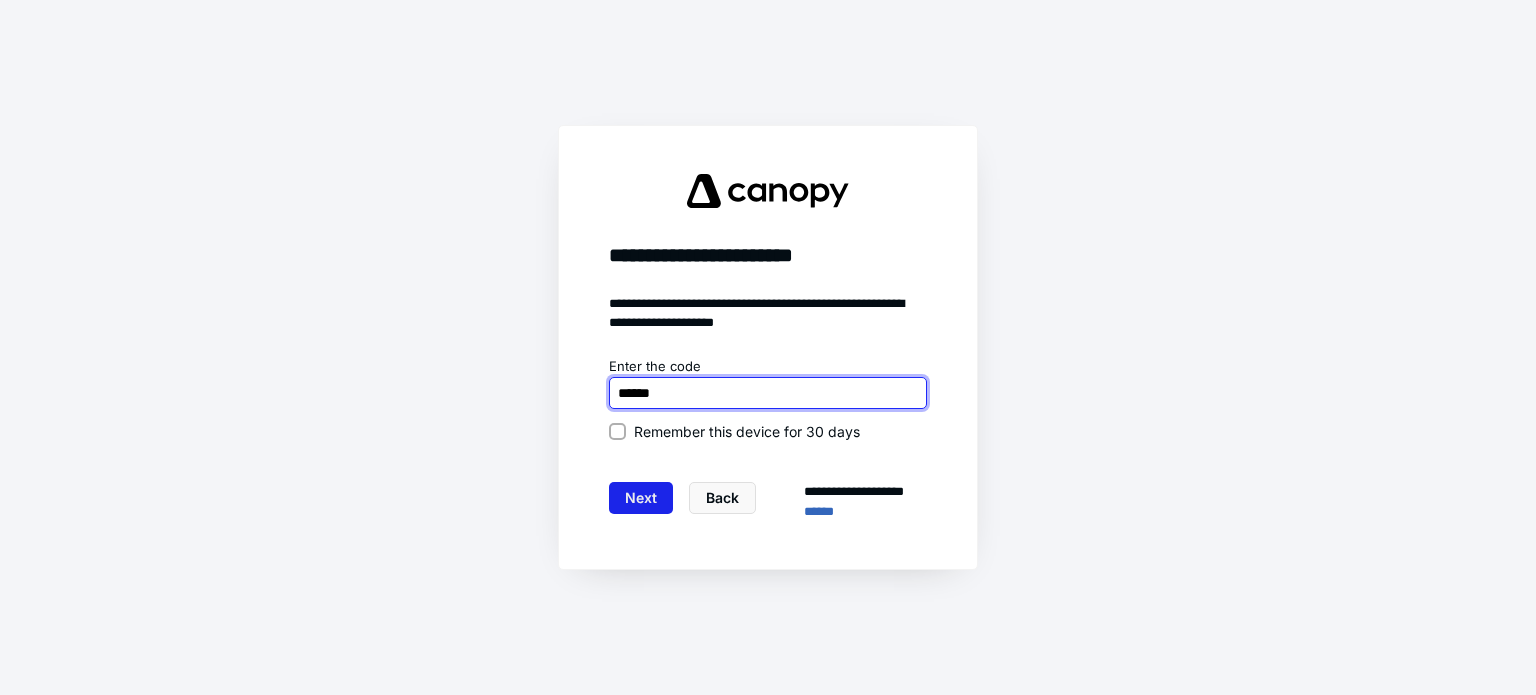 type on "******" 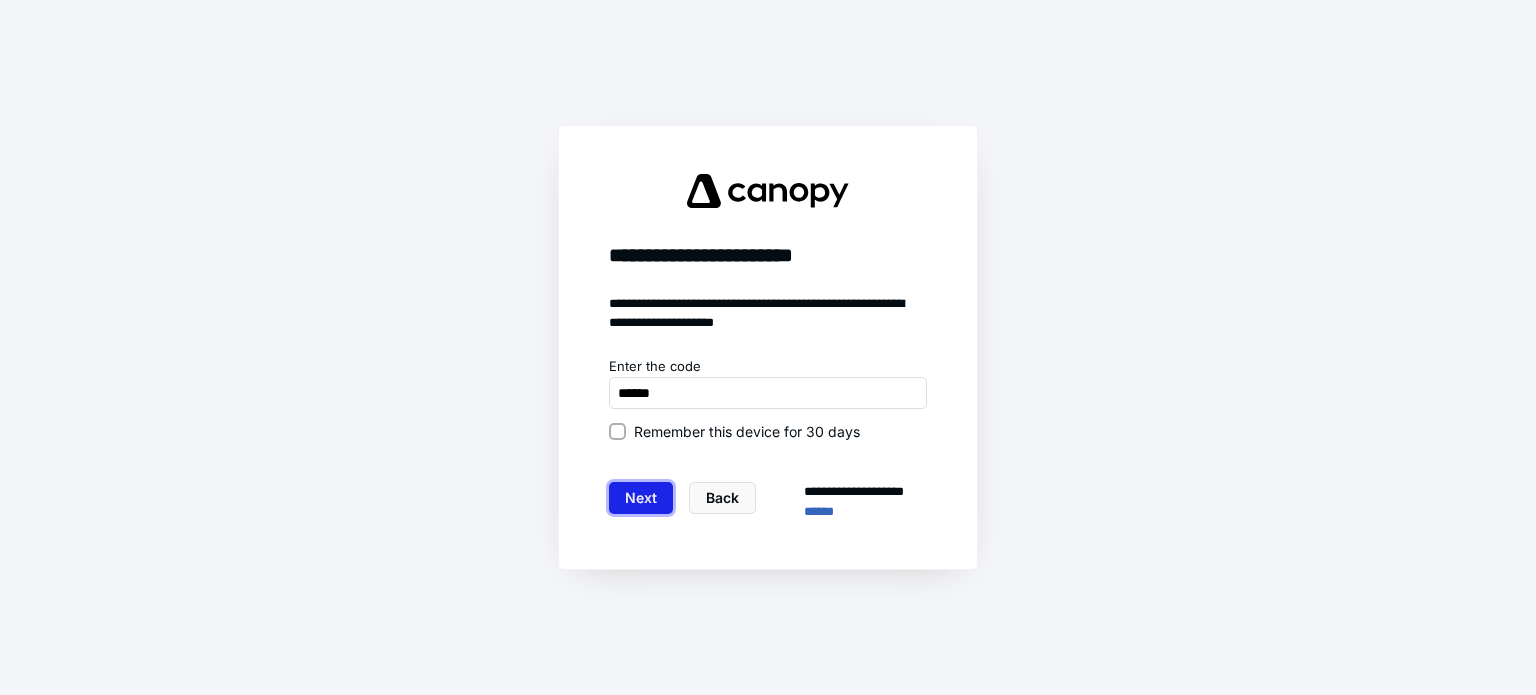 click on "Next" at bounding box center (641, 498) 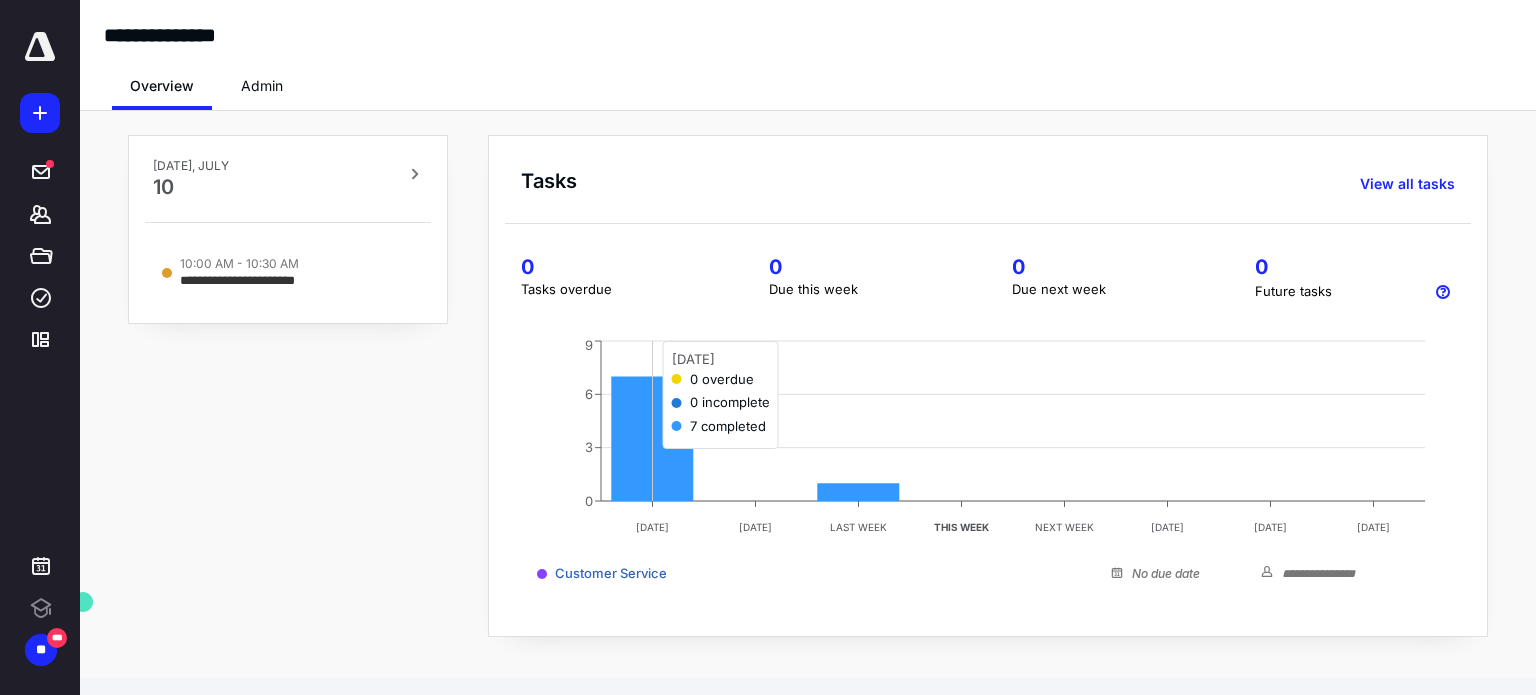 scroll, scrollTop: 0, scrollLeft: 0, axis: both 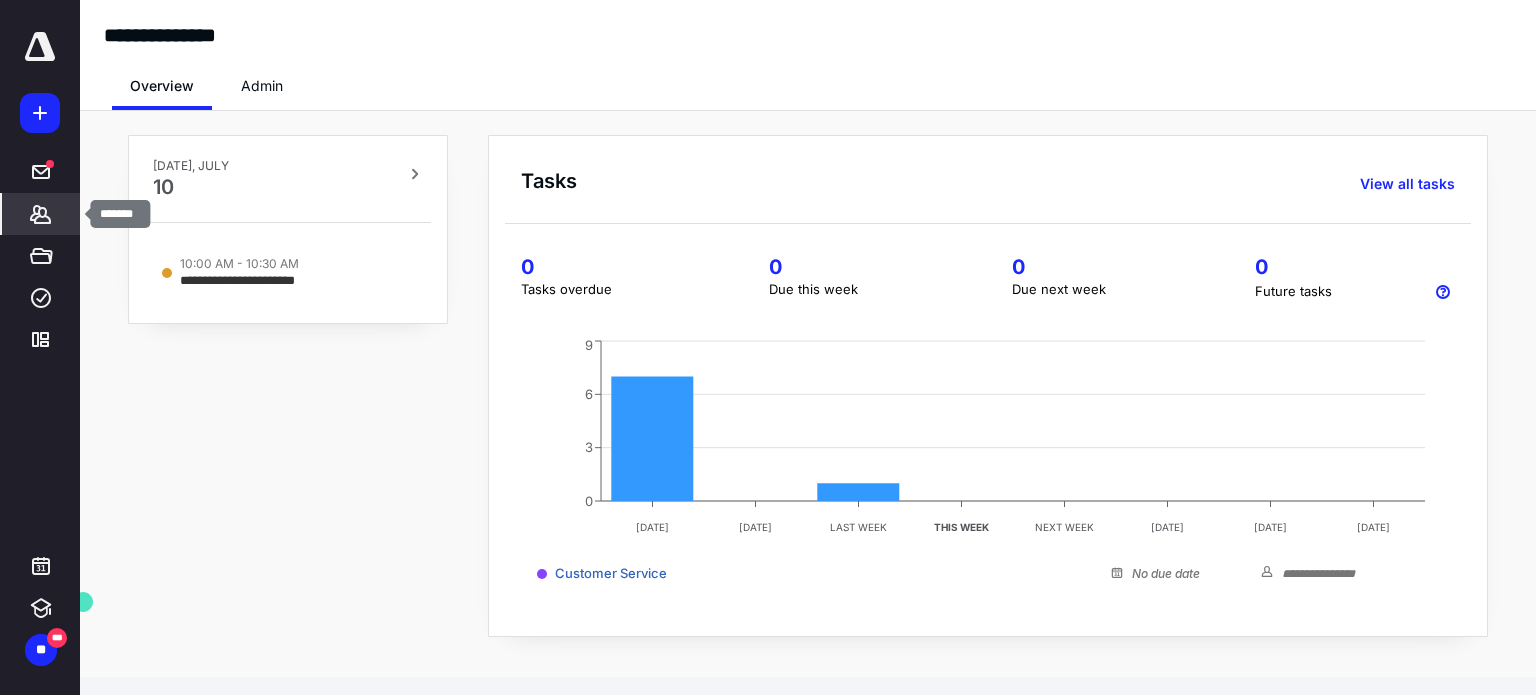 click on "*******" at bounding box center [41, 214] 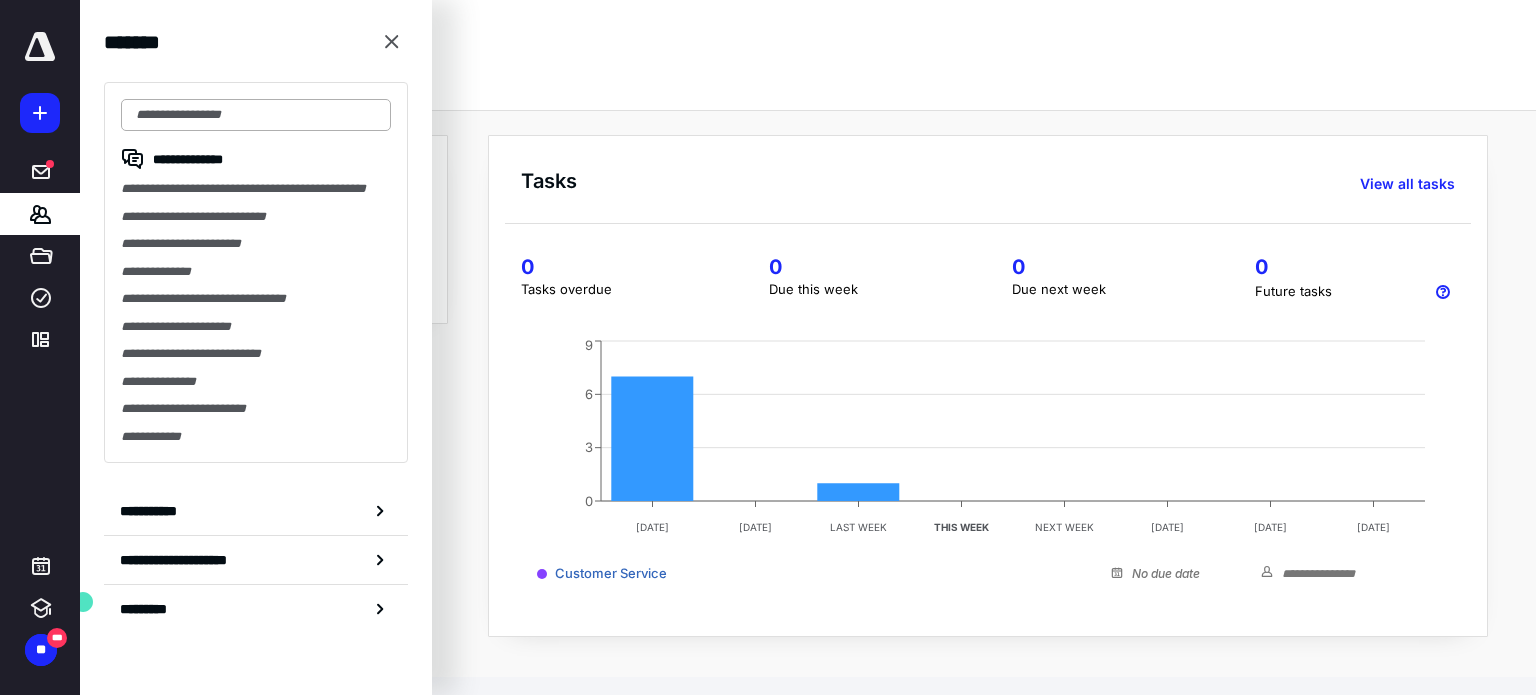 click at bounding box center [256, 115] 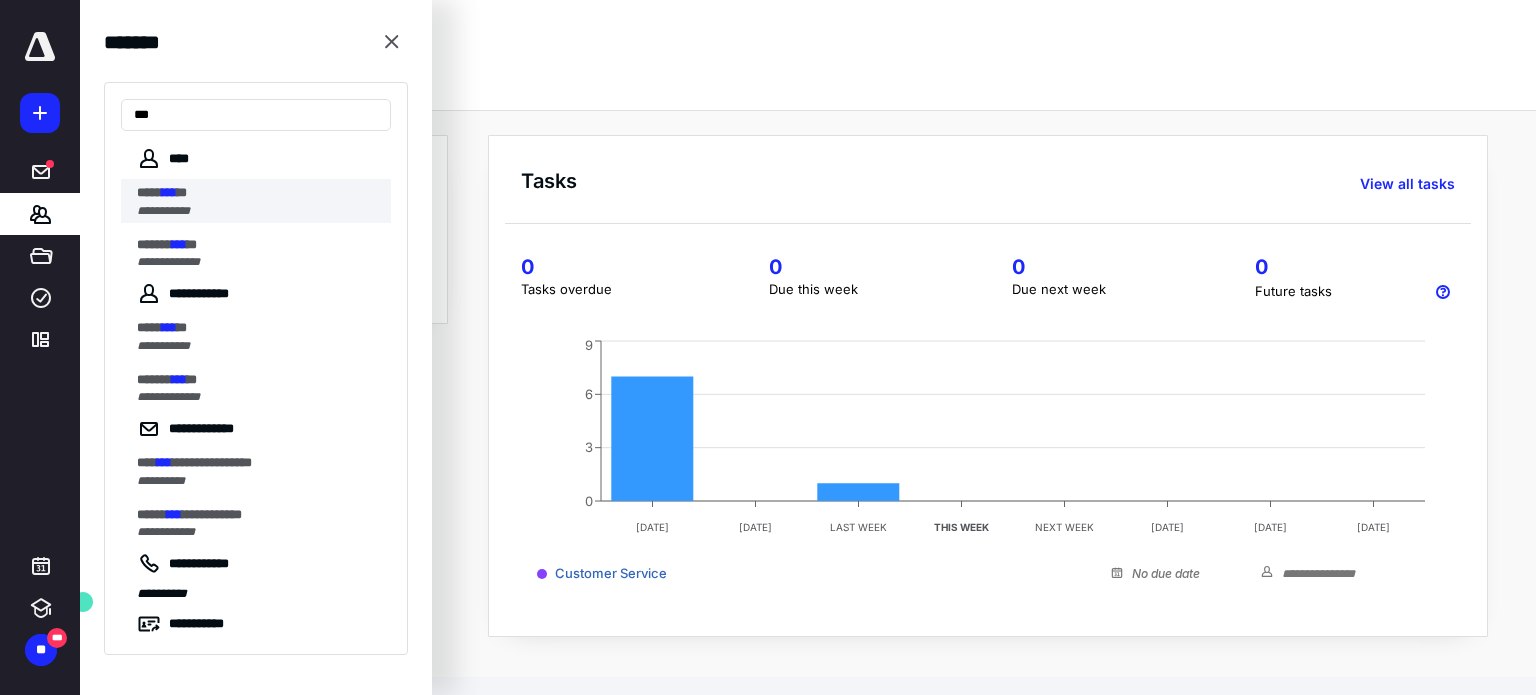 type on "***" 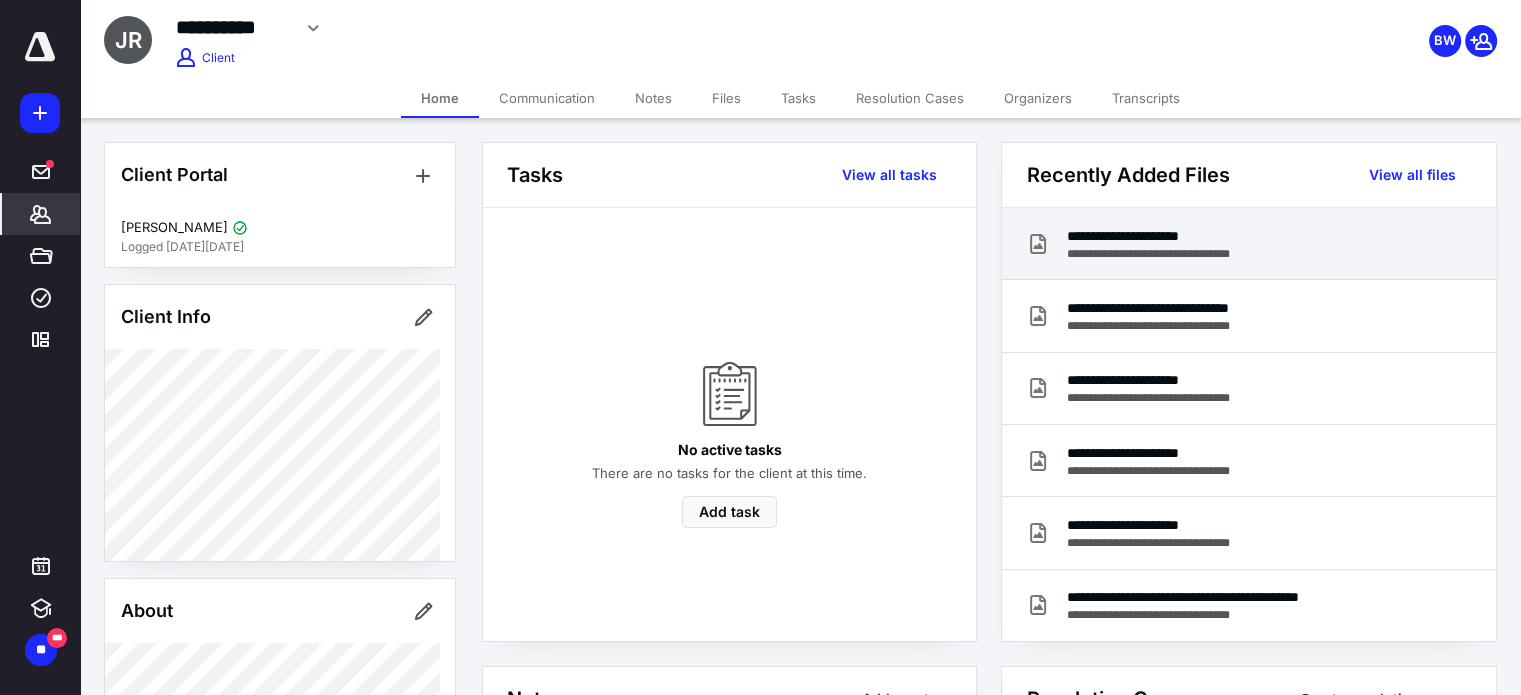 click on "**********" at bounding box center [1167, 254] 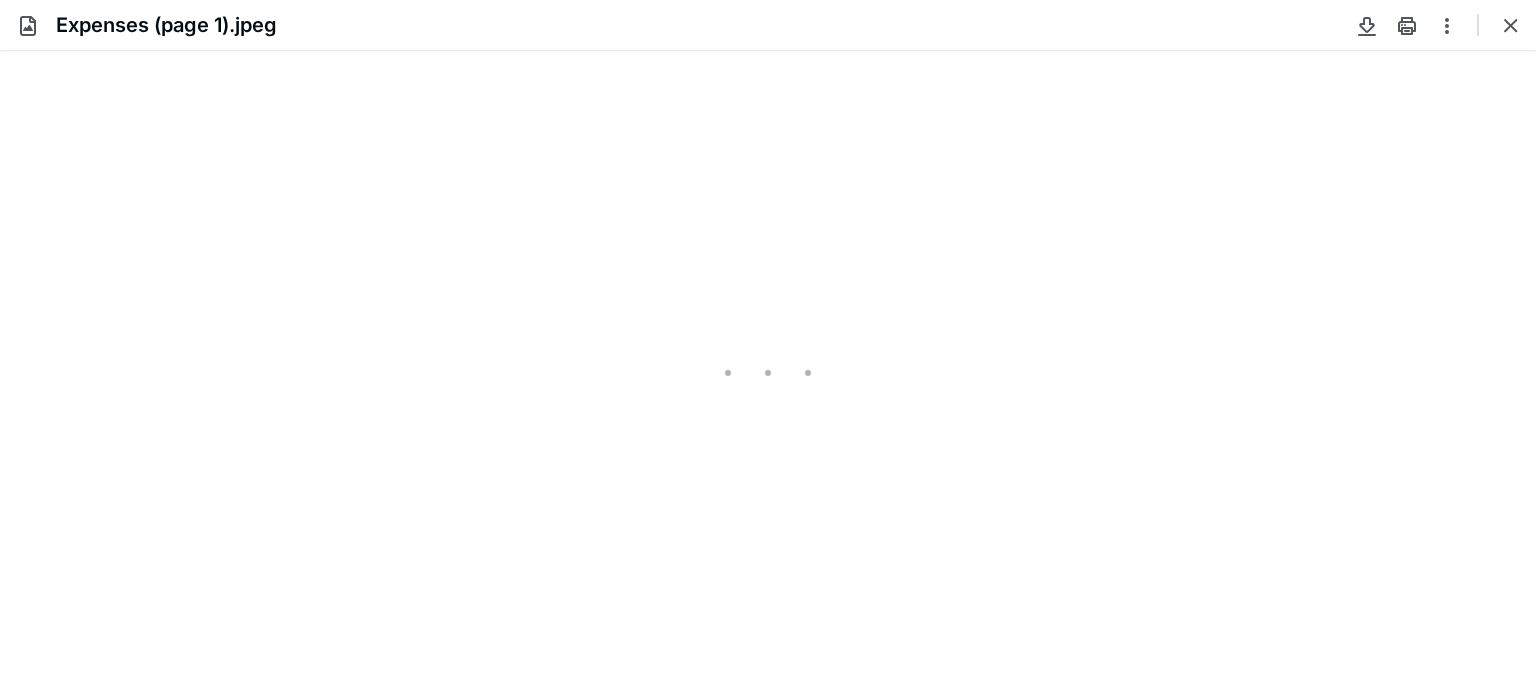 scroll, scrollTop: 0, scrollLeft: 0, axis: both 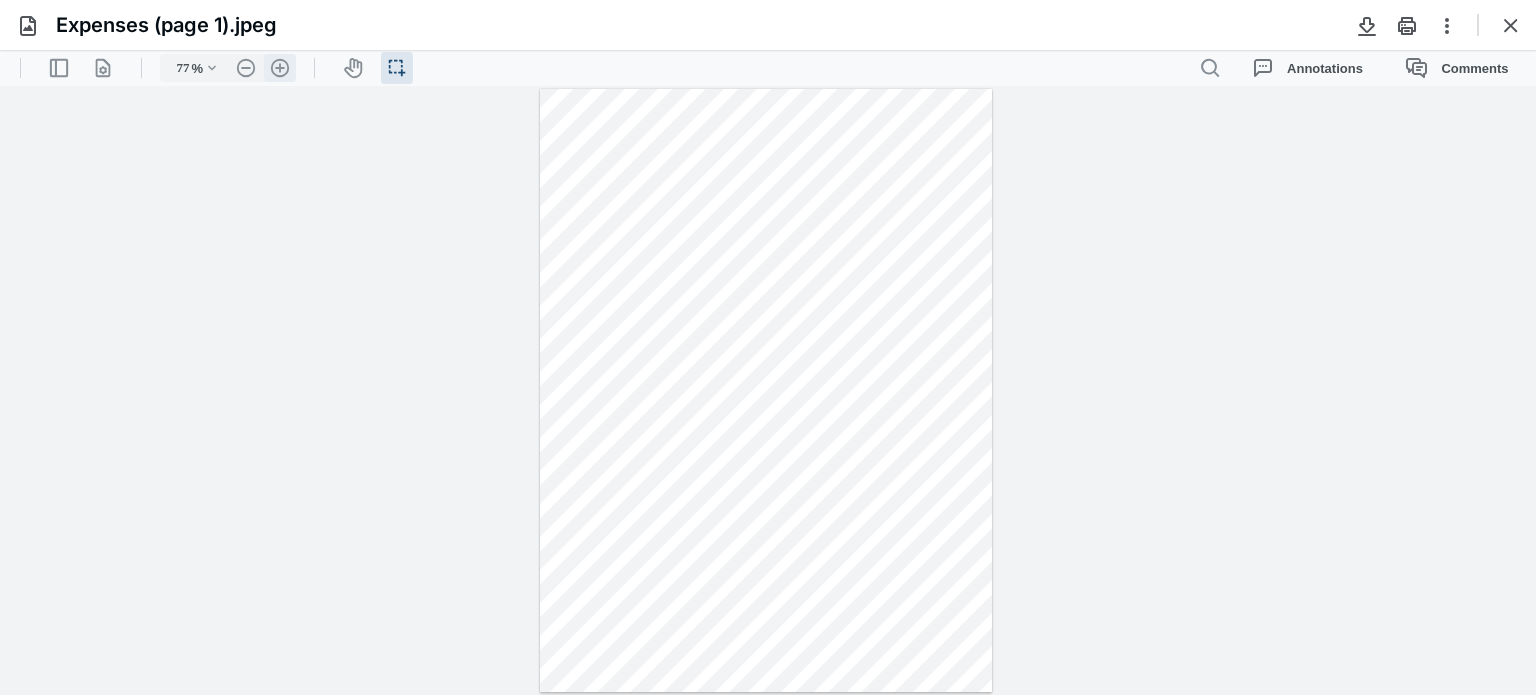 click on ".cls-1{fill:#abb0c4;} icon - header - zoom - in - line" at bounding box center (280, 68) 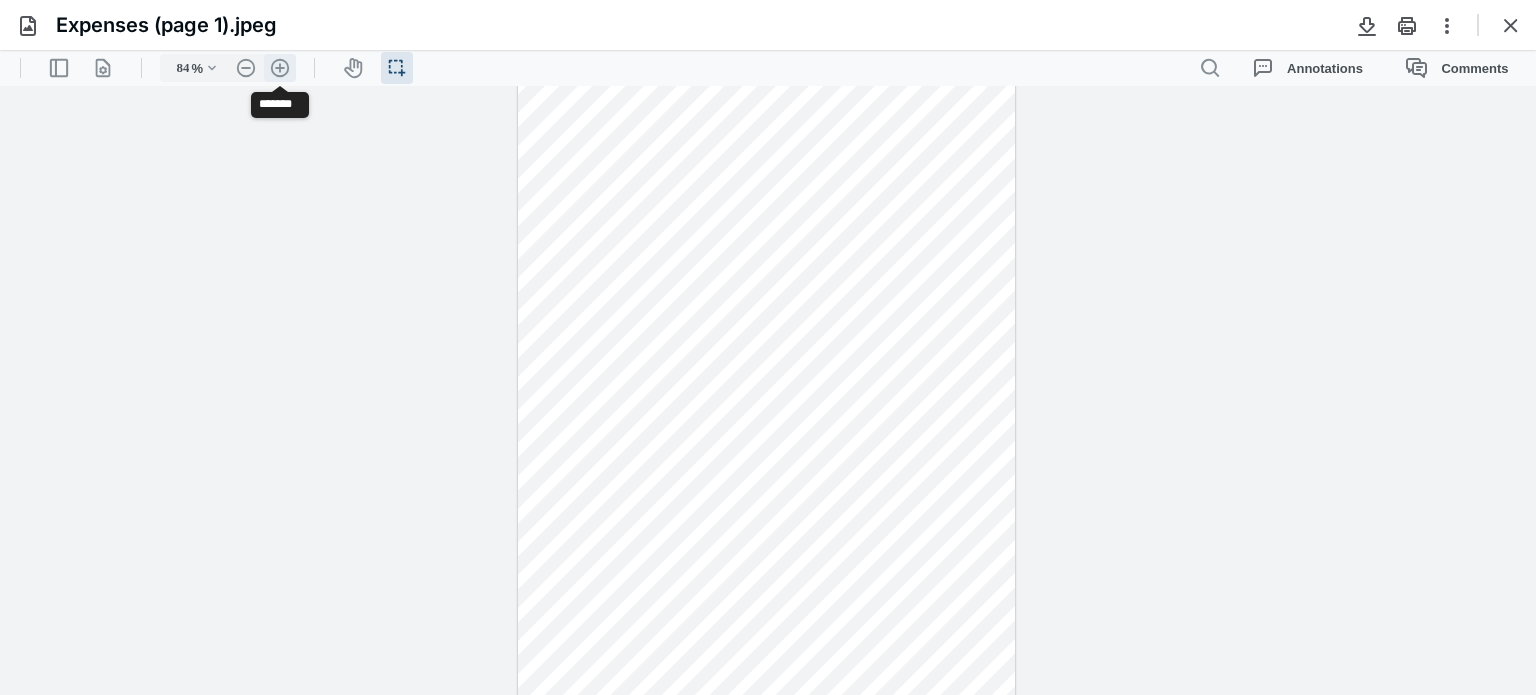 click on ".cls-1{fill:#abb0c4;} icon - header - zoom - in - line" at bounding box center (280, 68) 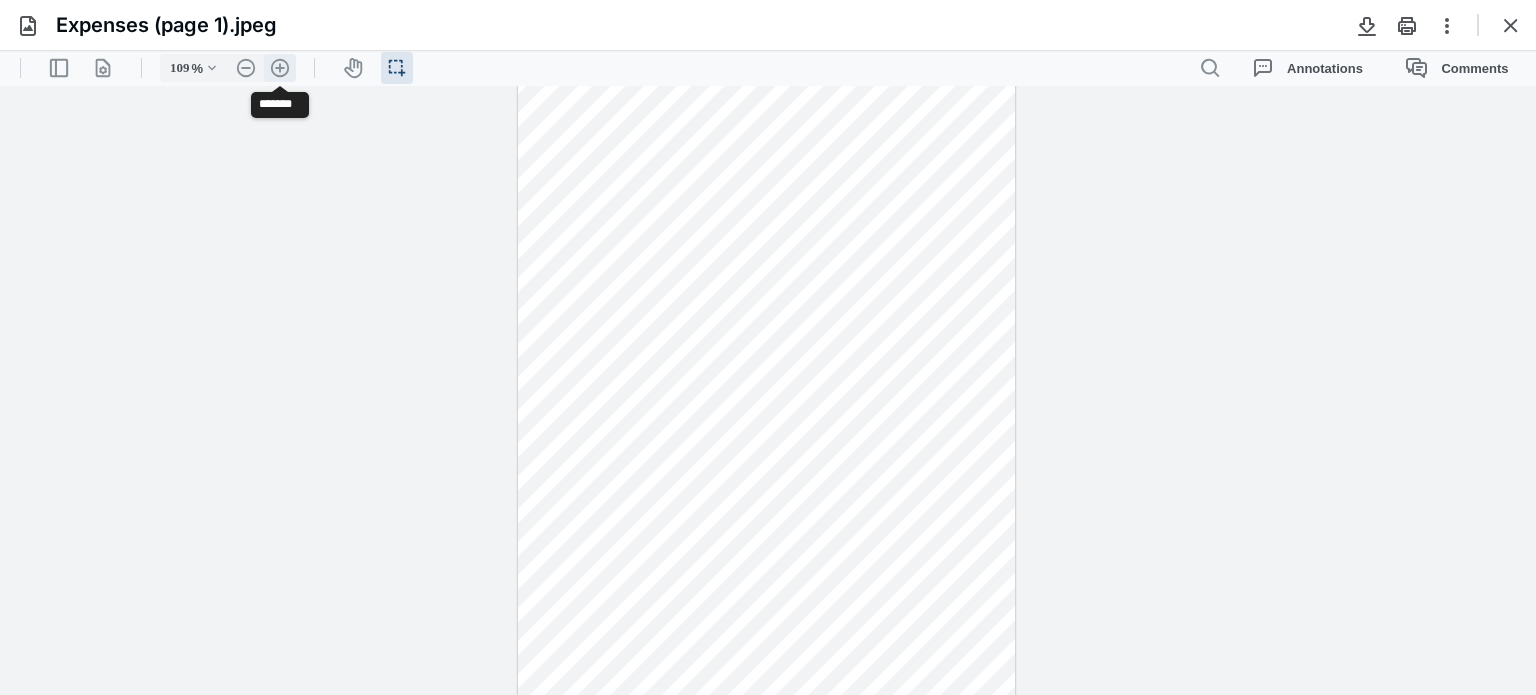 click on ".cls-1{fill:#abb0c4;} icon - header - zoom - in - line" at bounding box center [280, 68] 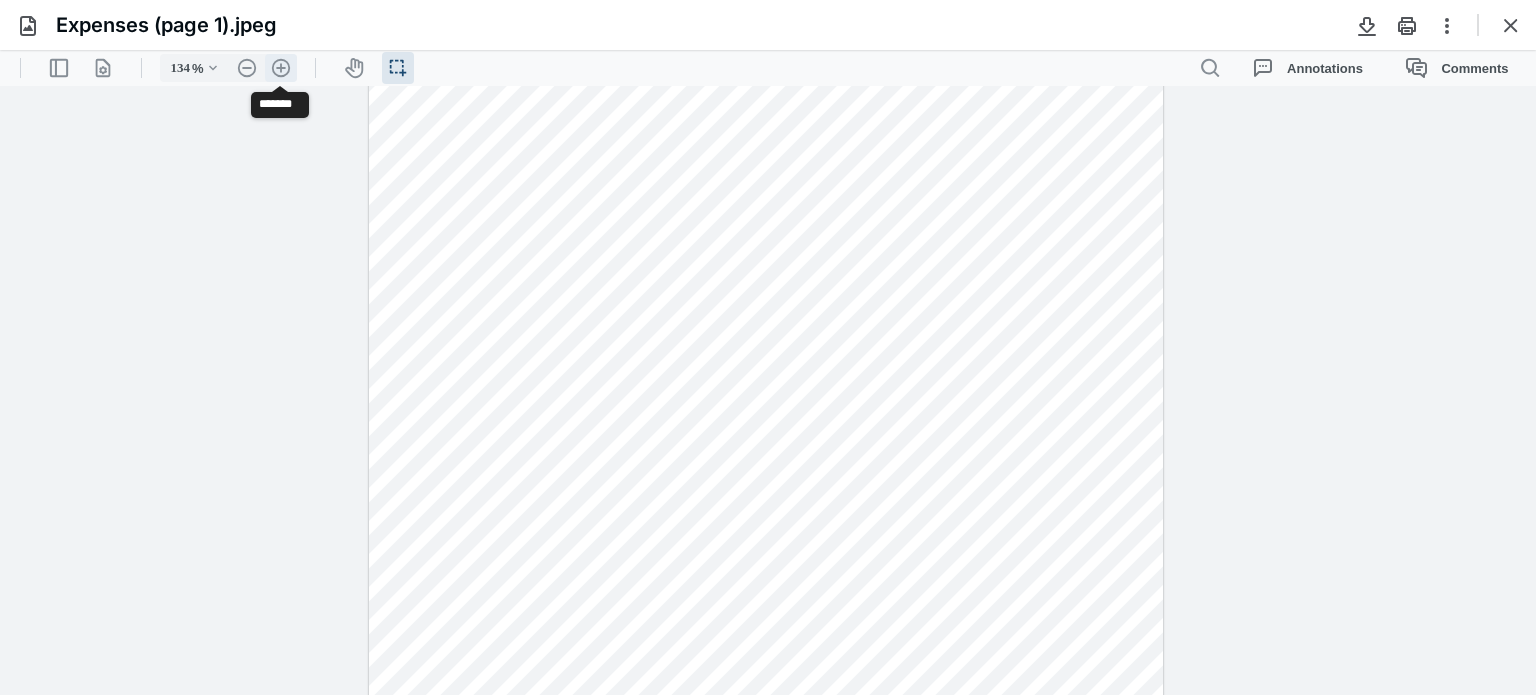 click on ".cls-1{fill:#abb0c4;} icon - header - zoom - in - line" at bounding box center [281, 68] 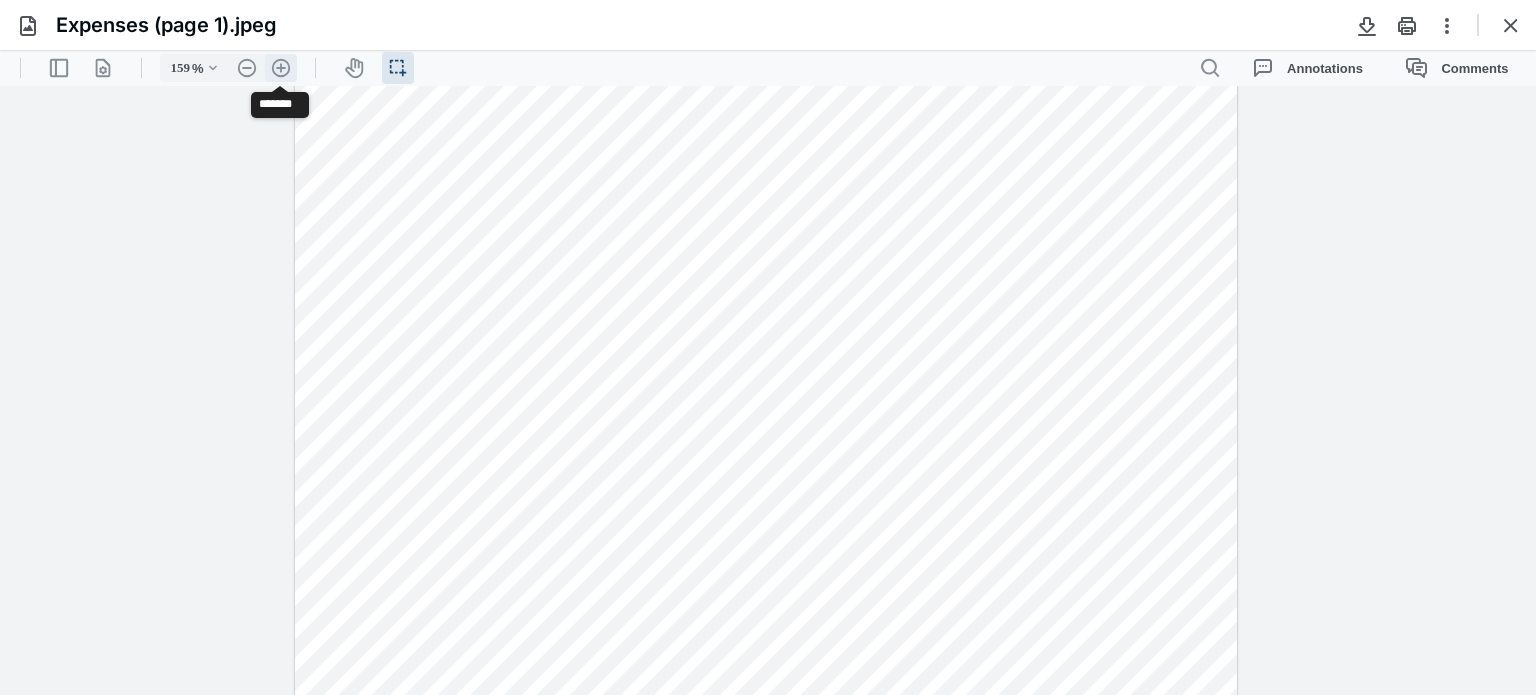 click on ".cls-1{fill:#abb0c4;} icon - header - zoom - in - line" at bounding box center [281, 68] 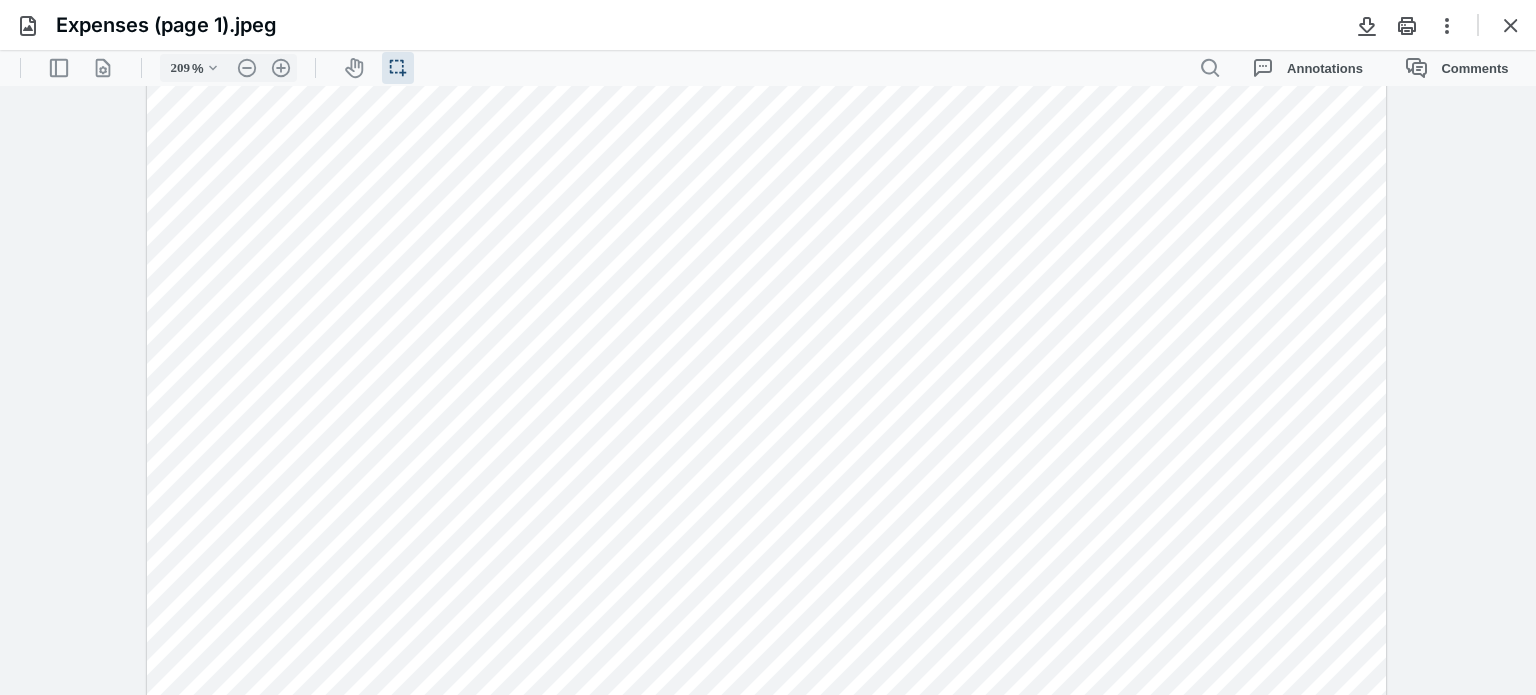 scroll, scrollTop: 259, scrollLeft: 0, axis: vertical 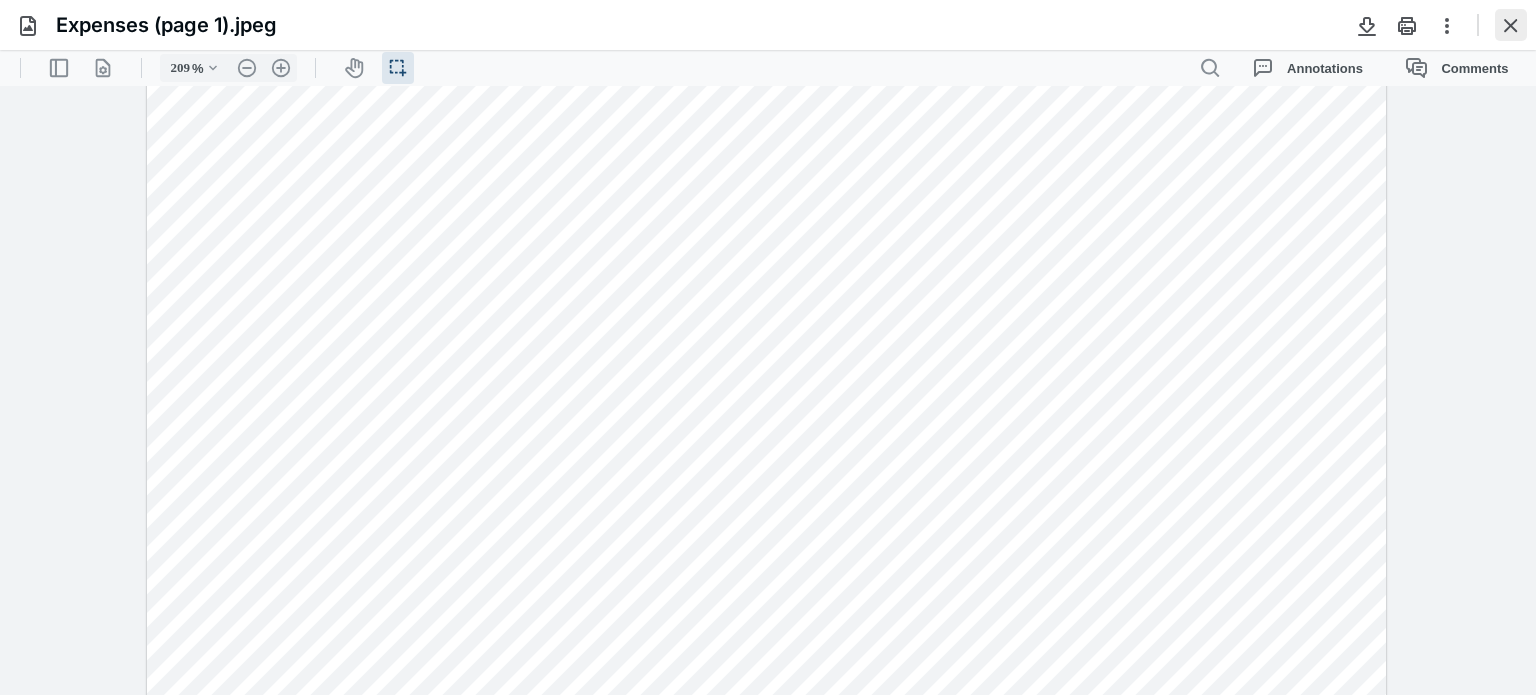 click at bounding box center [1511, 25] 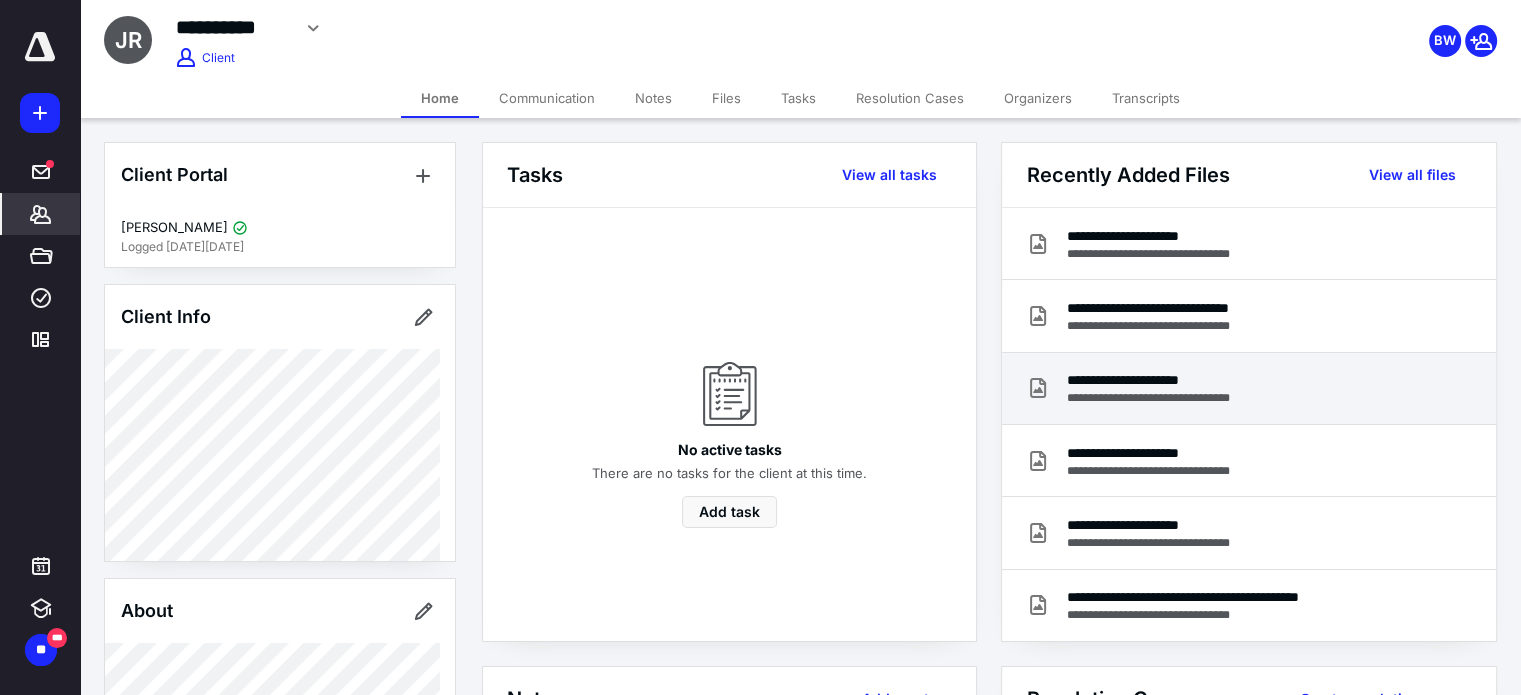 click on "**********" at bounding box center (1167, 398) 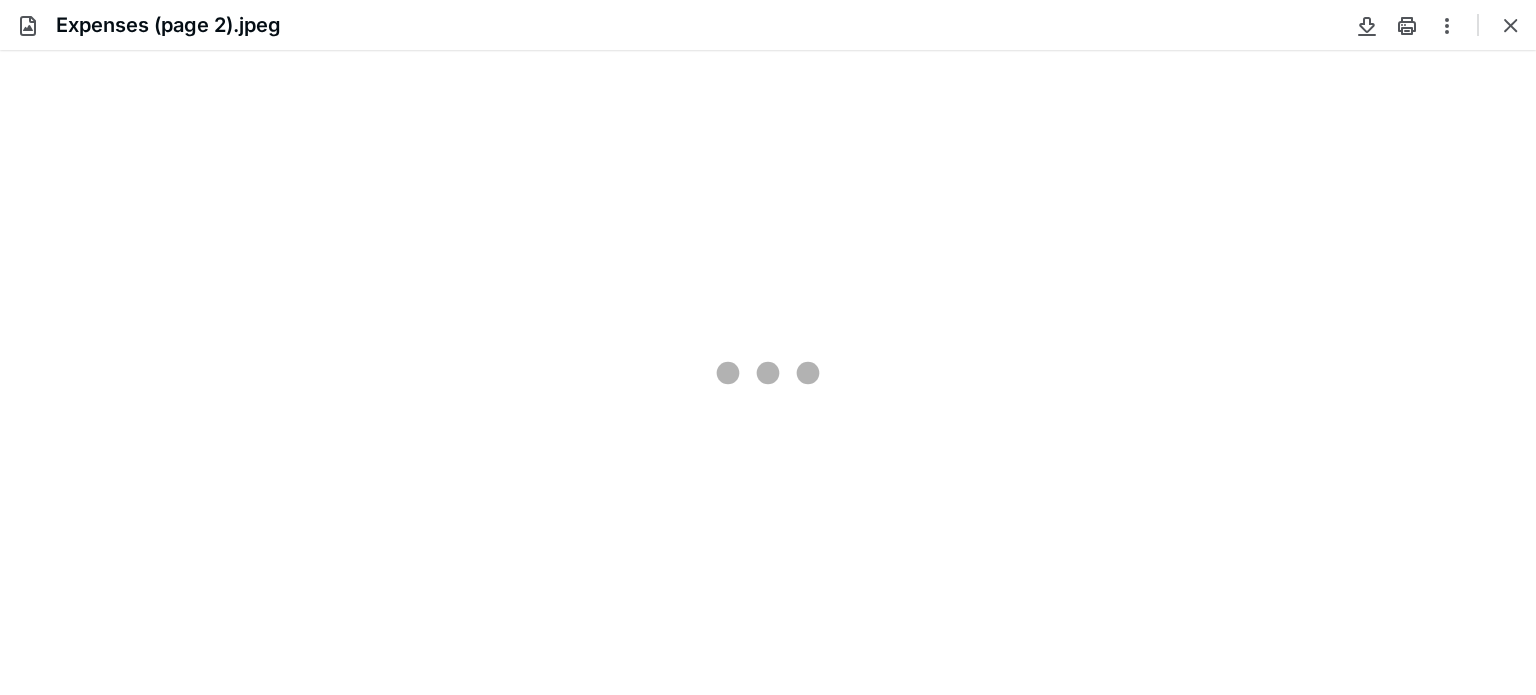 scroll, scrollTop: 0, scrollLeft: 0, axis: both 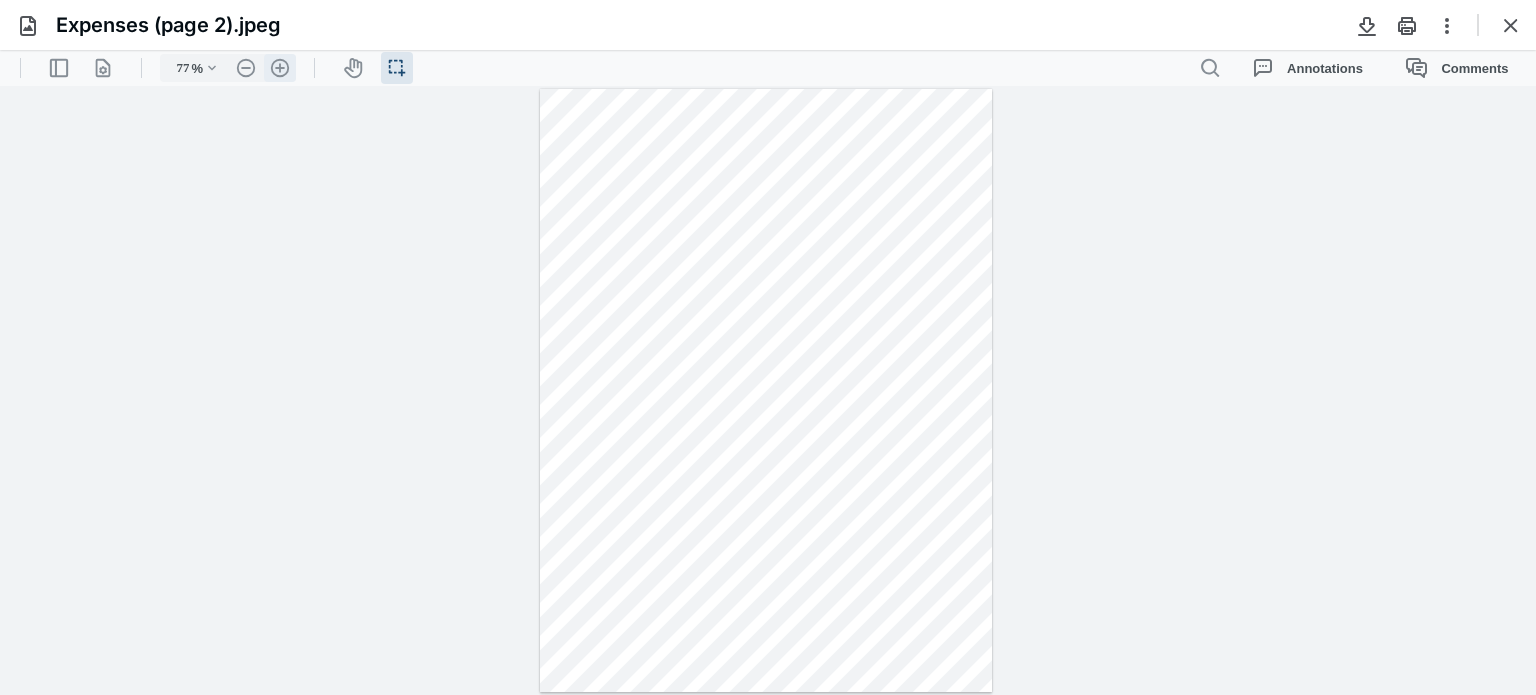 click on ".cls-1{fill:#abb0c4;} icon - header - zoom - in - line" at bounding box center (280, 68) 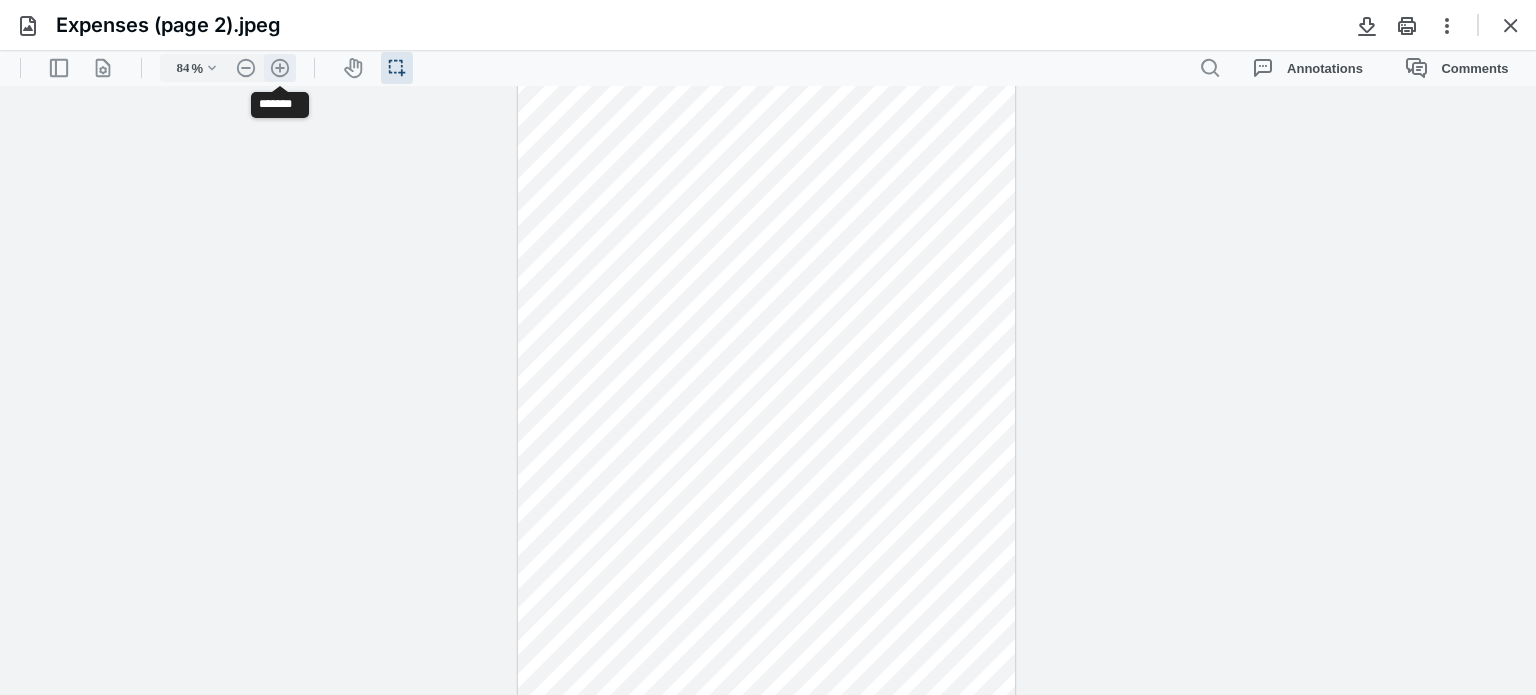 click on ".cls-1{fill:#abb0c4;} icon - header - zoom - in - line" at bounding box center (280, 68) 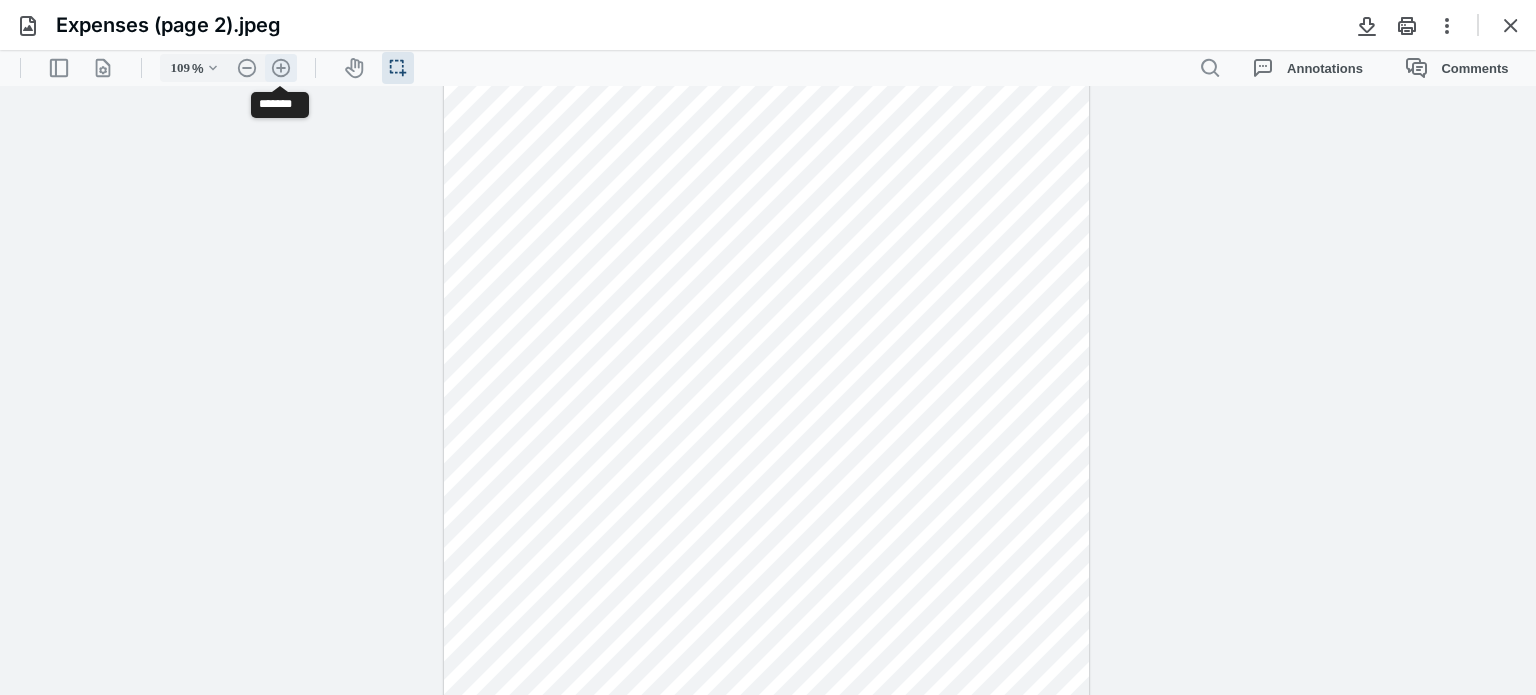 click on ".cls-1{fill:#abb0c4;} icon - header - zoom - in - line" at bounding box center [281, 68] 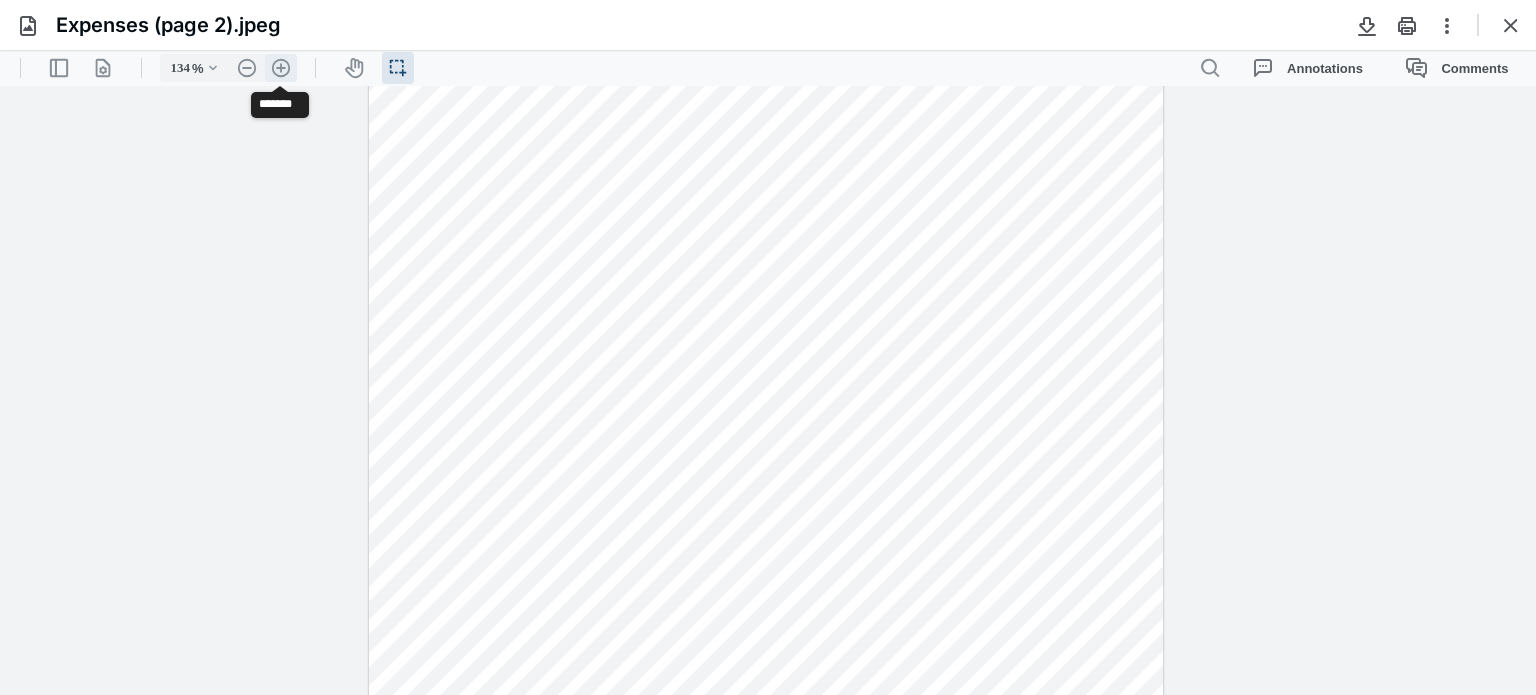 click on ".cls-1{fill:#abb0c4;} icon - header - zoom - in - line" at bounding box center [281, 68] 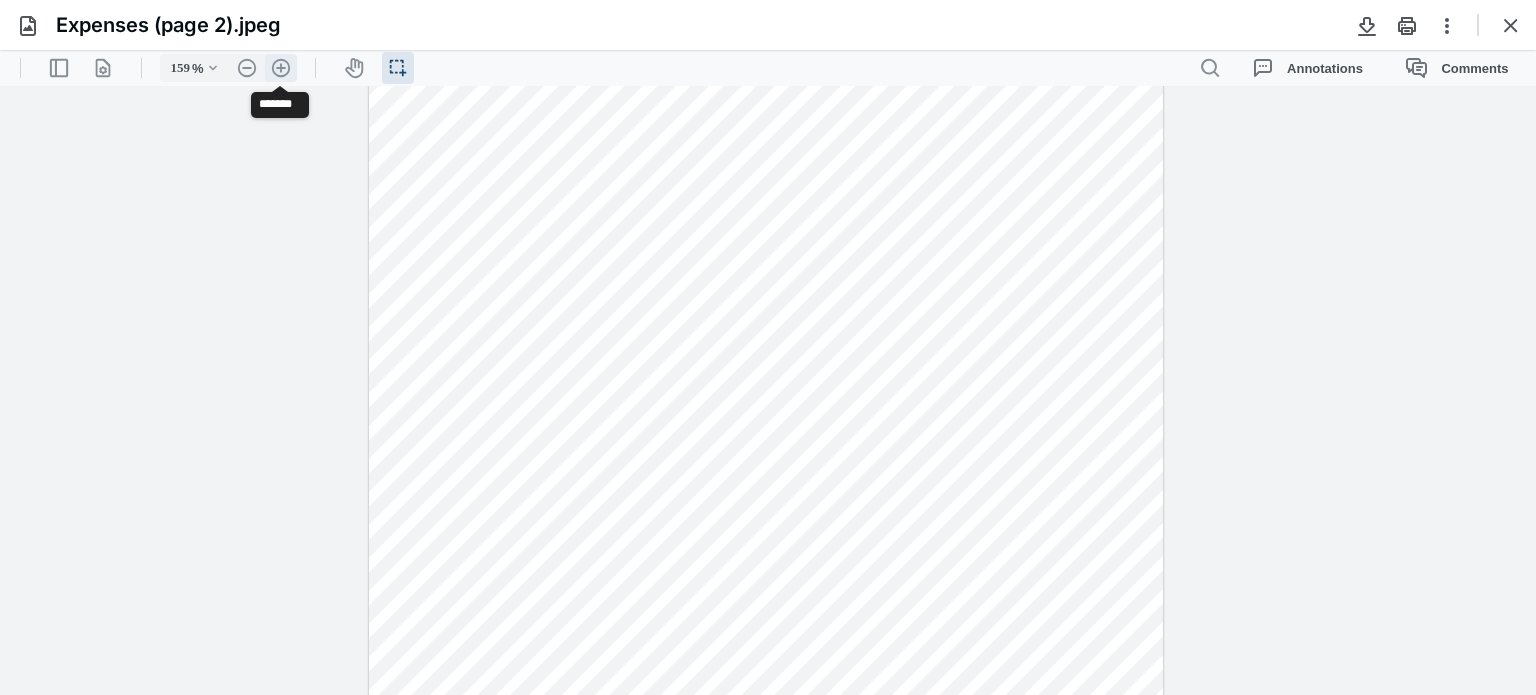 click on ".cls-1{fill:#abb0c4;} icon - header - zoom - in - line" at bounding box center (281, 68) 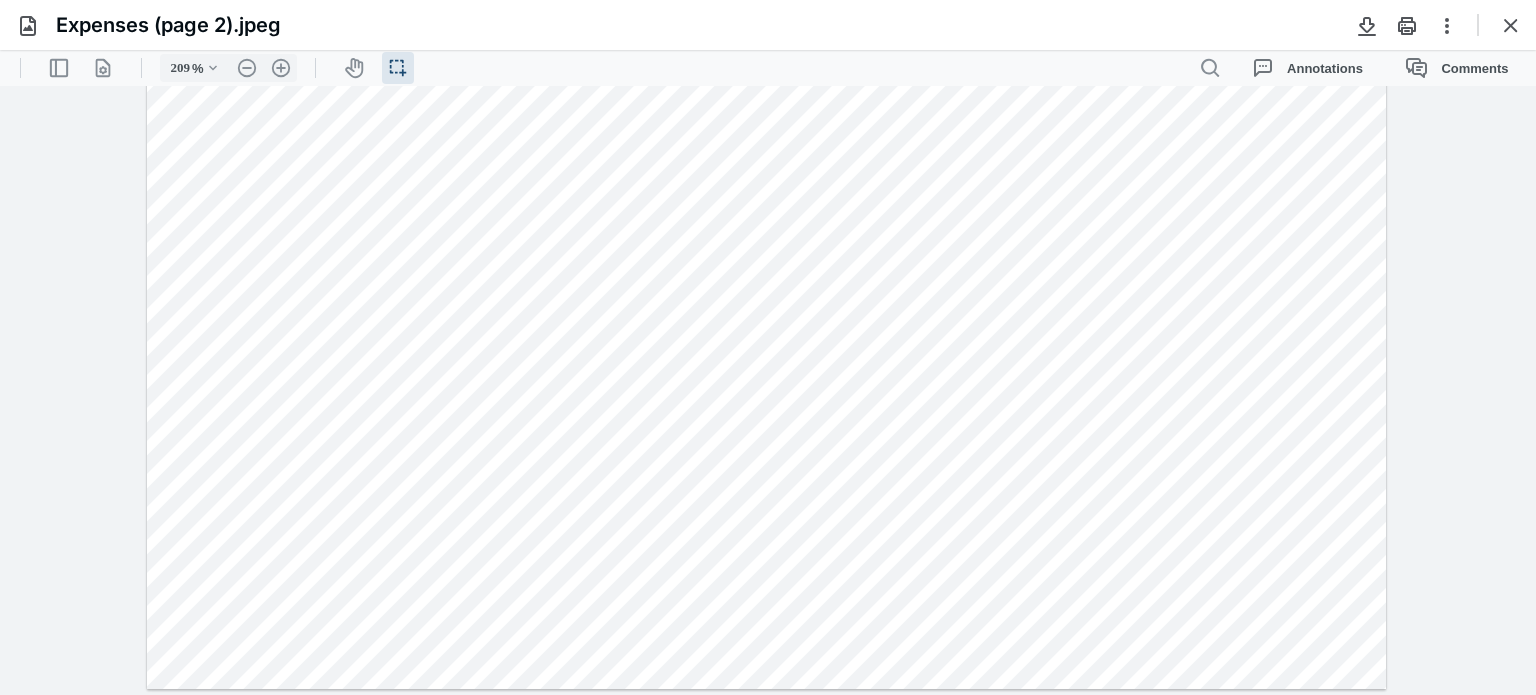 scroll, scrollTop: 1059, scrollLeft: 0, axis: vertical 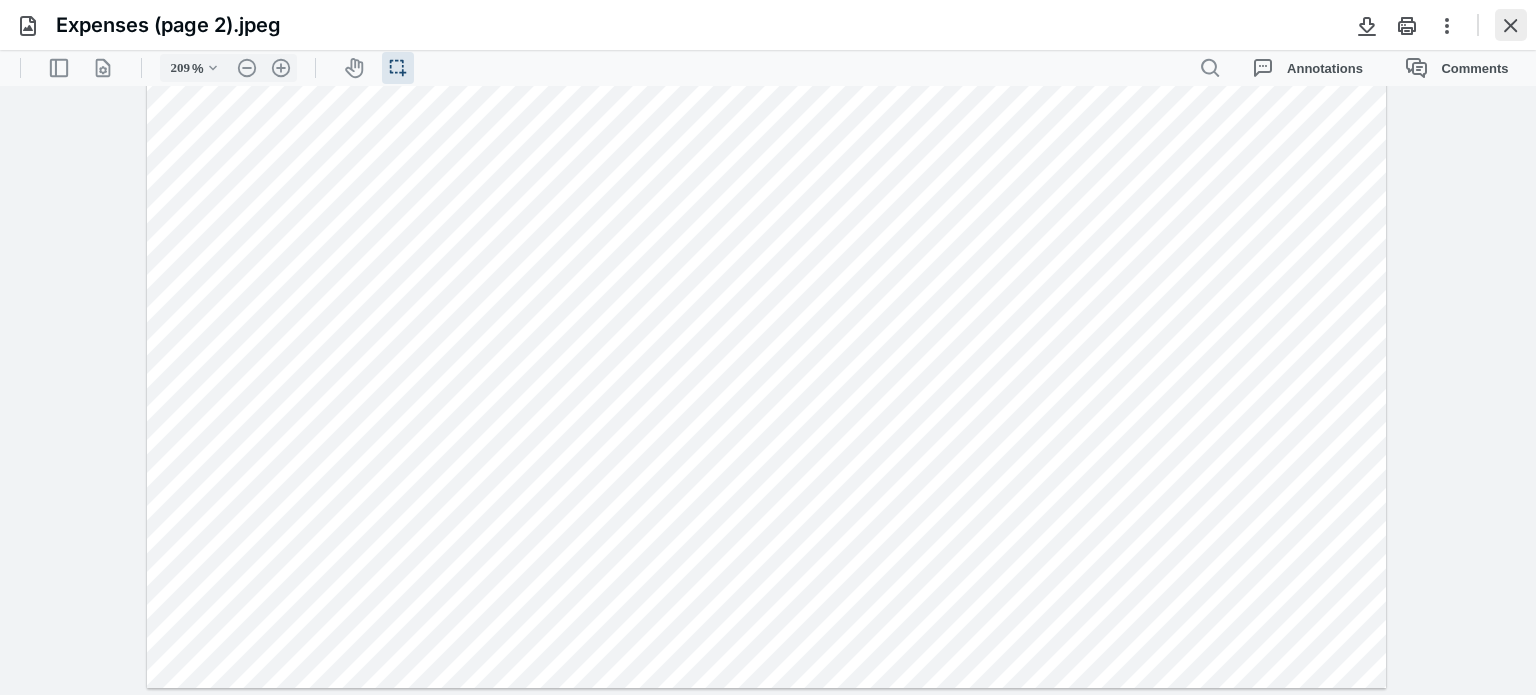 click at bounding box center [1511, 25] 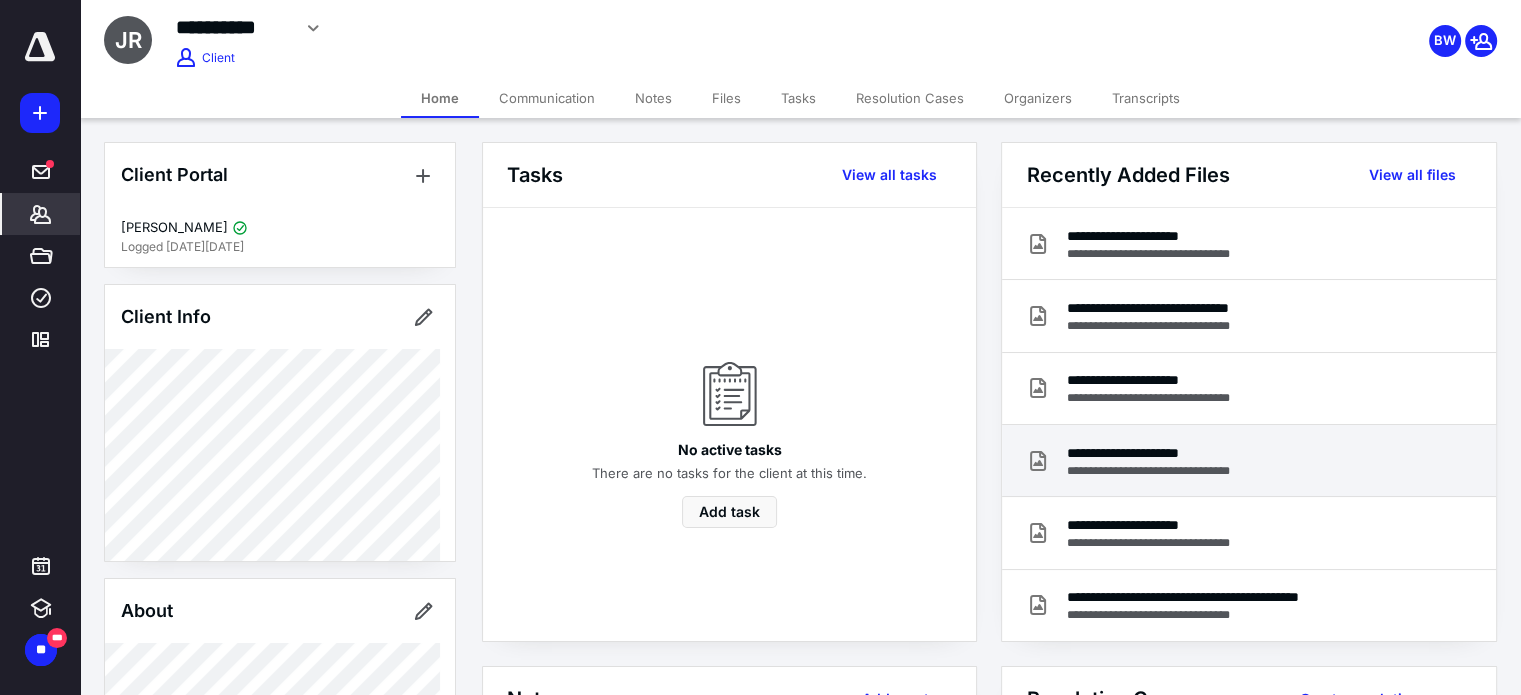click on "**********" at bounding box center (1167, 471) 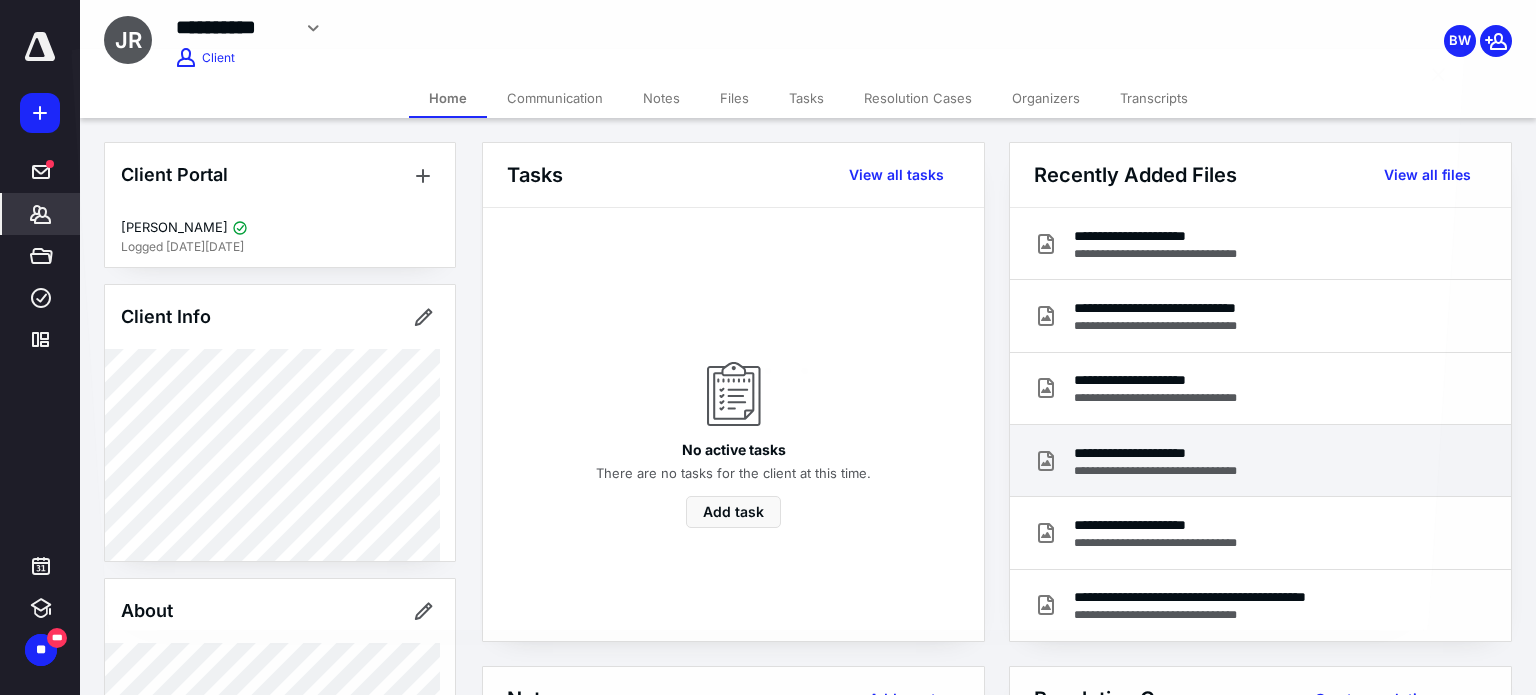 click at bounding box center (768, 363) 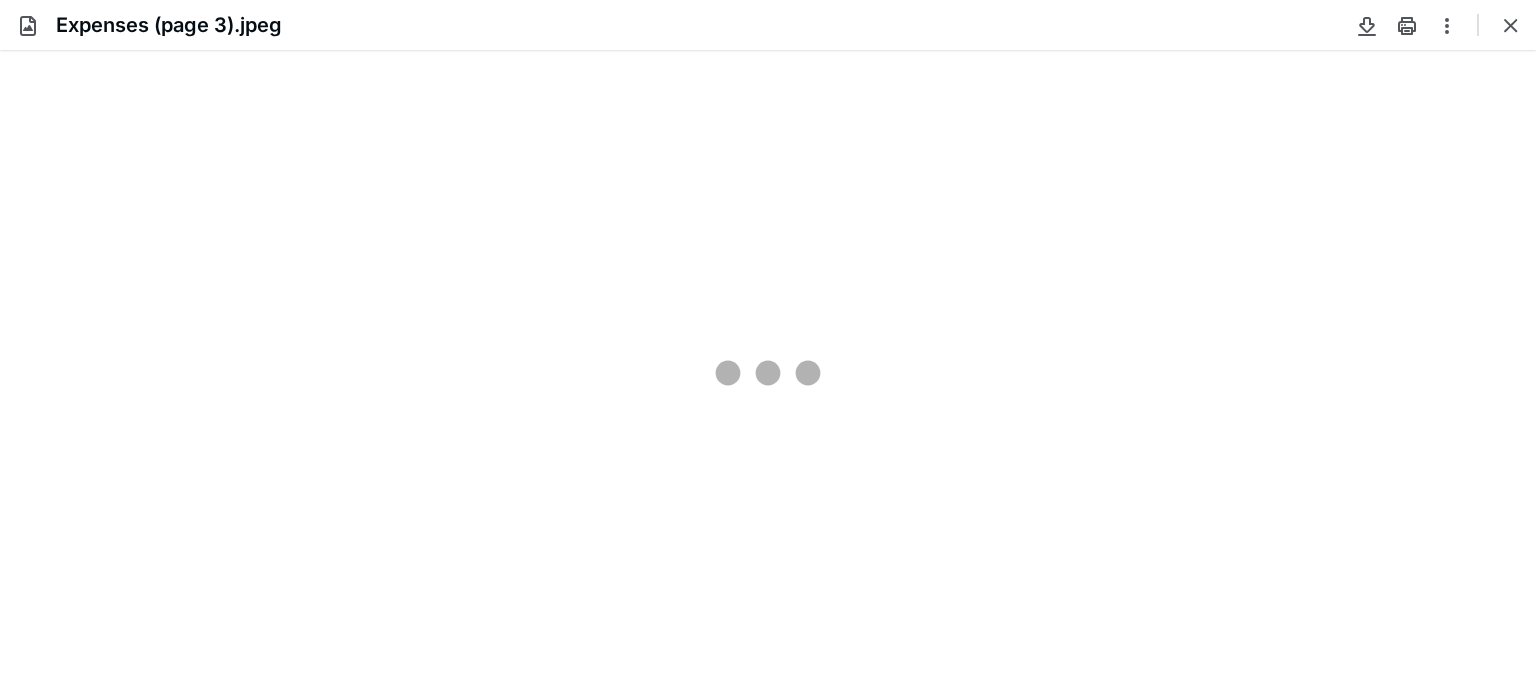 scroll, scrollTop: 0, scrollLeft: 0, axis: both 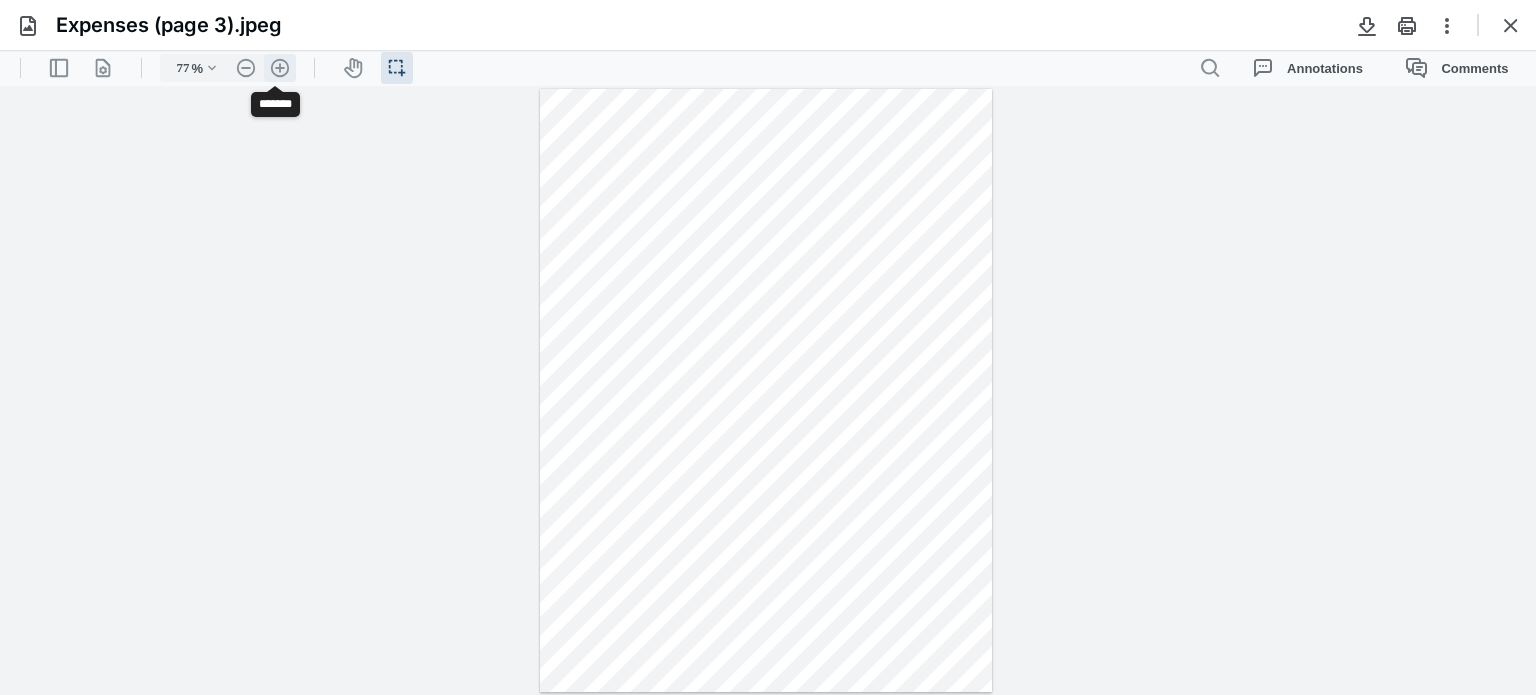 click on ".cls-1{fill:#abb0c4;} icon - header - zoom - in - line" at bounding box center [280, 68] 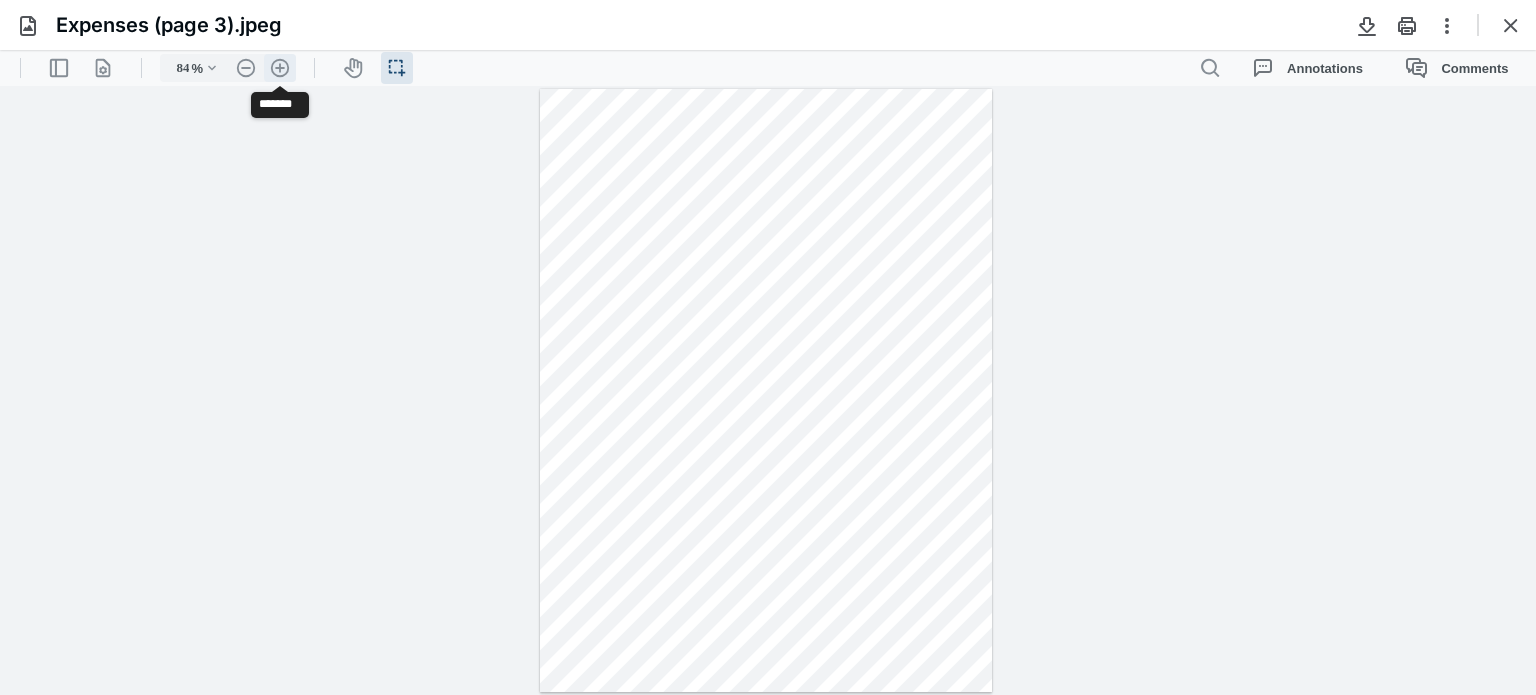 click on ".cls-1{fill:#abb0c4;} icon - header - zoom - in - line" at bounding box center [280, 68] 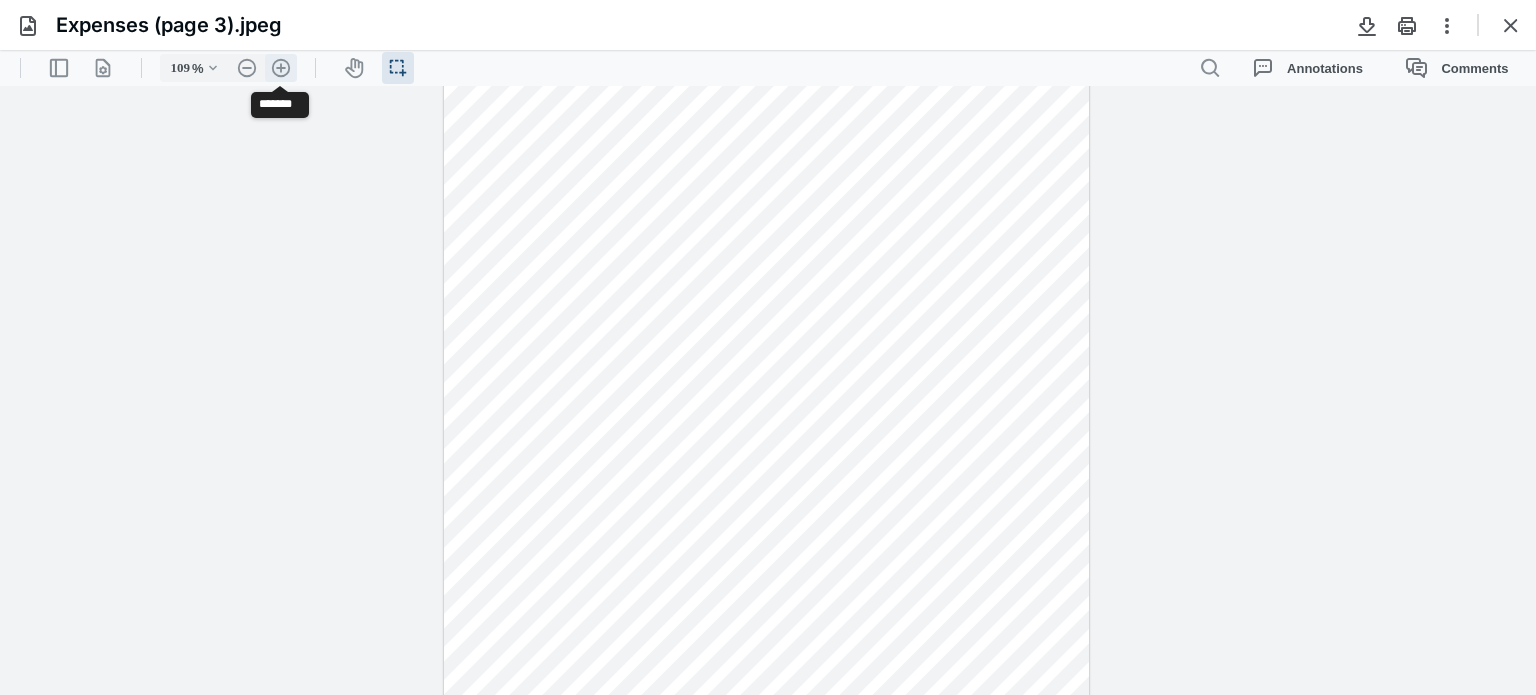 click on ".cls-1{fill:#abb0c4;} icon - header - zoom - in - line" at bounding box center (281, 68) 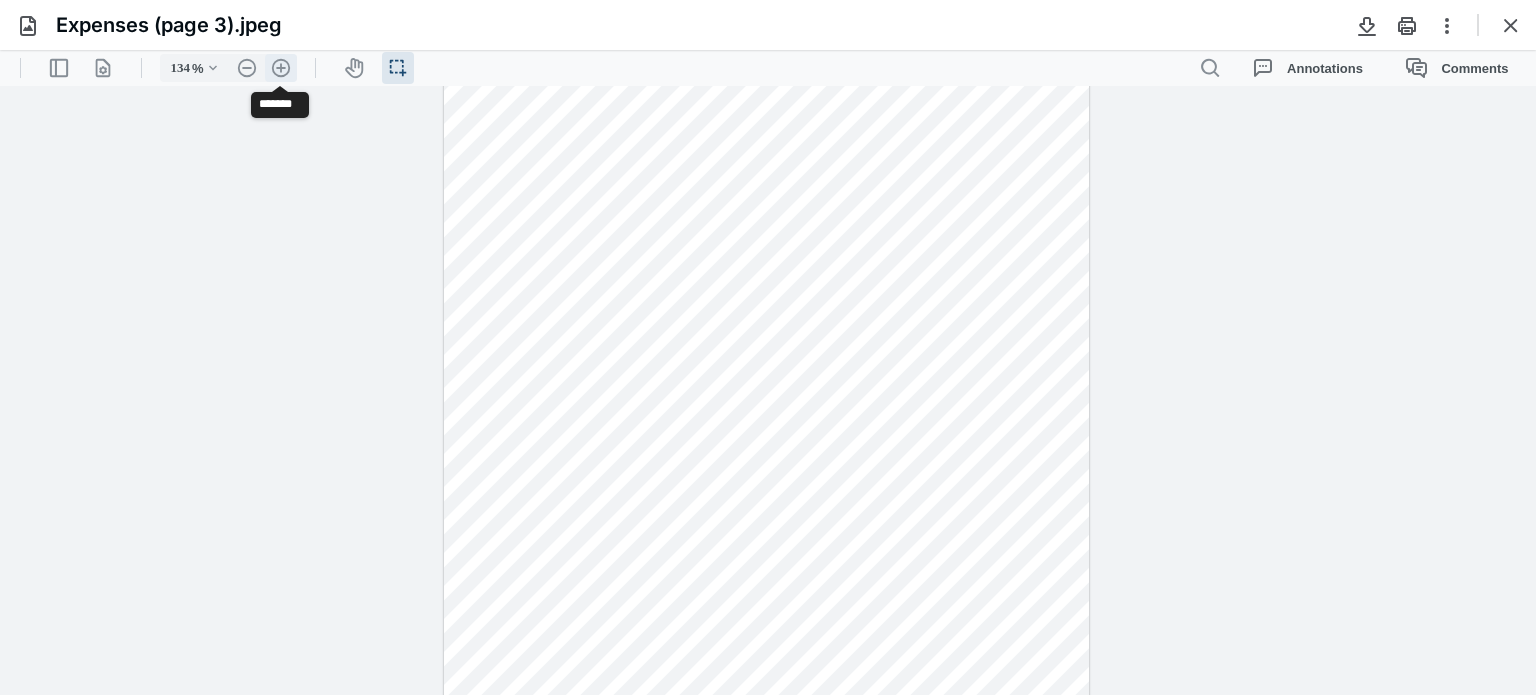 click on ".cls-1{fill:#abb0c4;} icon - header - zoom - in - line" at bounding box center [281, 68] 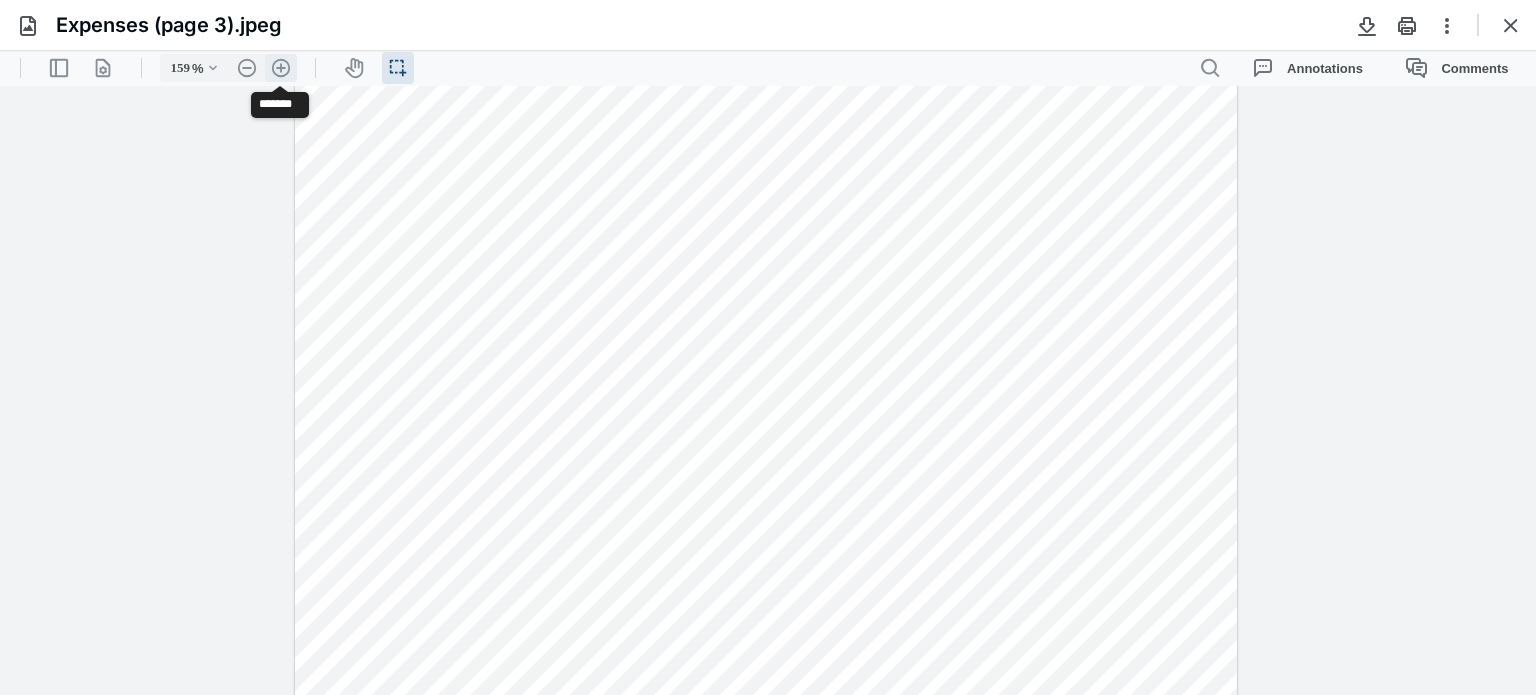 click on ".cls-1{fill:#abb0c4;} icon - header - zoom - in - line" at bounding box center [281, 68] 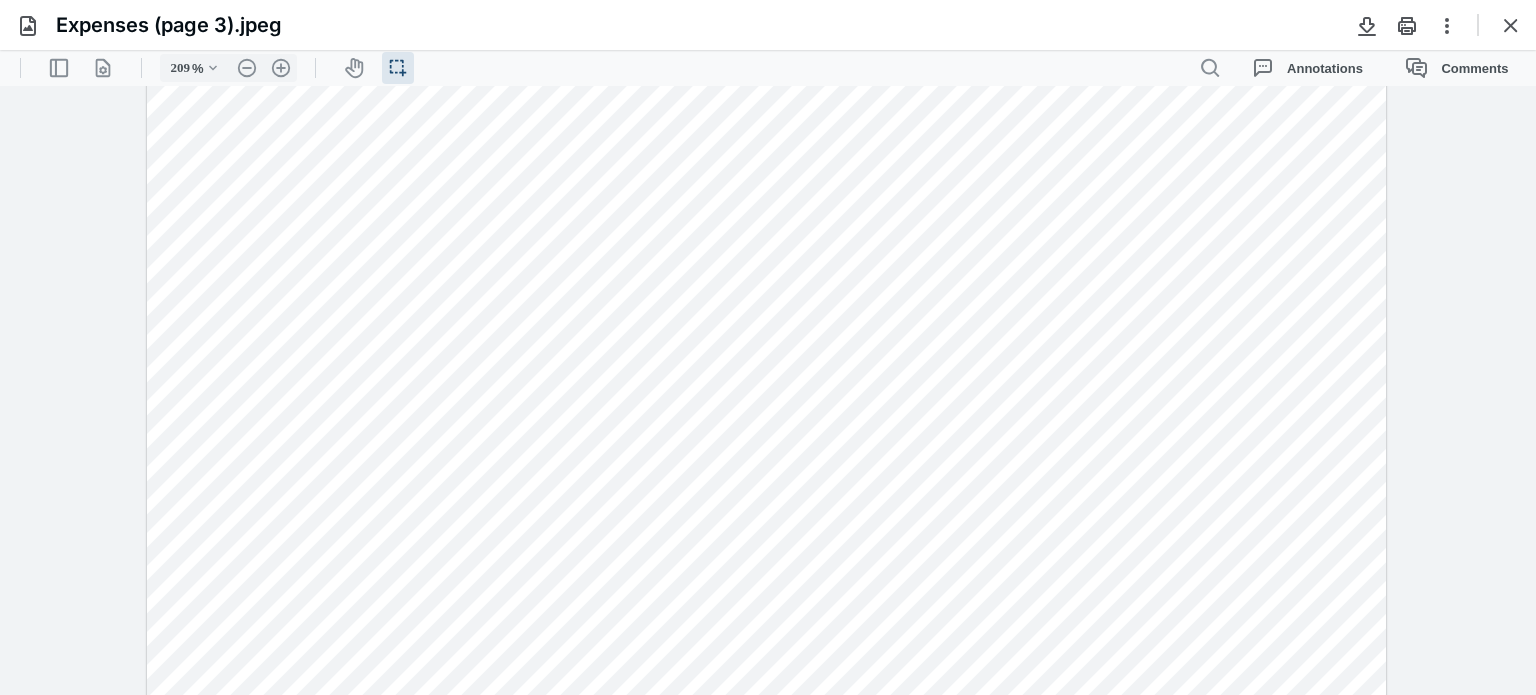 scroll, scrollTop: 1059, scrollLeft: 0, axis: vertical 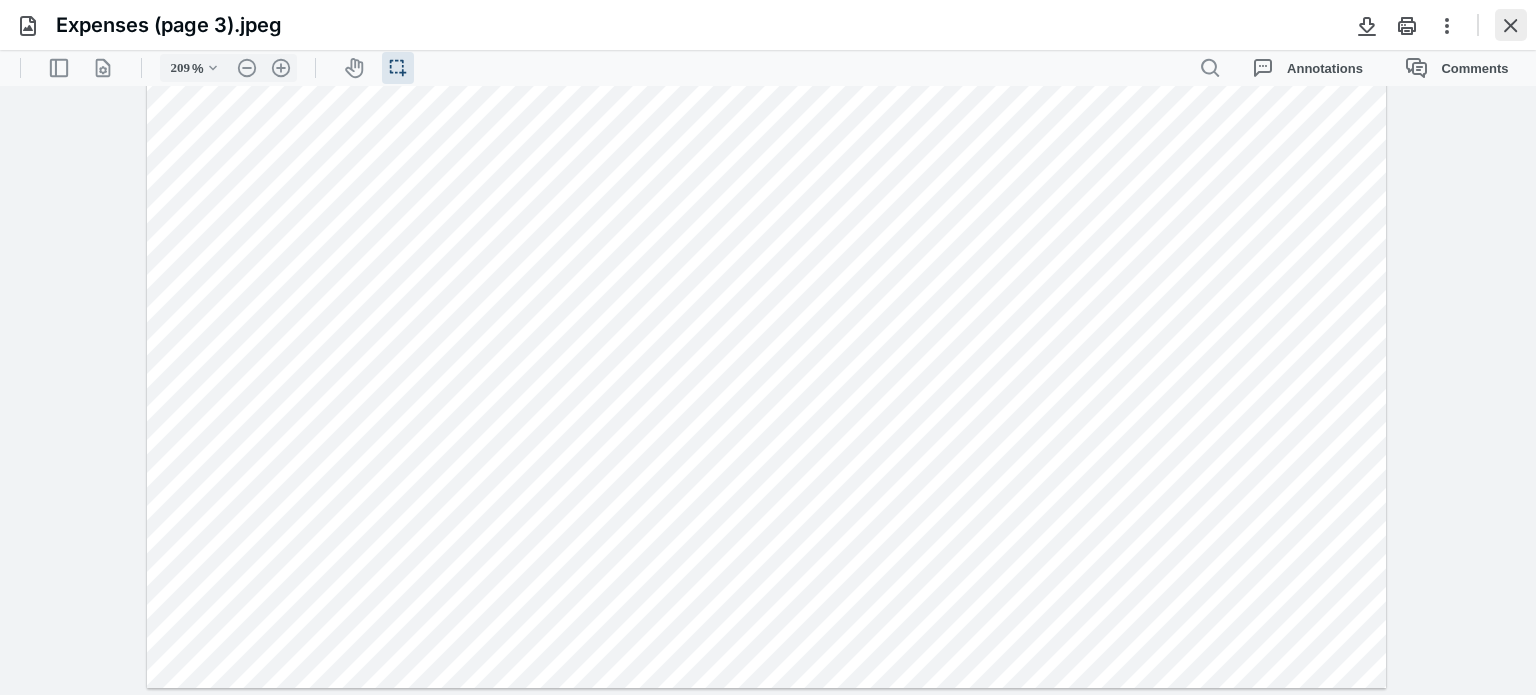 click at bounding box center (1511, 25) 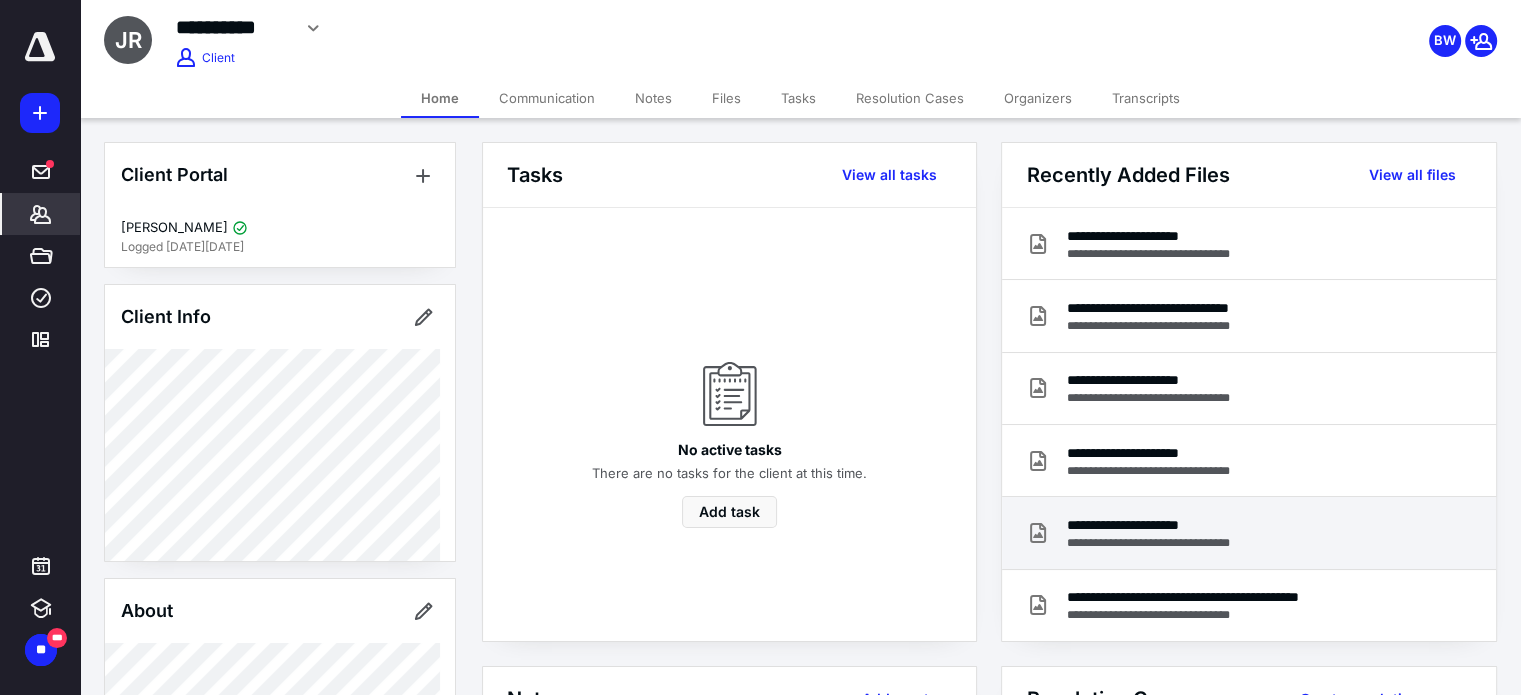 click on "**********" at bounding box center [1167, 525] 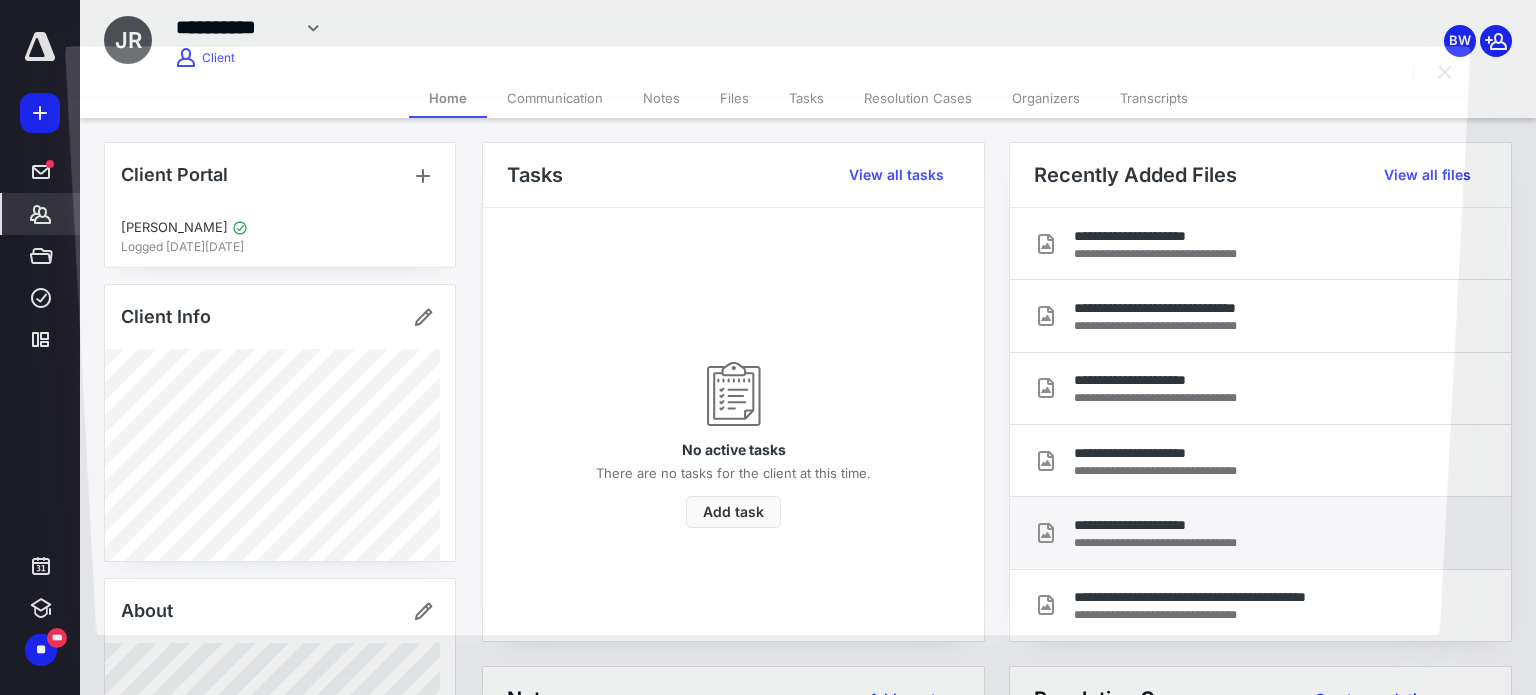 click at bounding box center [767, 365] 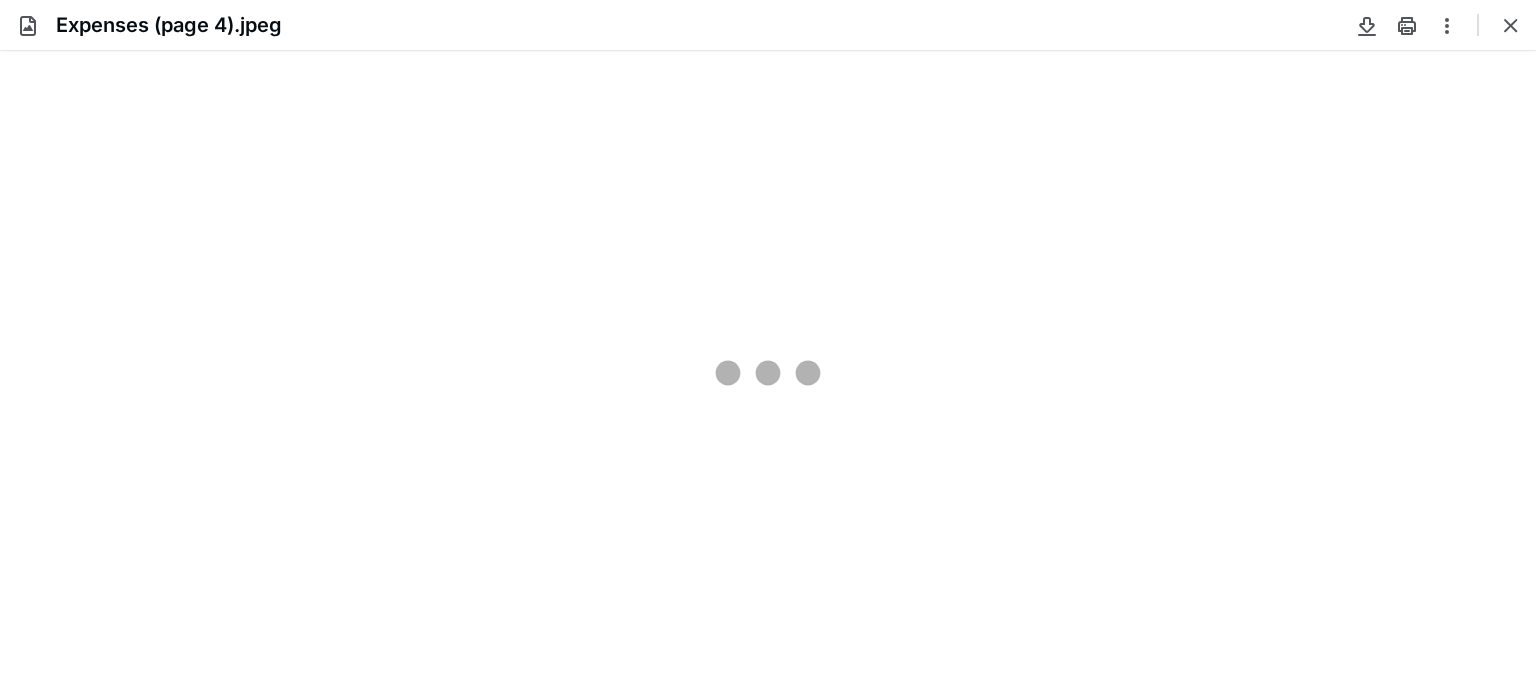 scroll, scrollTop: 0, scrollLeft: 0, axis: both 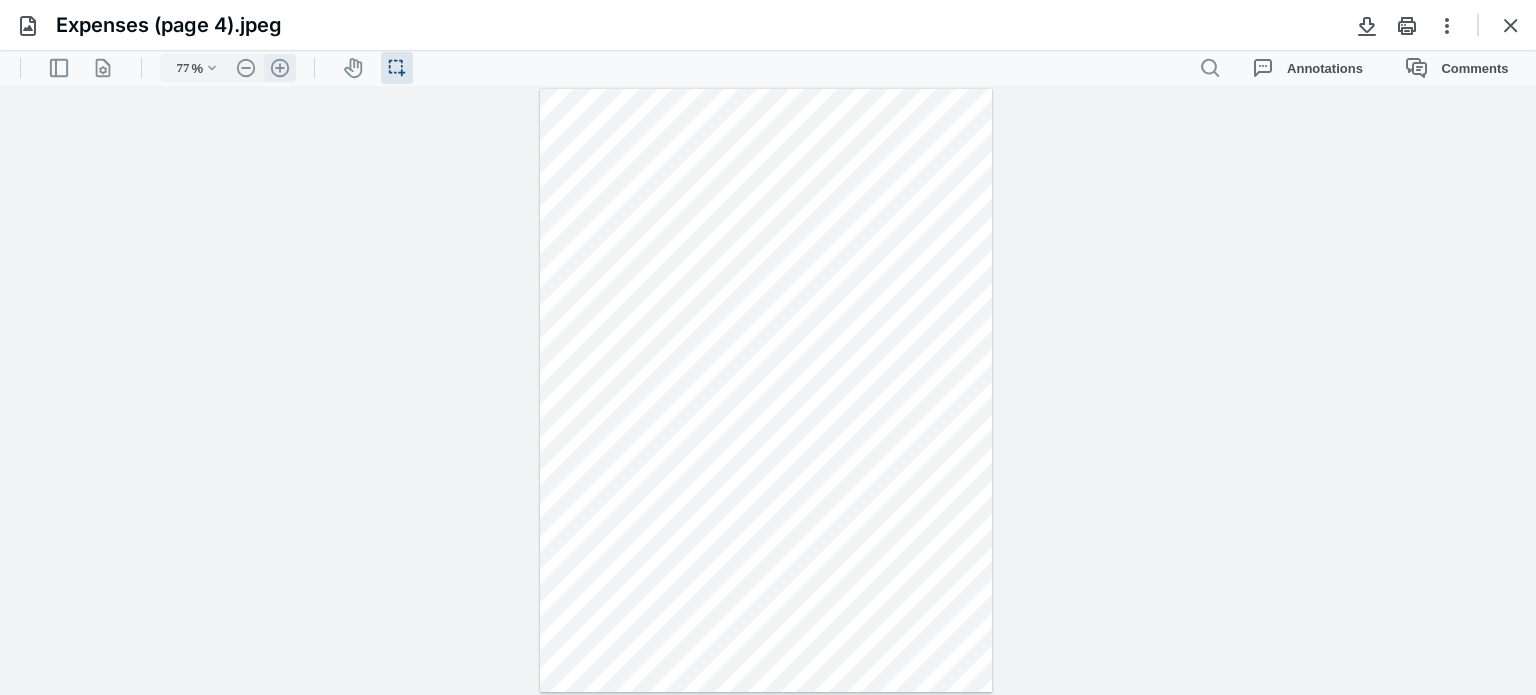 click on ".cls-1{fill:#abb0c4;} icon - header - zoom - in - line" at bounding box center (280, 68) 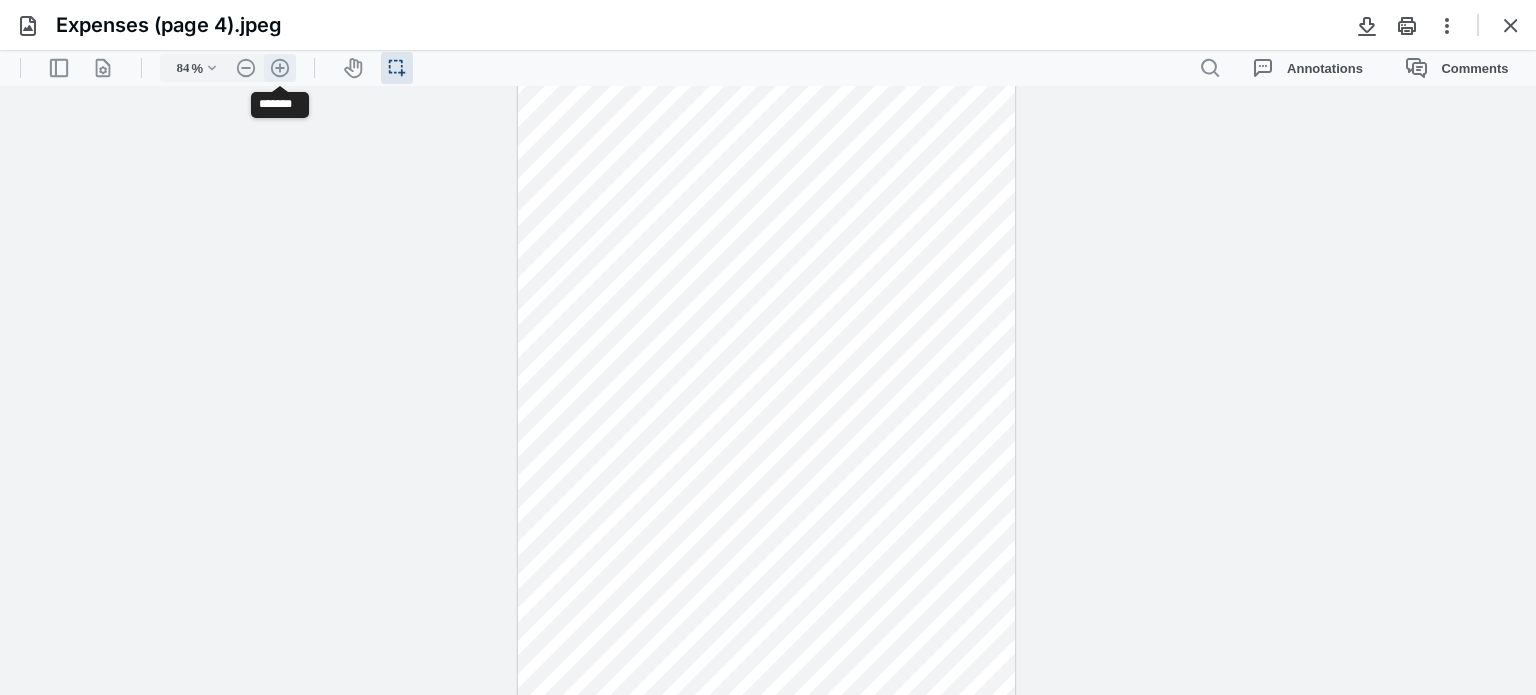 click on ".cls-1{fill:#abb0c4;} icon - header - zoom - in - line" at bounding box center [280, 68] 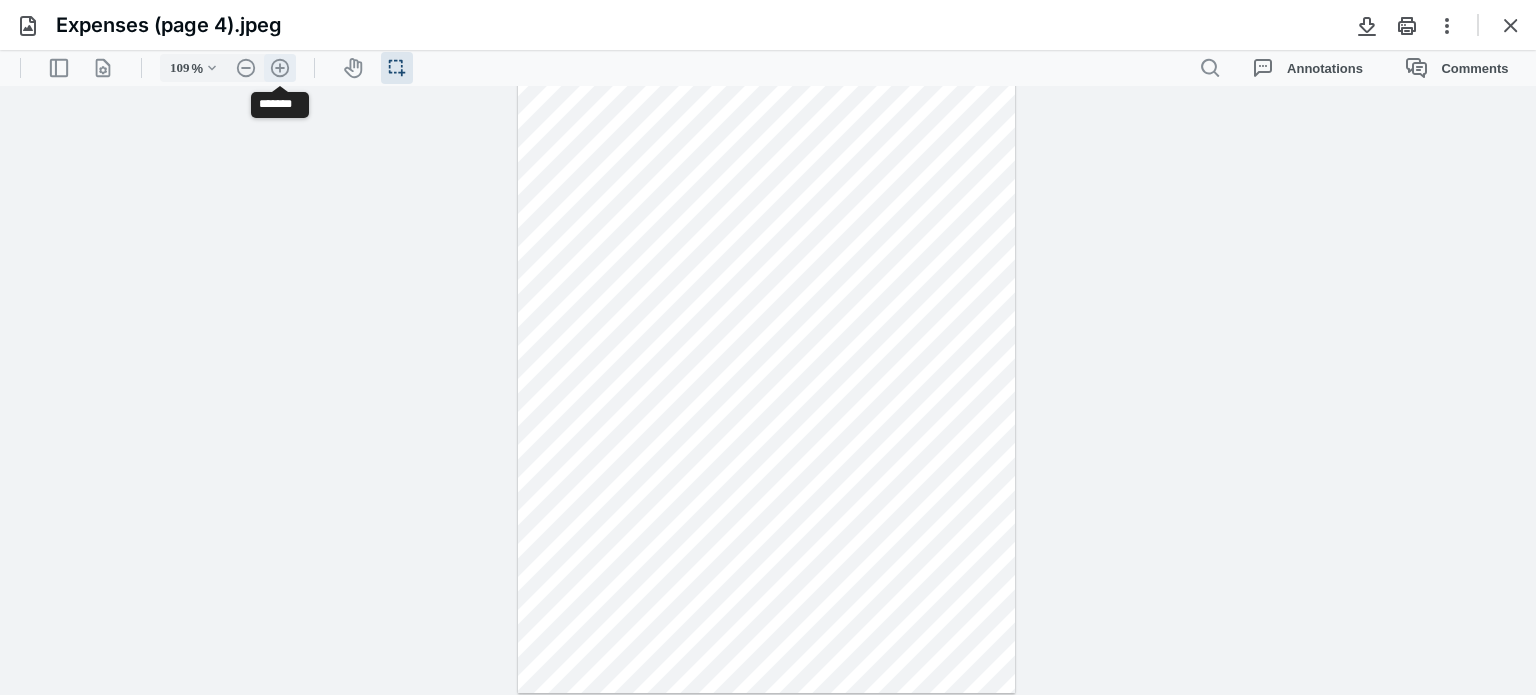 click on ".cls-1{fill:#abb0c4;} icon - header - zoom - in - line" at bounding box center (280, 68) 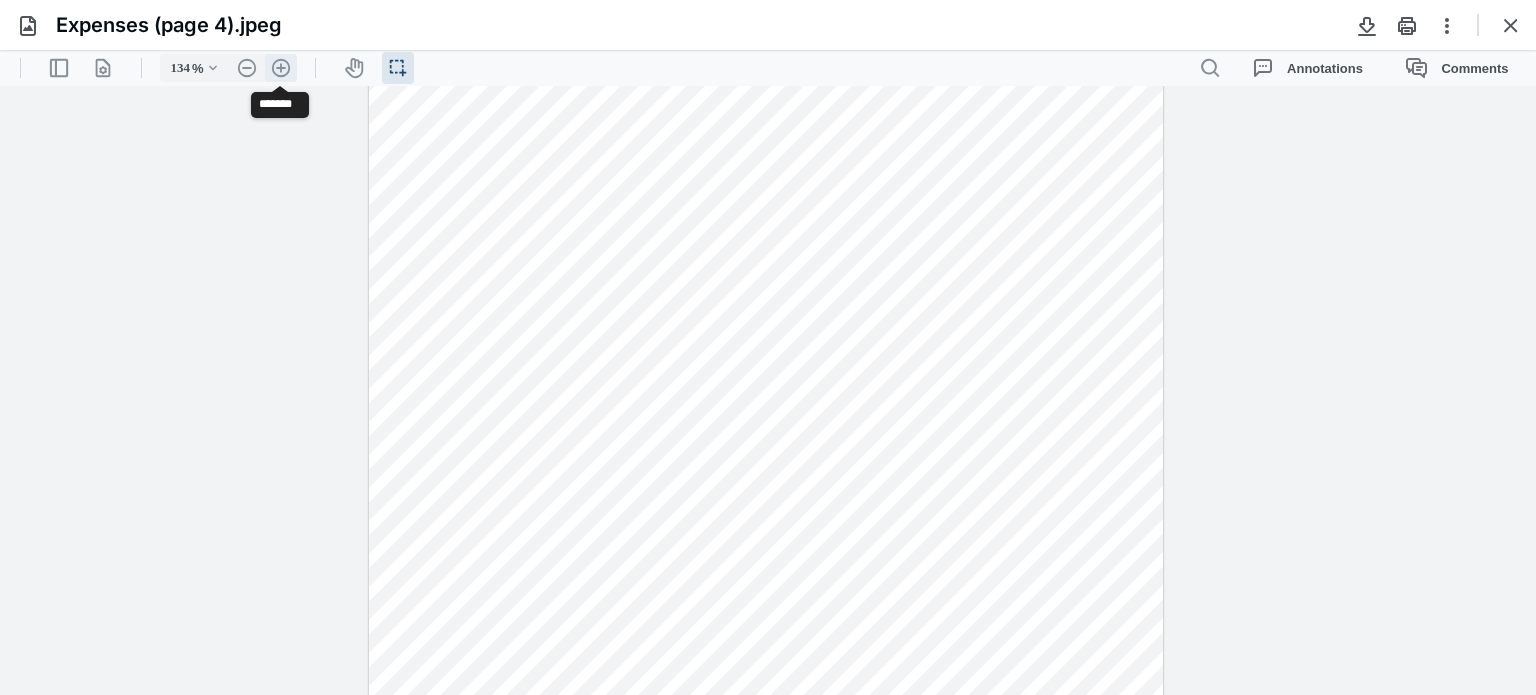 click on ".cls-1{fill:#abb0c4;} icon - header - zoom - in - line" at bounding box center (281, 68) 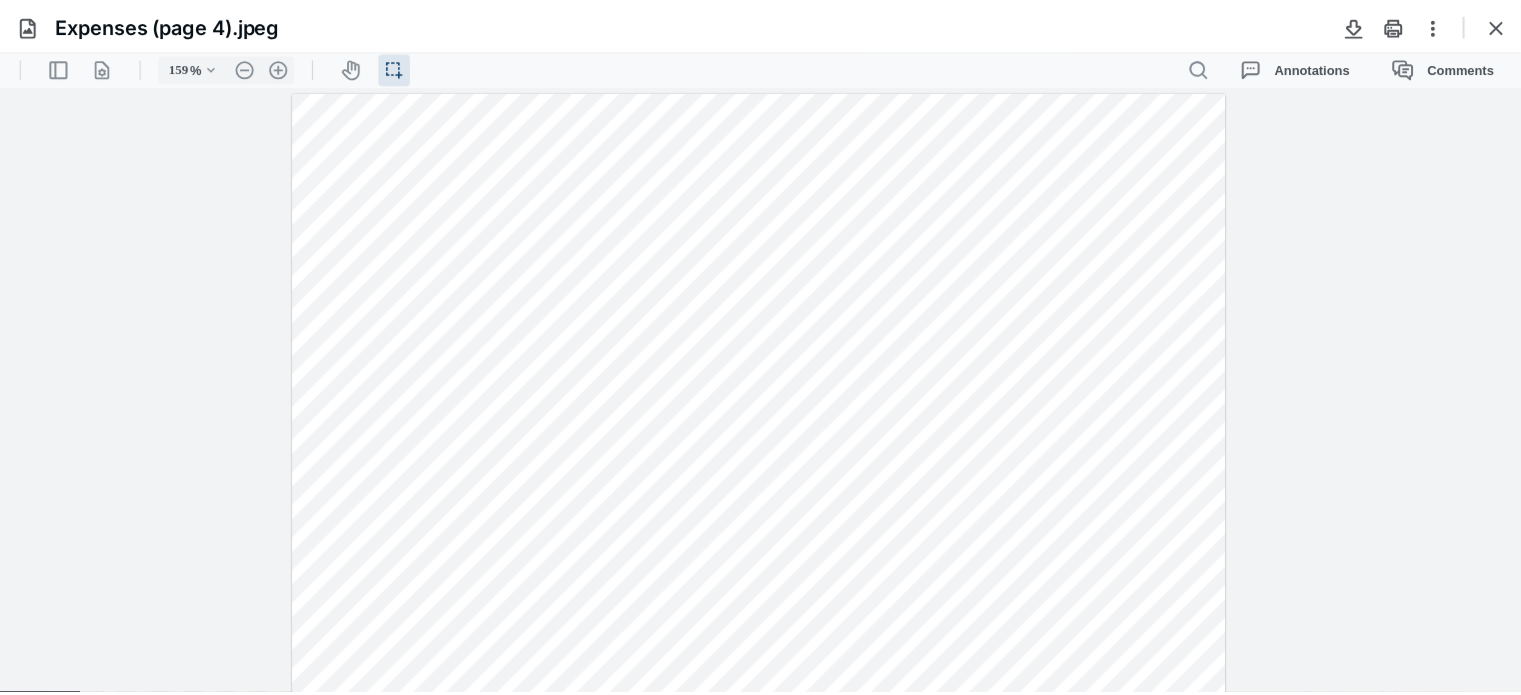scroll, scrollTop: 0, scrollLeft: 0, axis: both 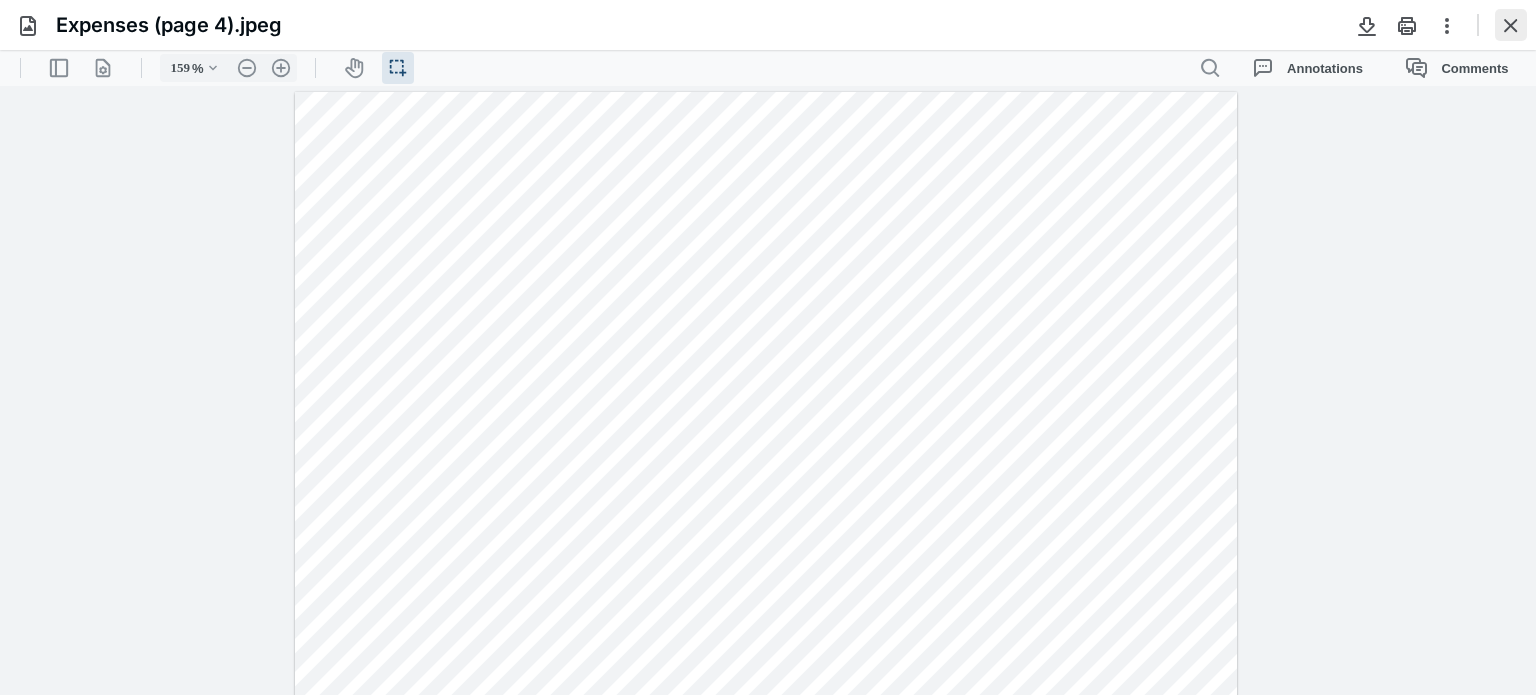 click at bounding box center (1511, 25) 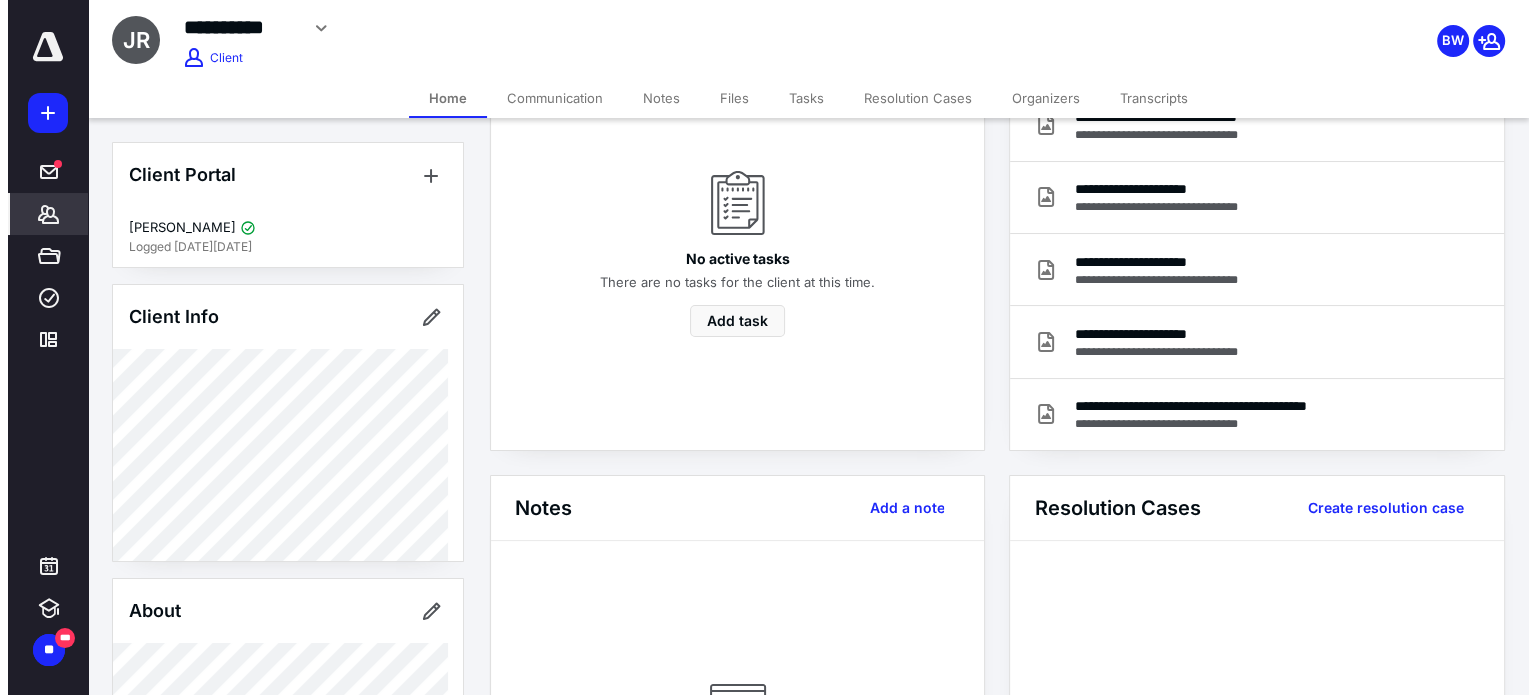 scroll, scrollTop: 200, scrollLeft: 0, axis: vertical 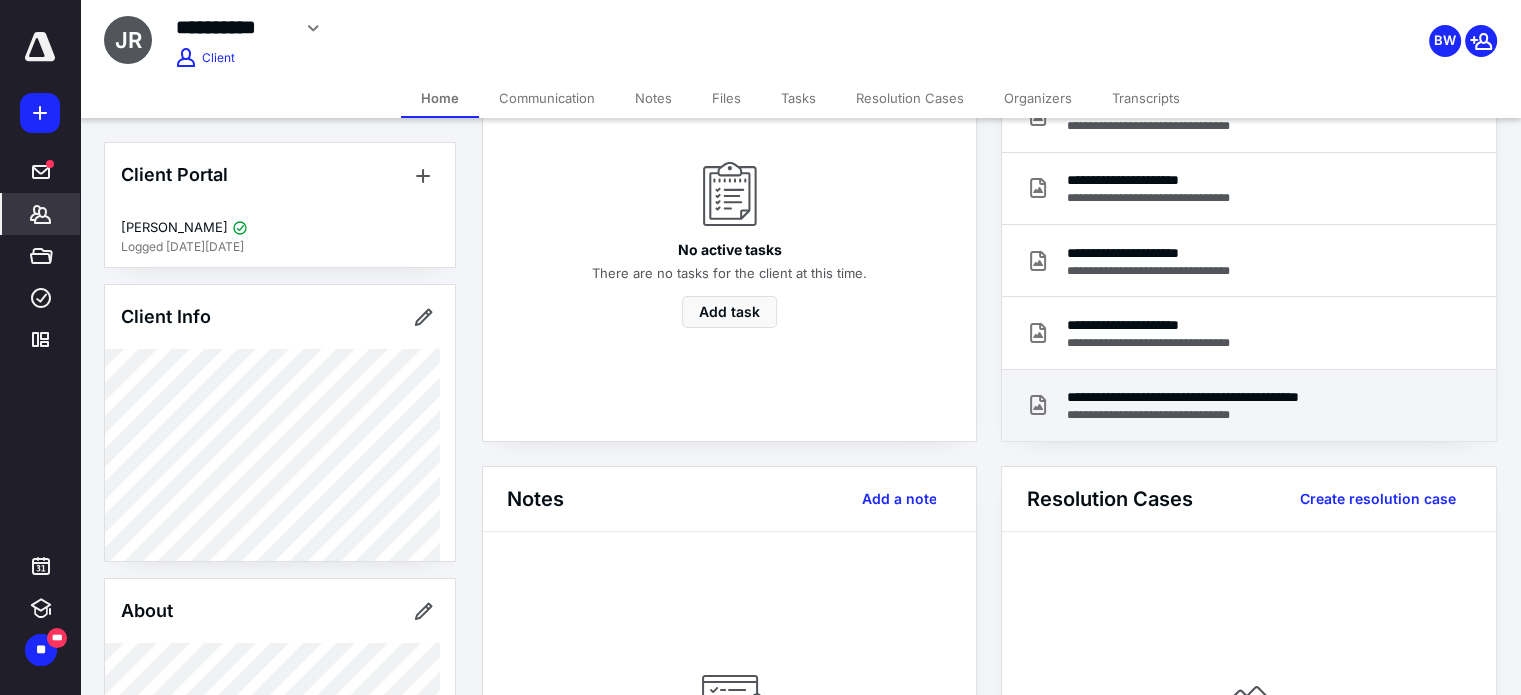 click on "**********" at bounding box center [1222, 397] 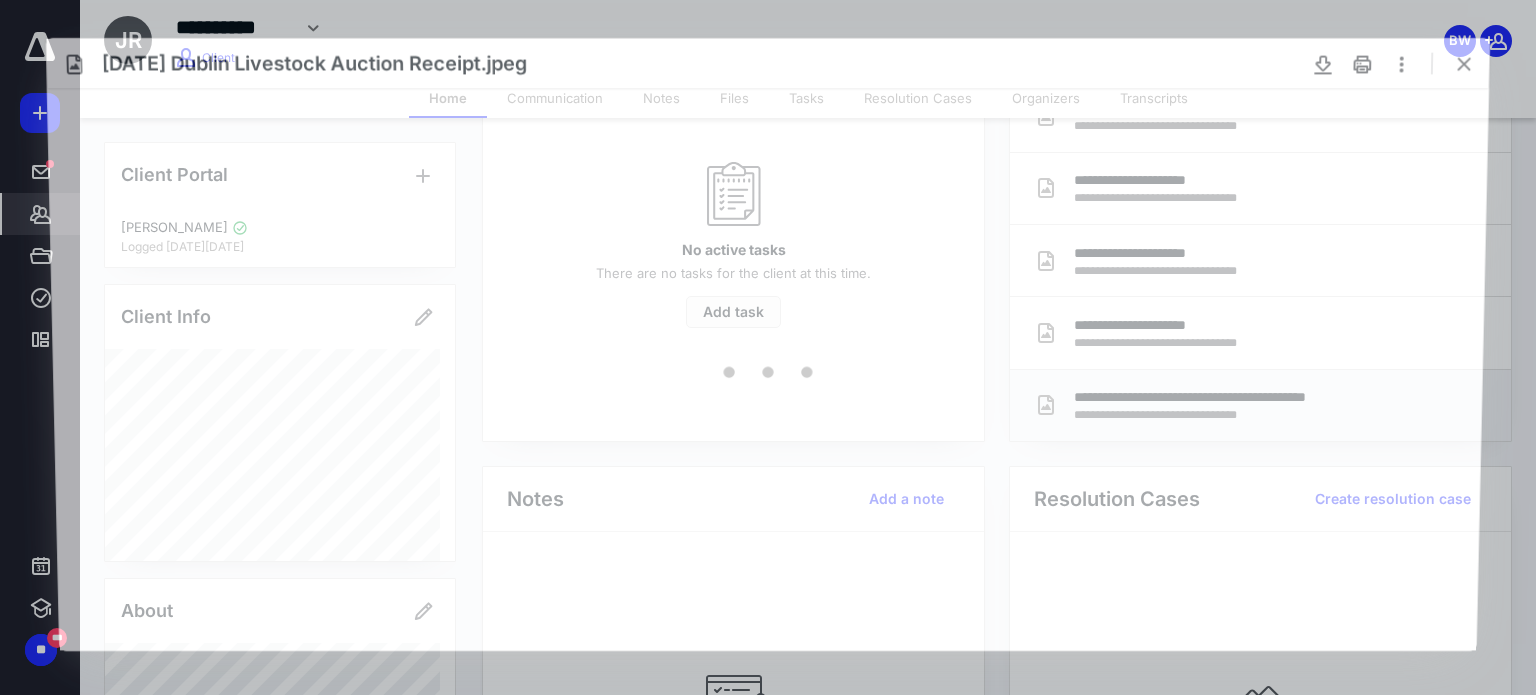 scroll, scrollTop: 0, scrollLeft: 0, axis: both 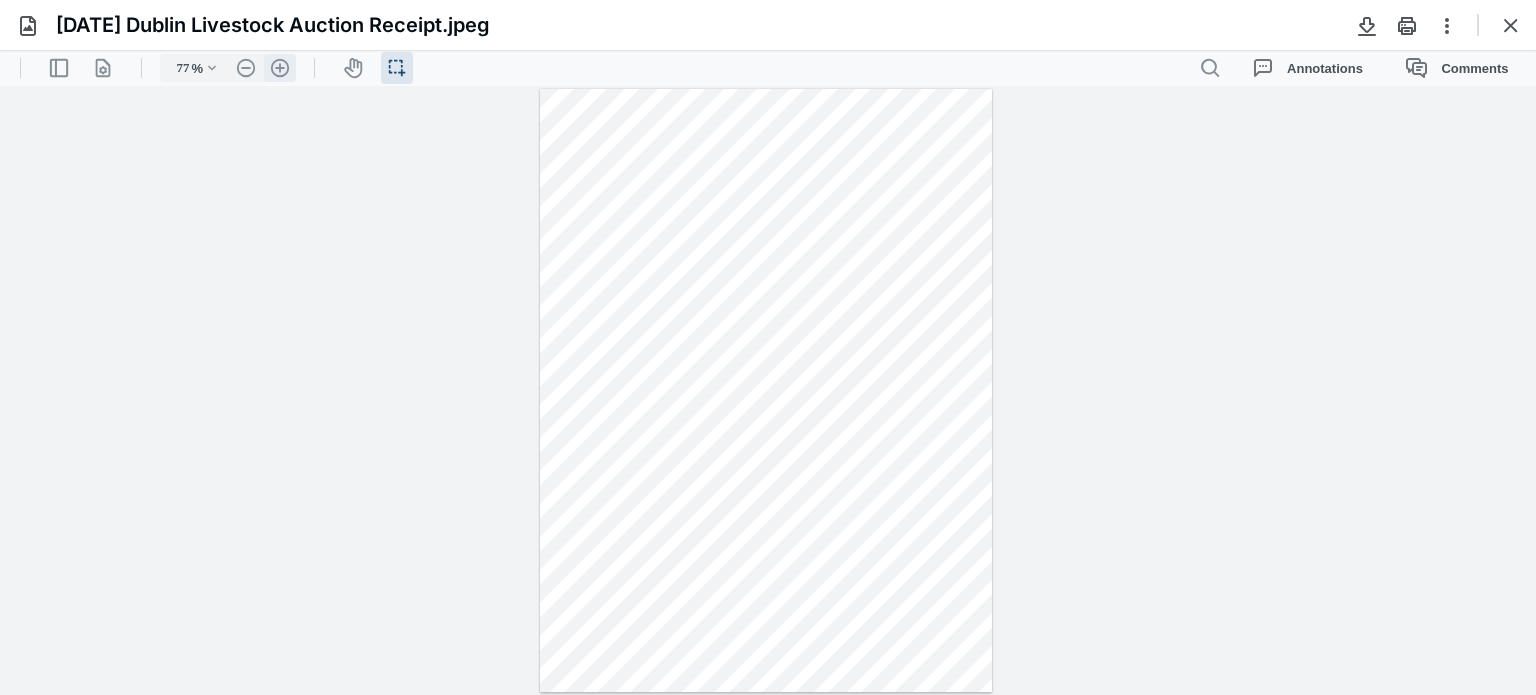 click on ".cls-1{fill:#abb0c4;} icon - header - zoom - in - line" at bounding box center (280, 68) 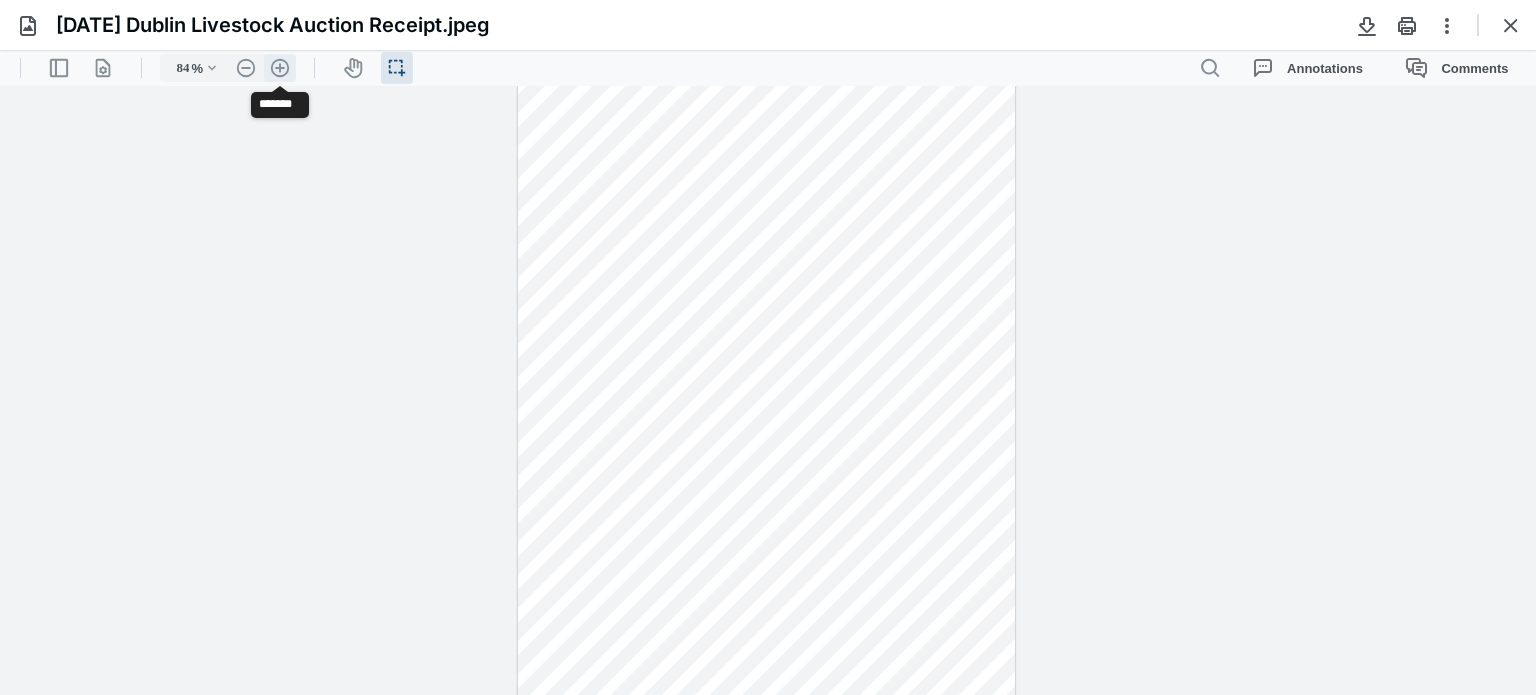 click on ".cls-1{fill:#abb0c4;} icon - header - zoom - in - line" at bounding box center [280, 68] 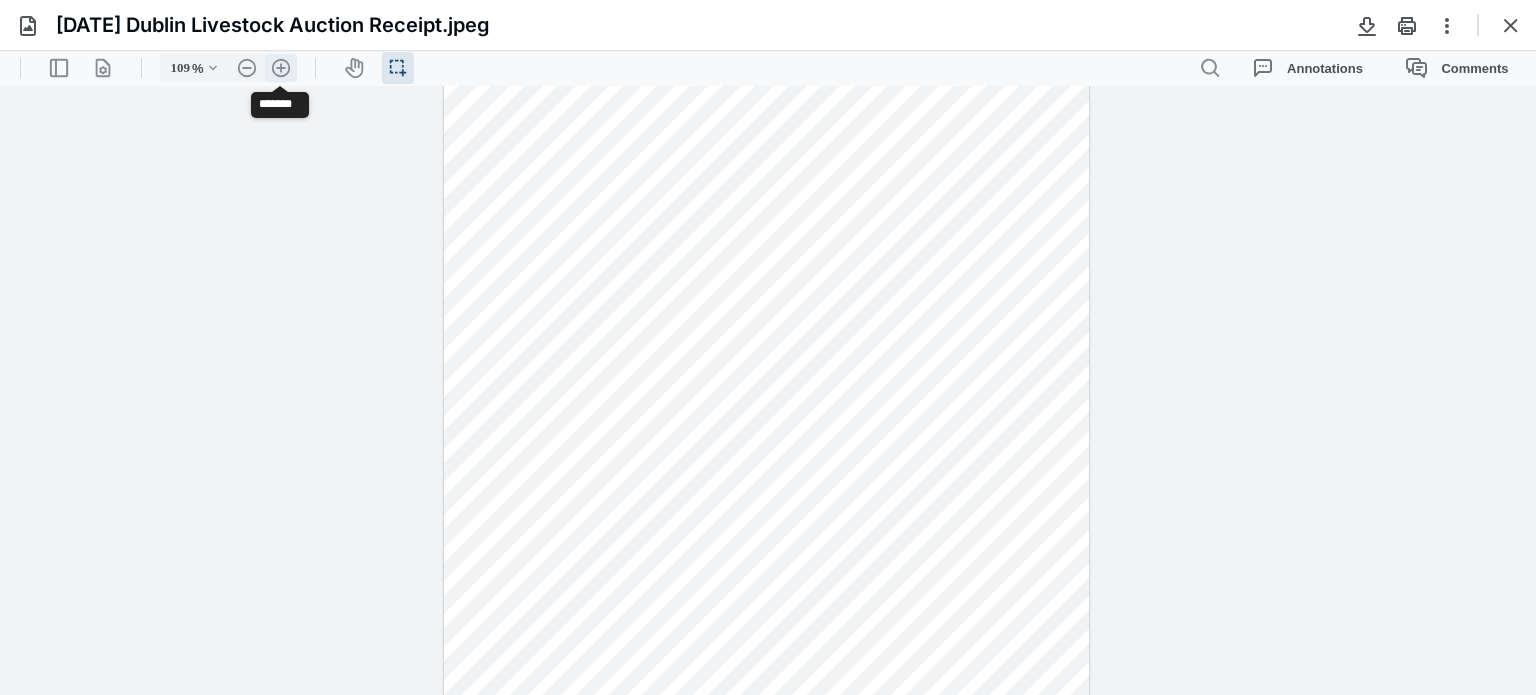 click on ".cls-1{fill:#abb0c4;} icon - header - zoom - in - line" at bounding box center [281, 68] 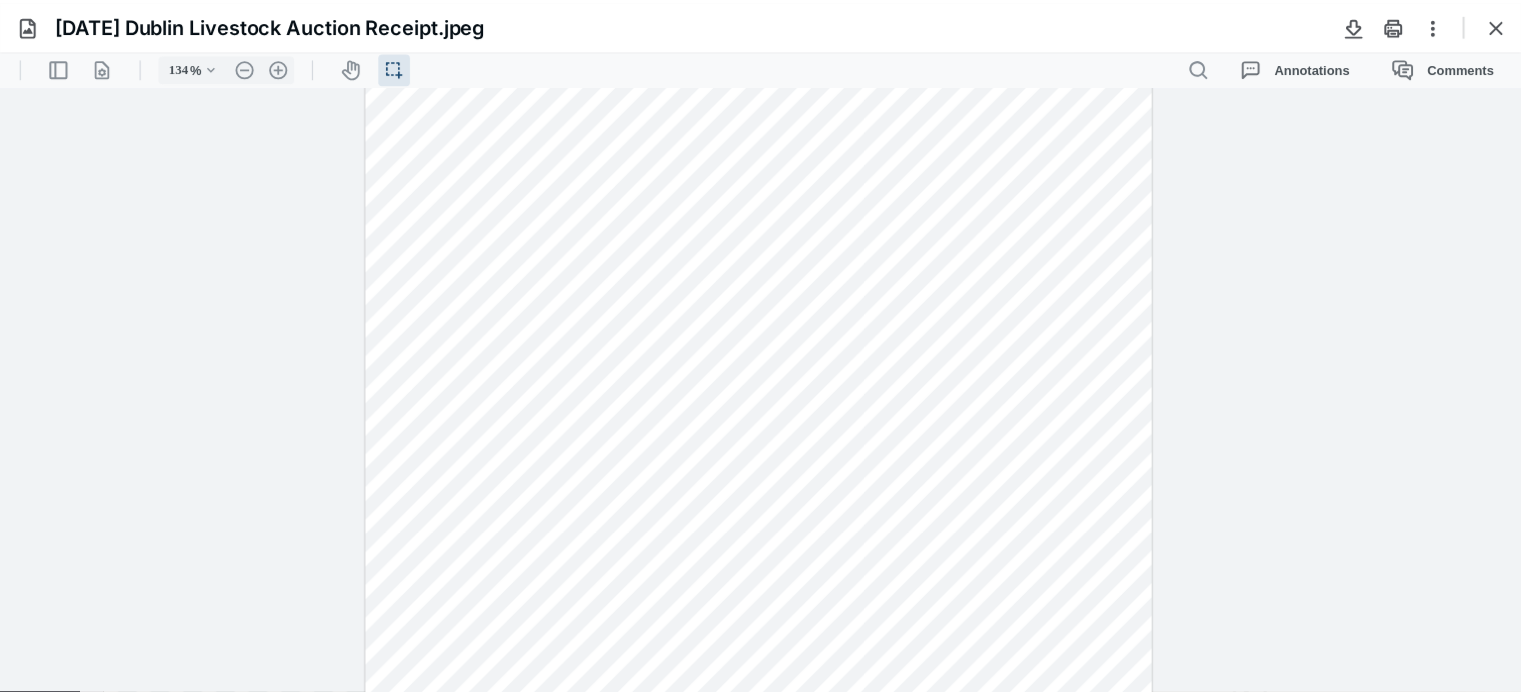 scroll, scrollTop: 316, scrollLeft: 0, axis: vertical 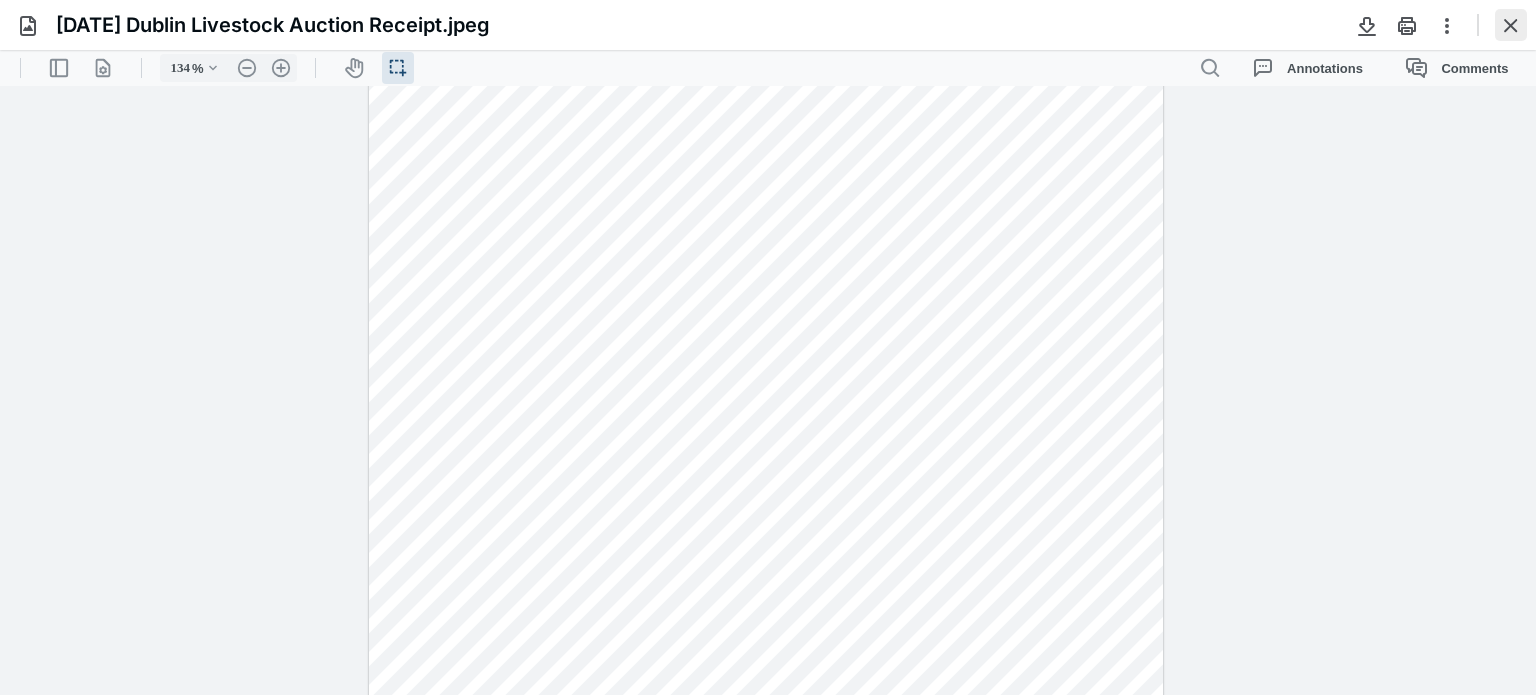 click at bounding box center [1511, 25] 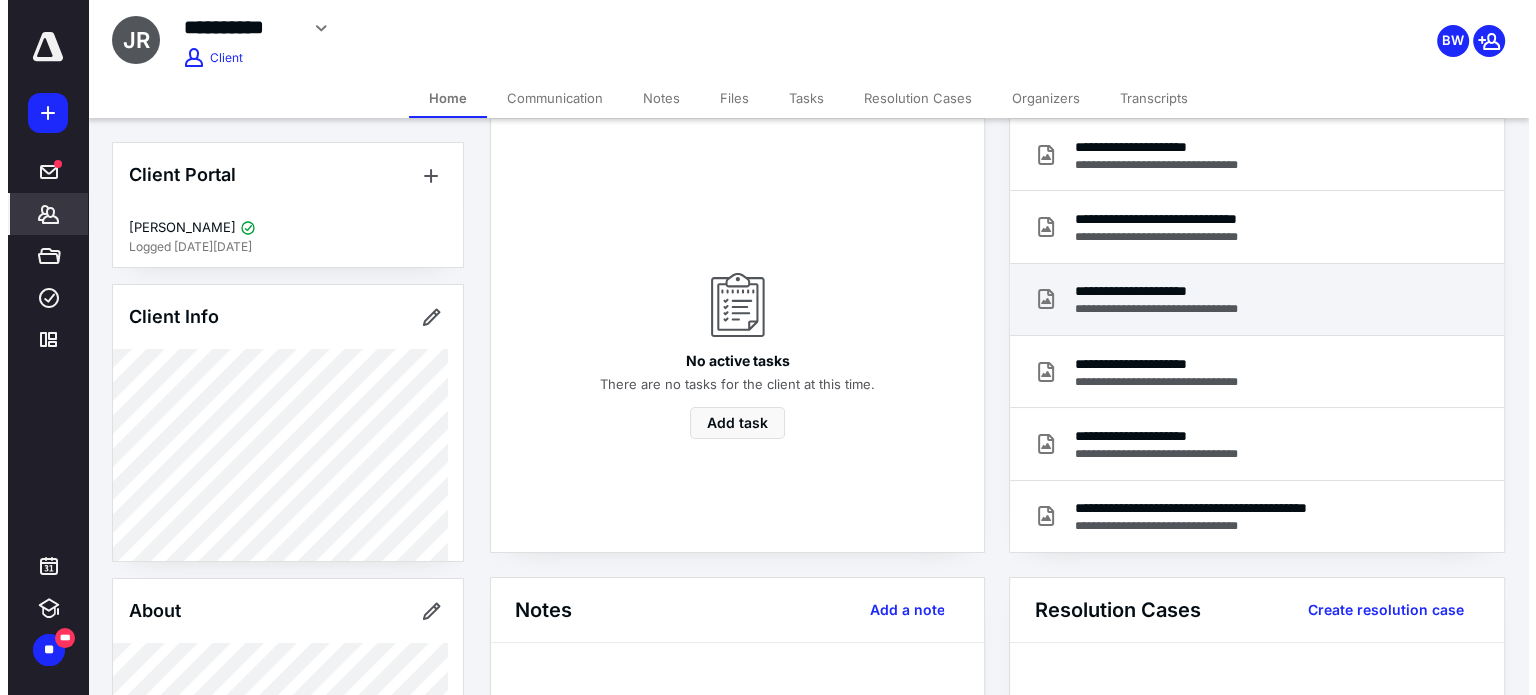scroll, scrollTop: 0, scrollLeft: 0, axis: both 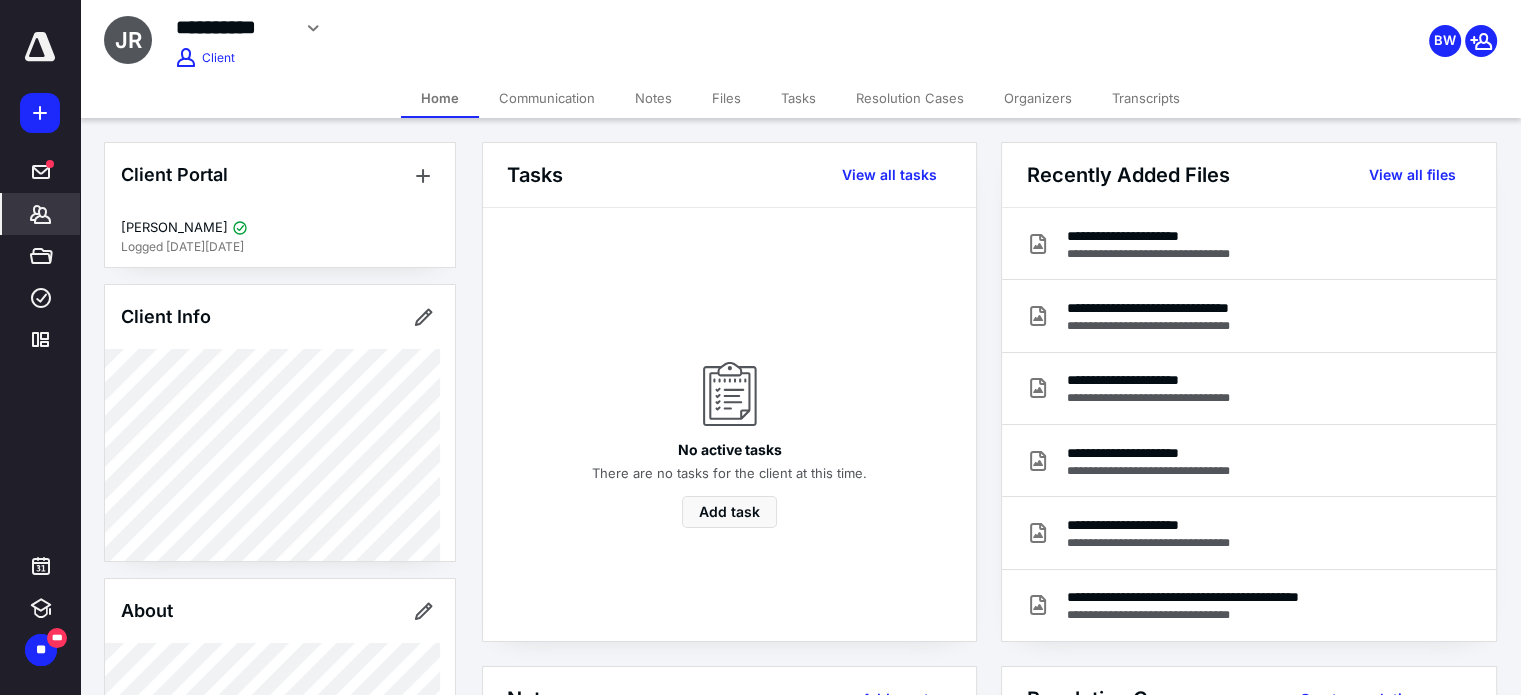 click on "View all files" at bounding box center (1412, 175) 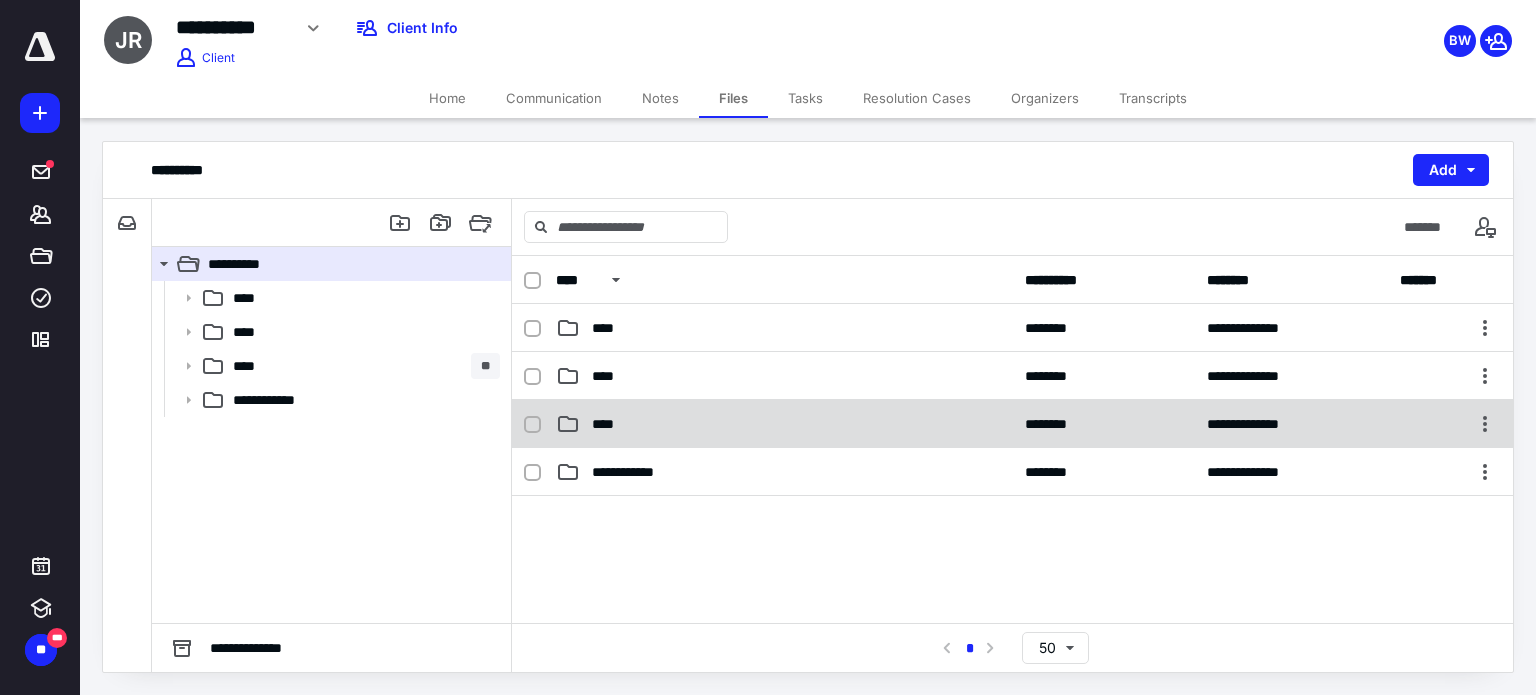 click on "****" at bounding box center (784, 424) 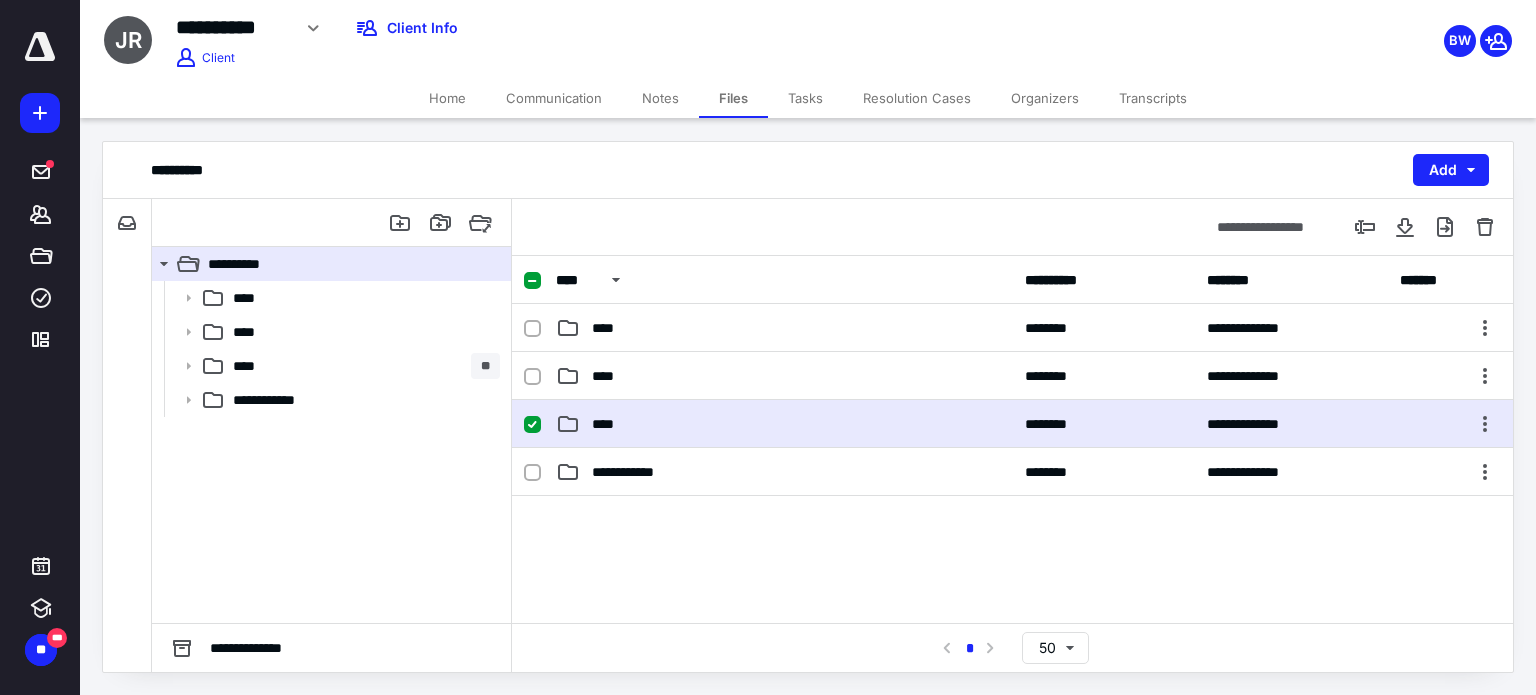 click on "****" at bounding box center [784, 424] 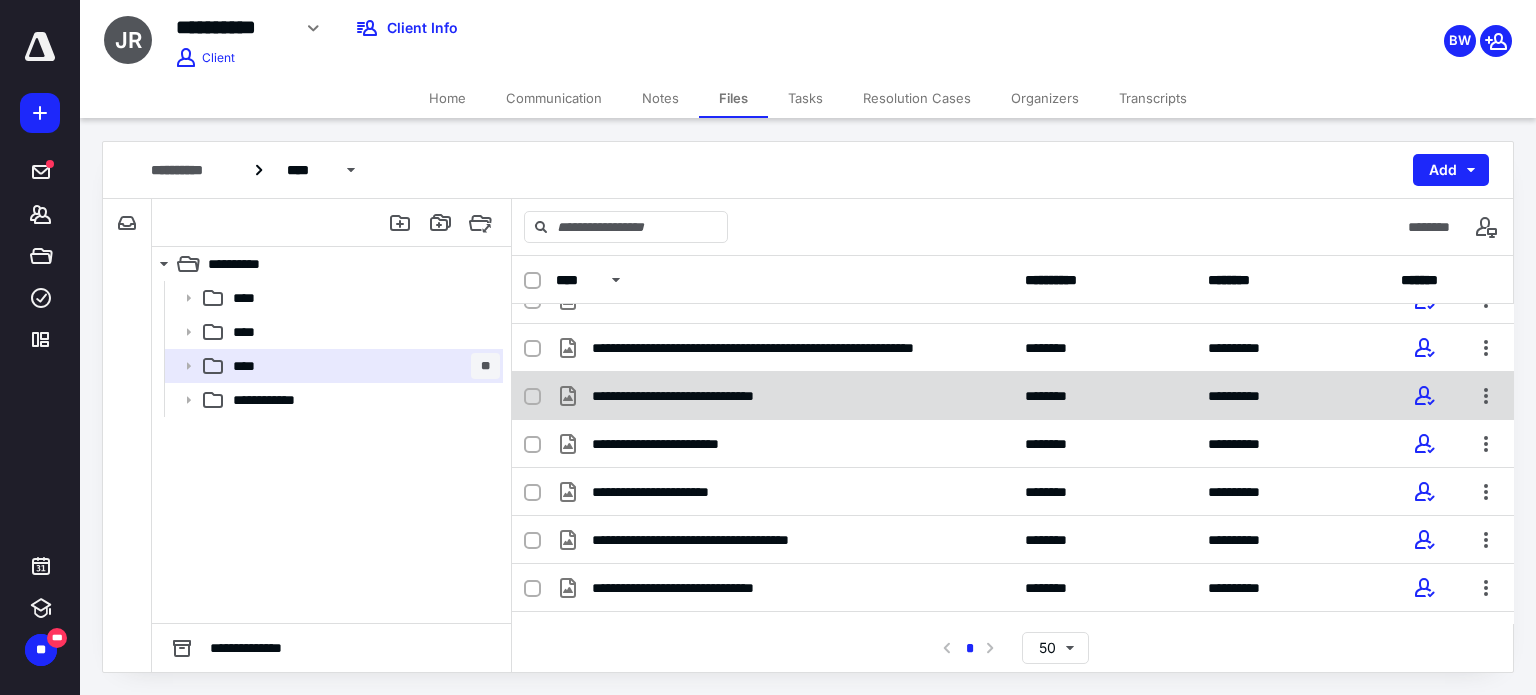scroll, scrollTop: 200, scrollLeft: 0, axis: vertical 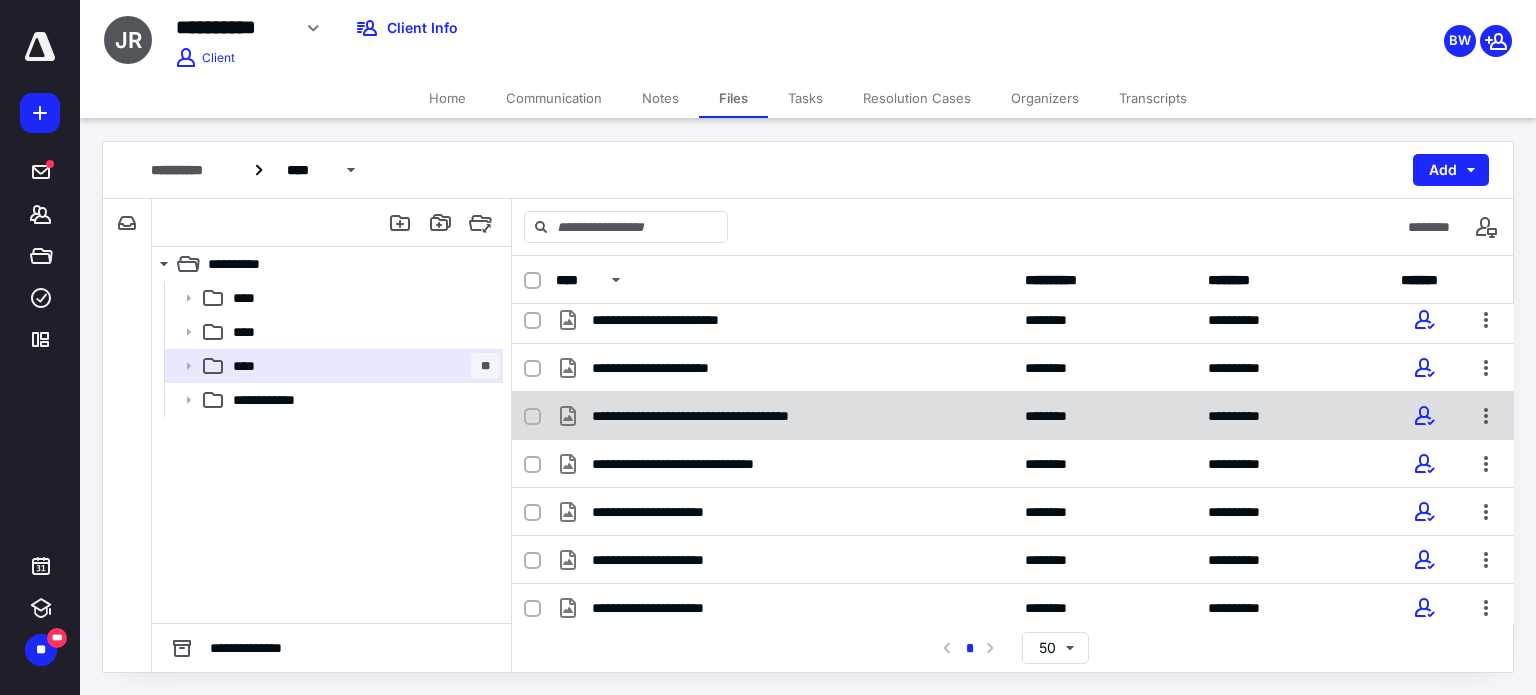 click on "**********" at bounding box center [784, 416] 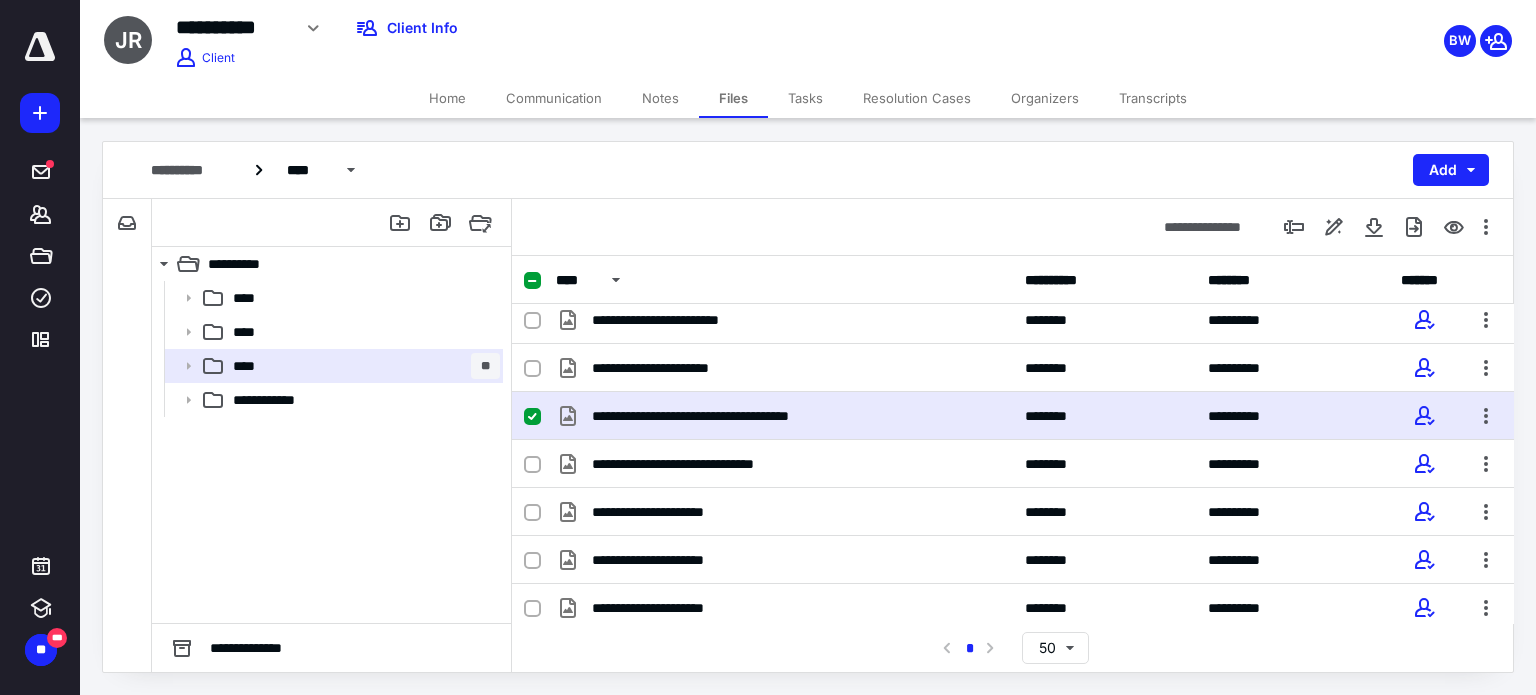 click on "**********" at bounding box center [784, 416] 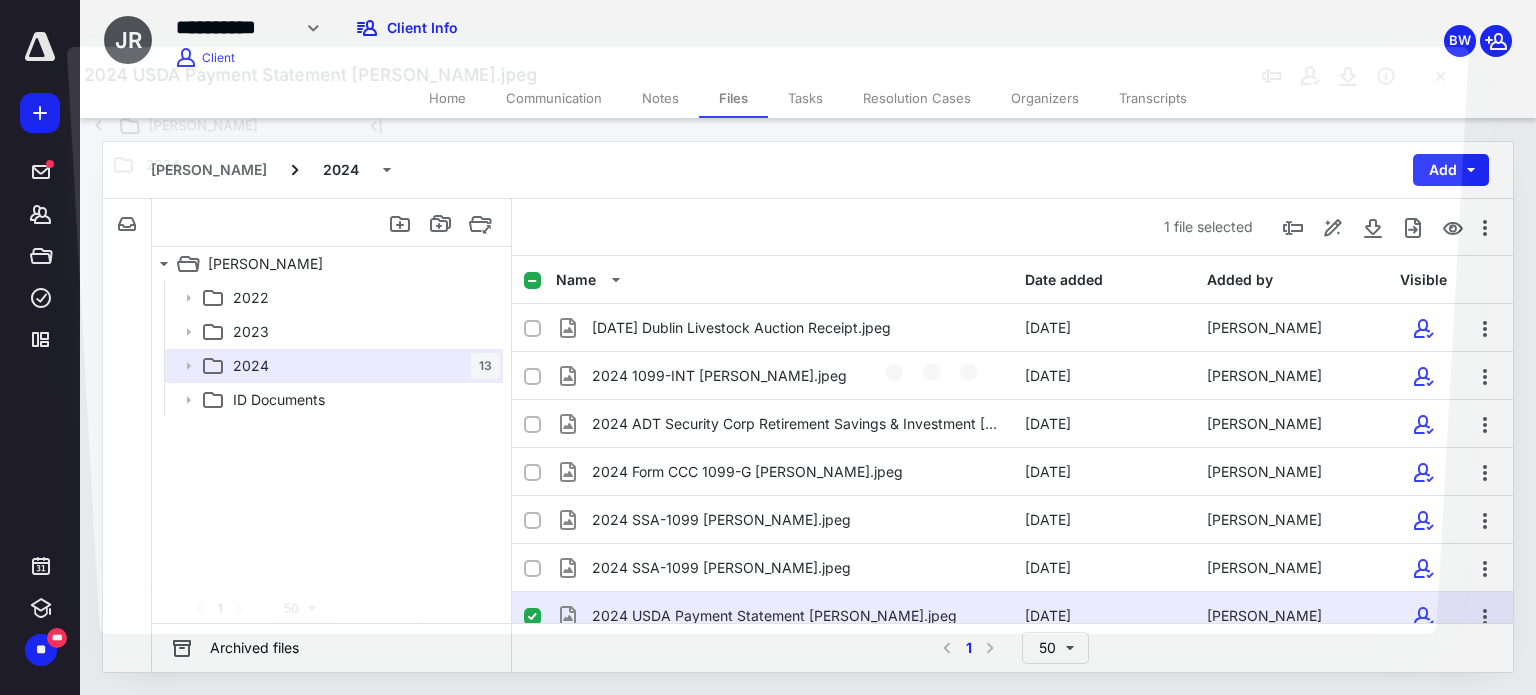 scroll, scrollTop: 200, scrollLeft: 0, axis: vertical 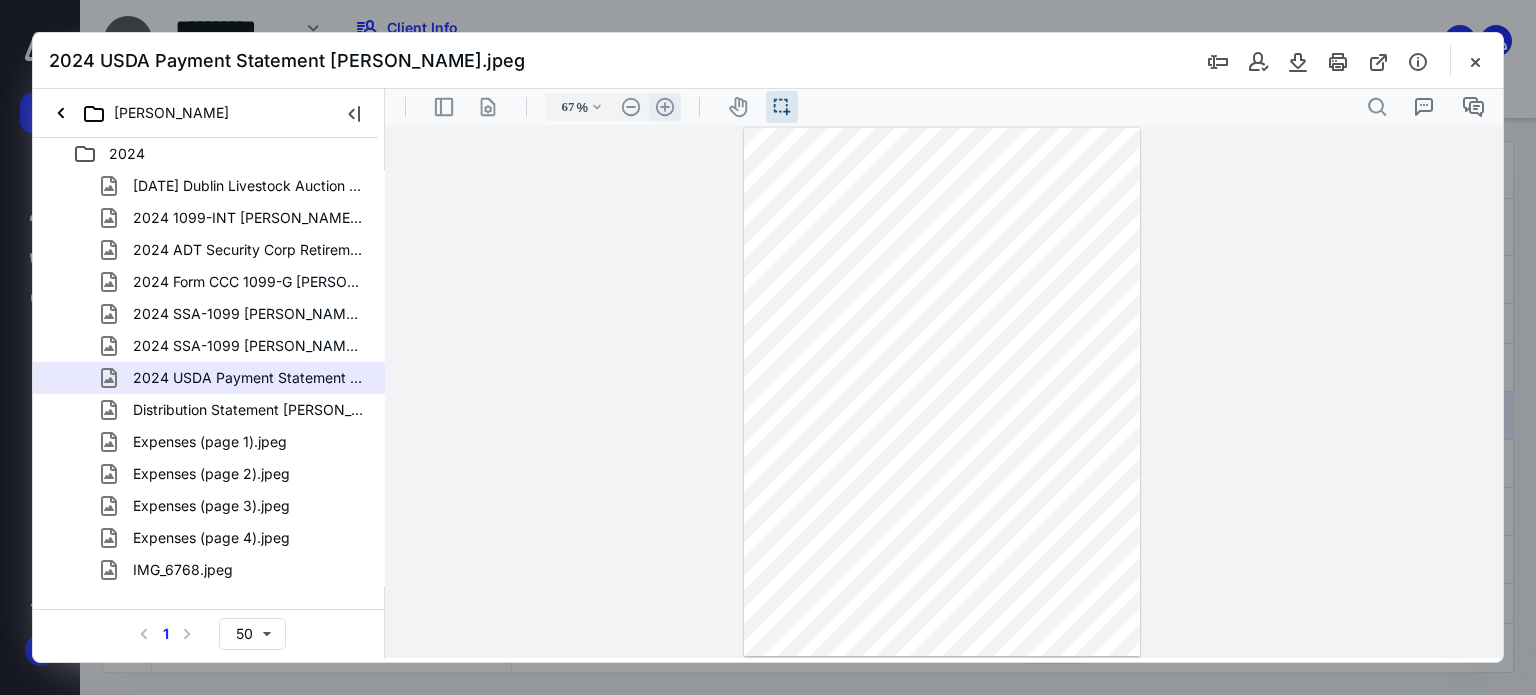 click on ".cls-1{fill:#abb0c4;} icon - header - zoom - in - line" at bounding box center (665, 107) 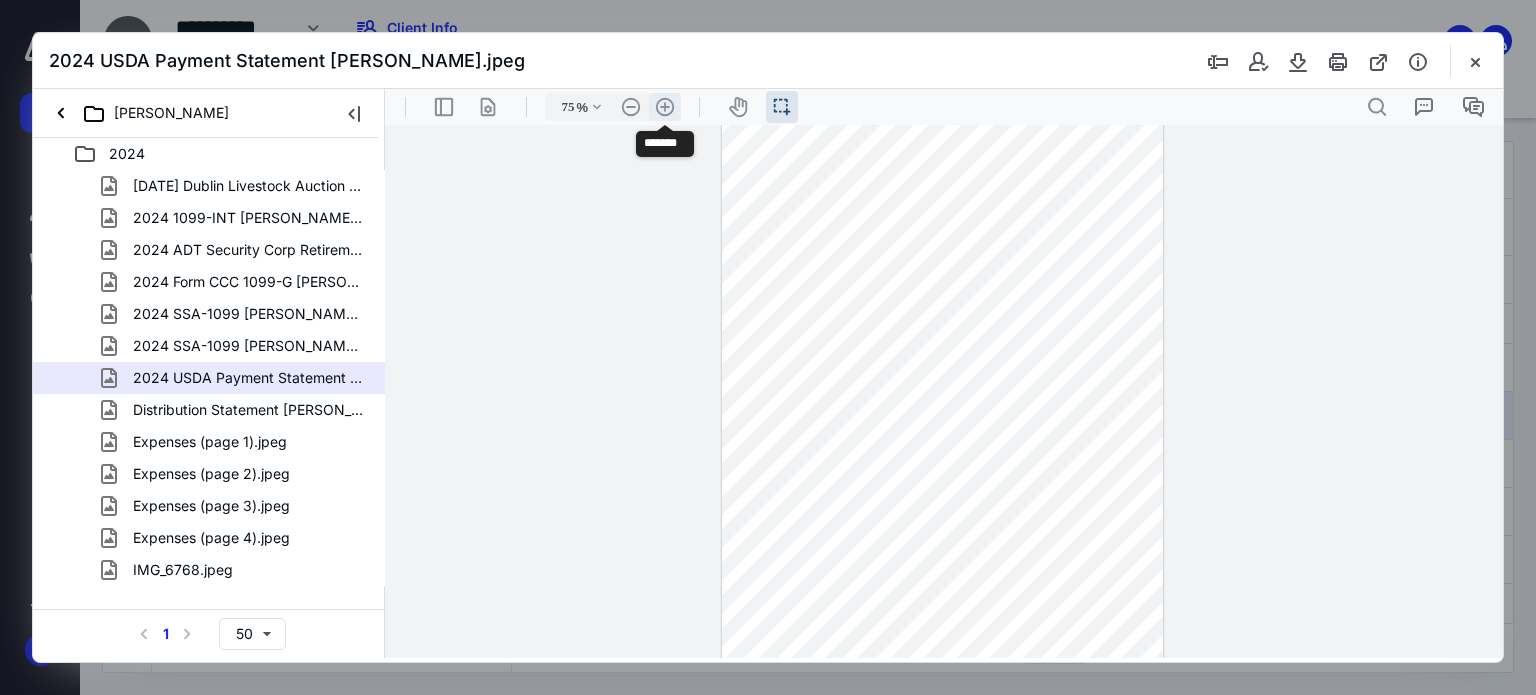 click on ".cls-1{fill:#abb0c4;} icon - header - zoom - in - line" at bounding box center [665, 107] 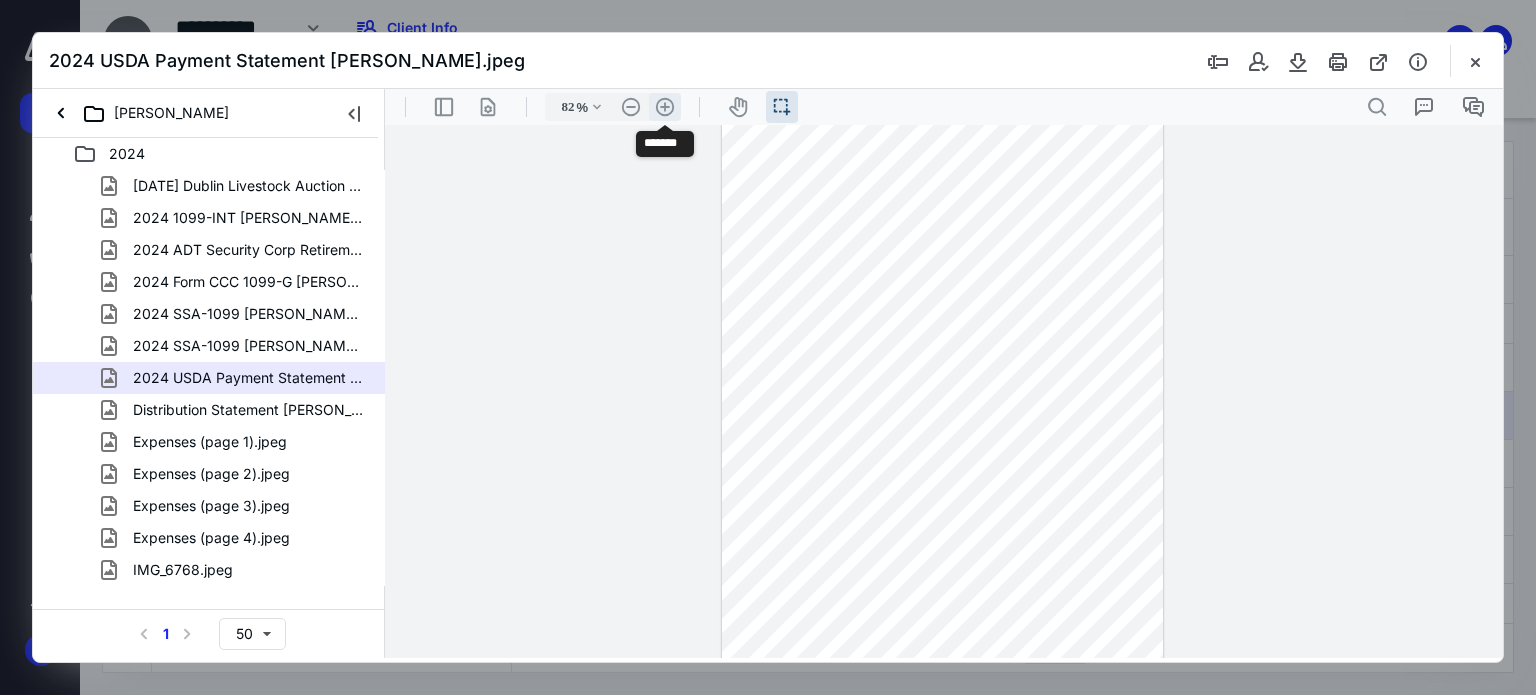 click on ".cls-1{fill:#abb0c4;} icon - header - zoom - in - line" at bounding box center (665, 107) 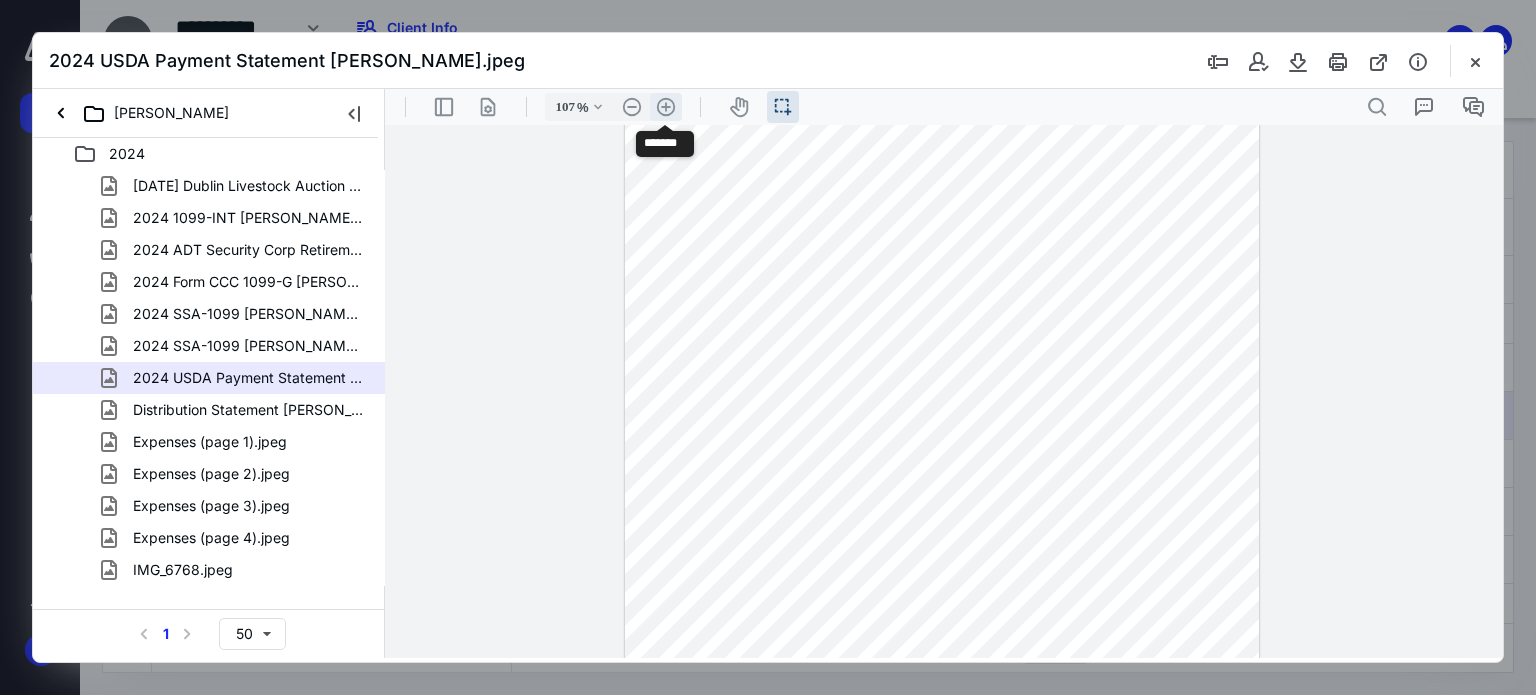 click on ".cls-1{fill:#abb0c4;} icon - header - zoom - in - line" at bounding box center [666, 107] 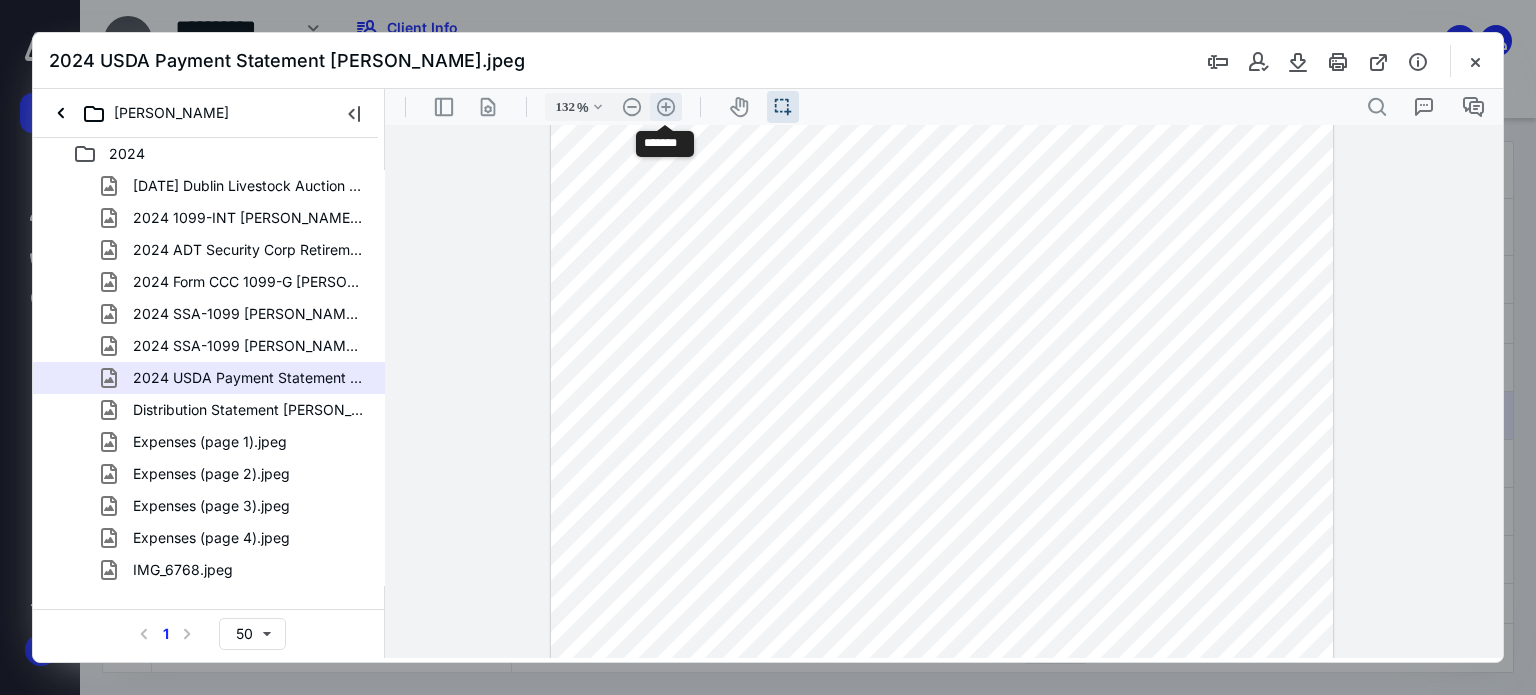 click on ".cls-1{fill:#abb0c4;} icon - header - zoom - in - line" at bounding box center (666, 107) 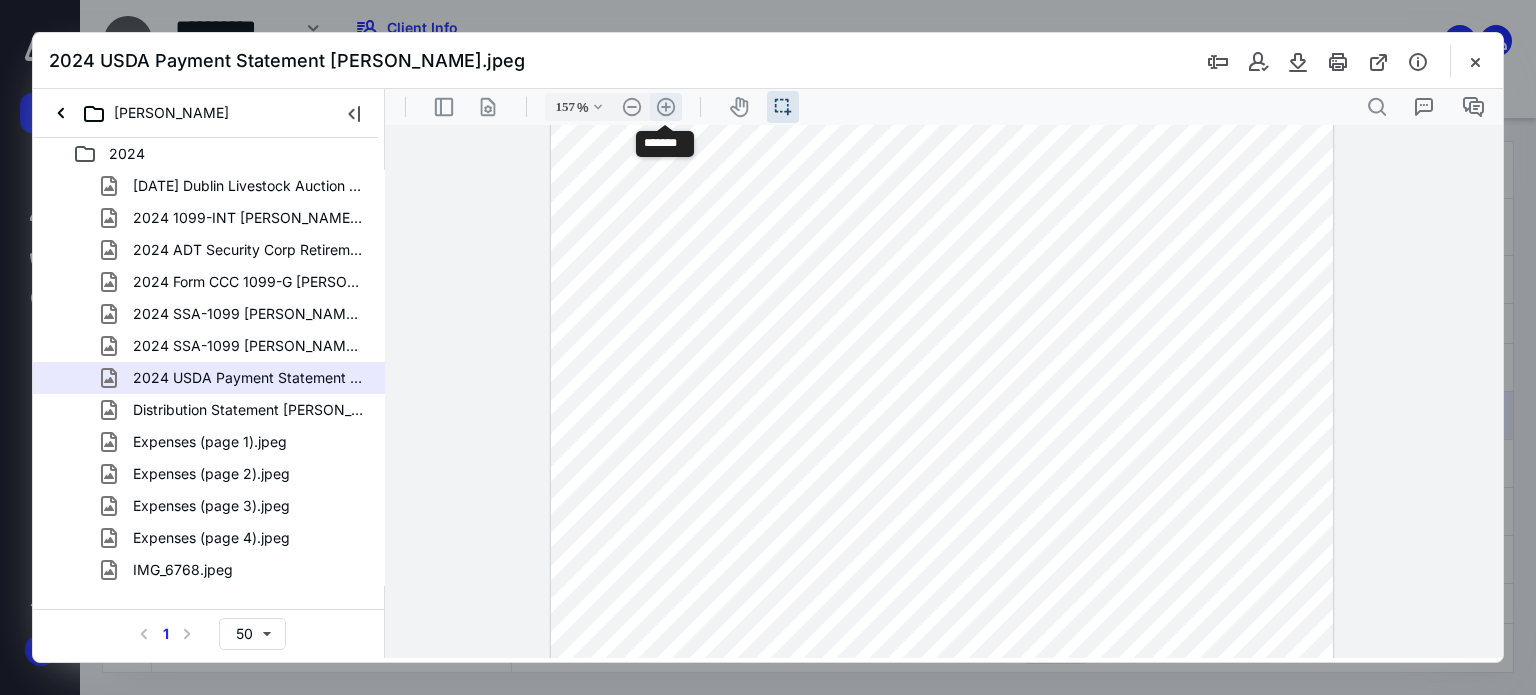 scroll, scrollTop: 336, scrollLeft: 0, axis: vertical 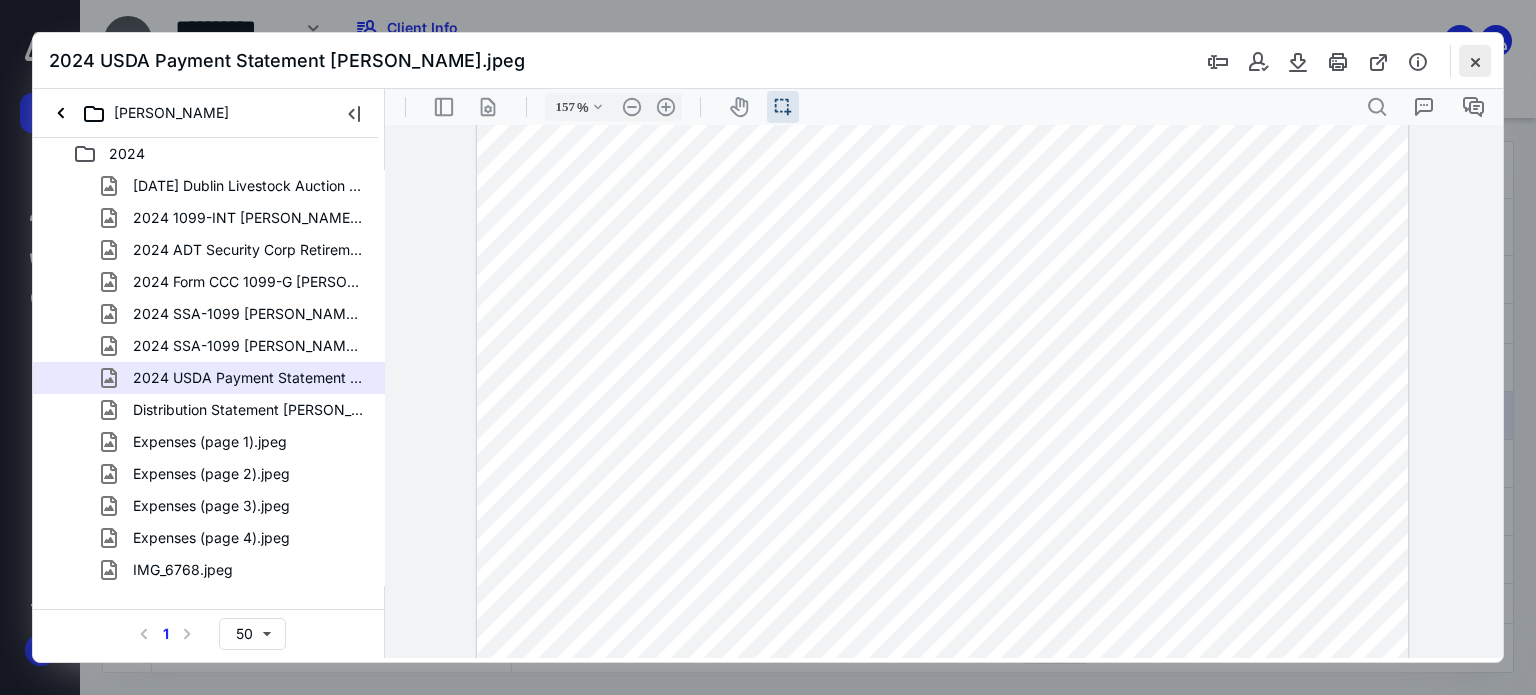 click at bounding box center [1475, 61] 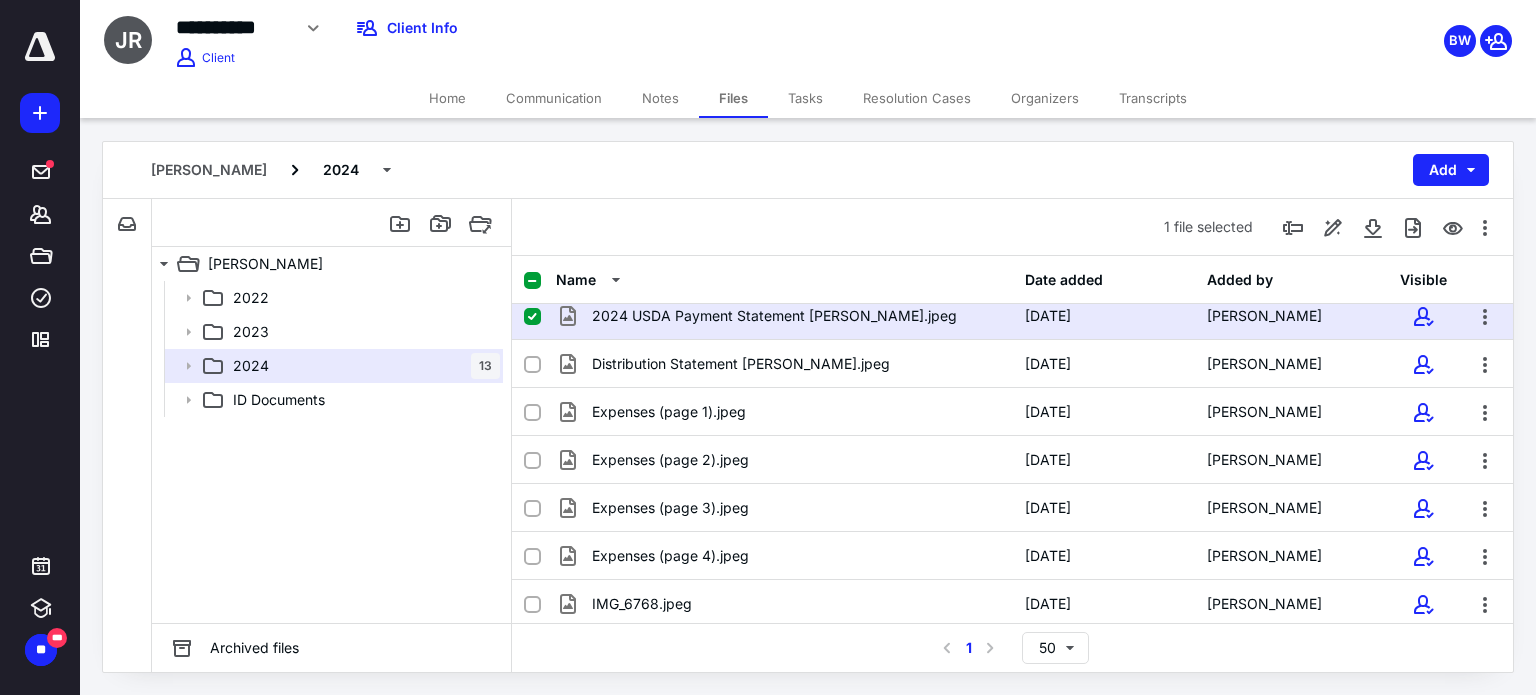 scroll, scrollTop: 301, scrollLeft: 0, axis: vertical 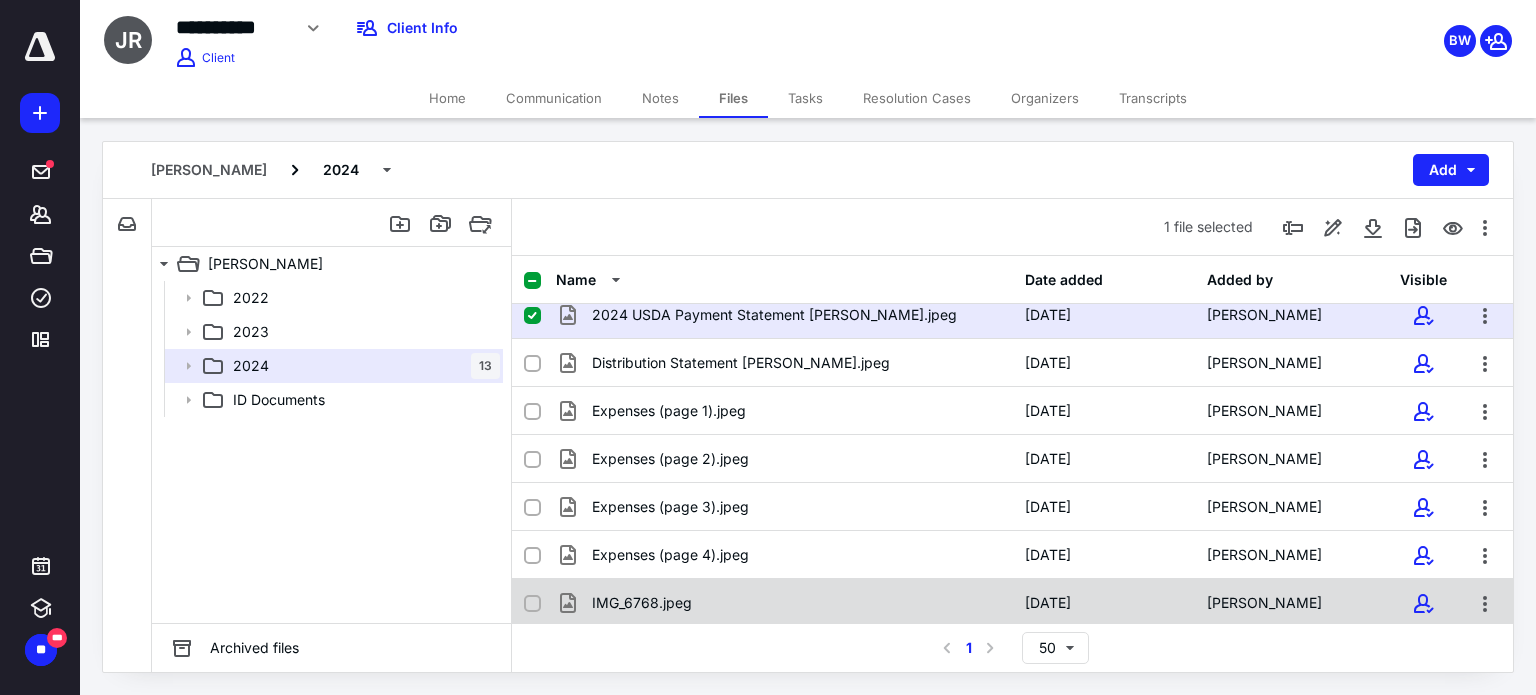 click on "IMG_6768.jpeg" at bounding box center (784, 603) 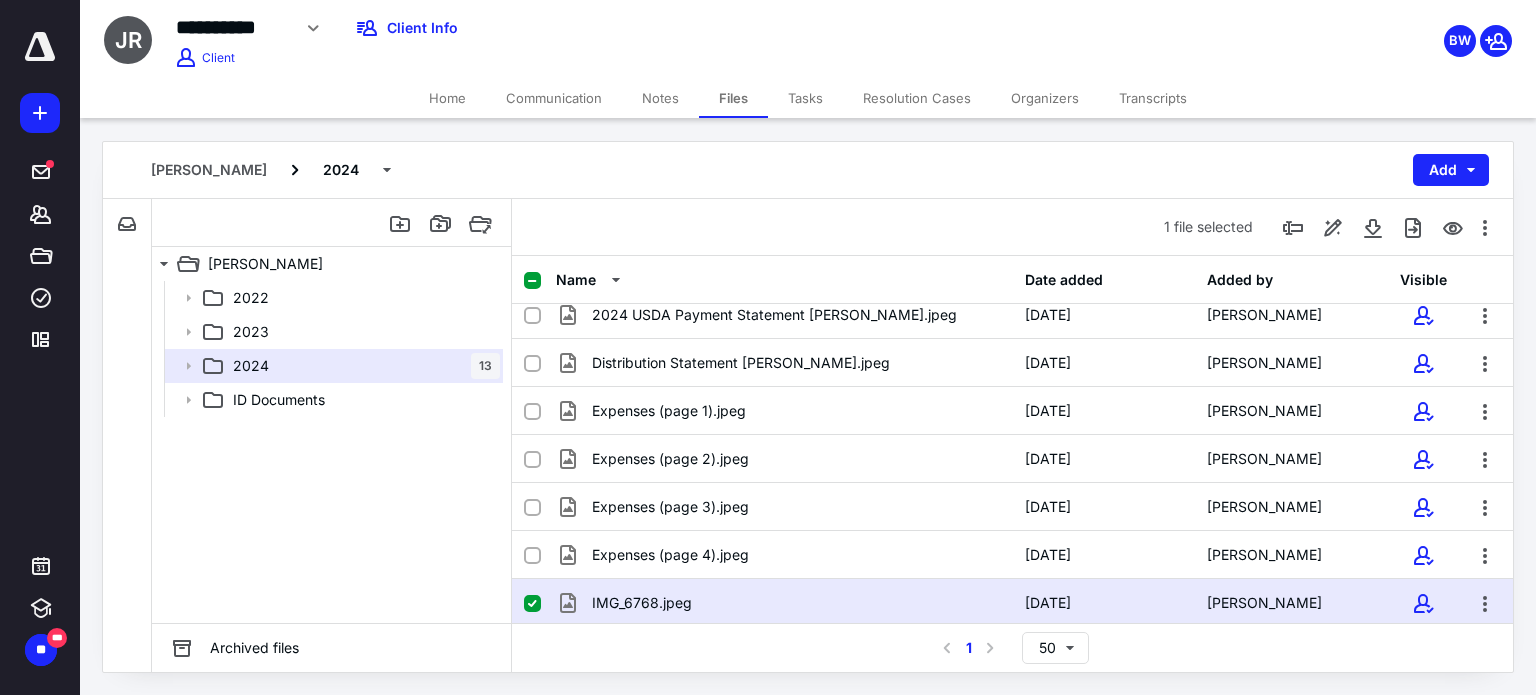 click on "IMG_6768.jpeg" at bounding box center (784, 603) 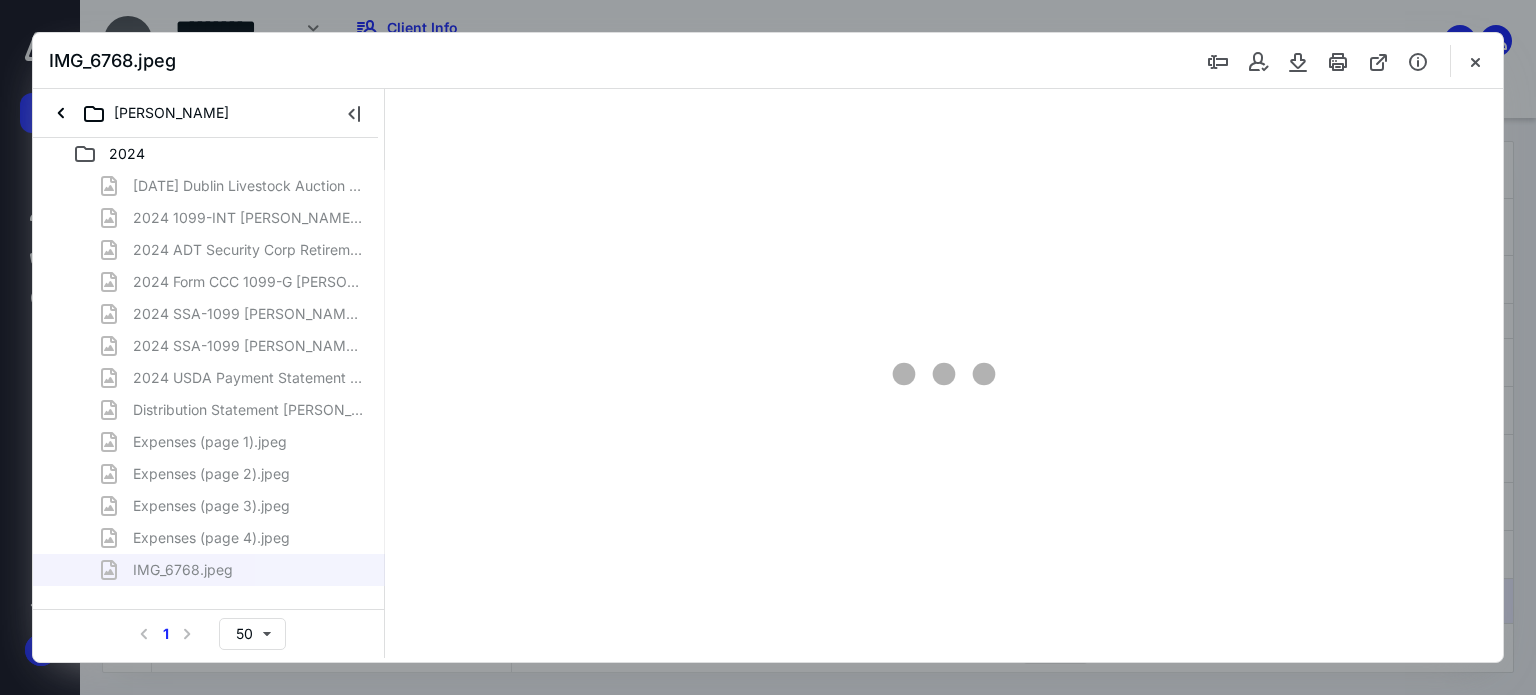scroll, scrollTop: 0, scrollLeft: 0, axis: both 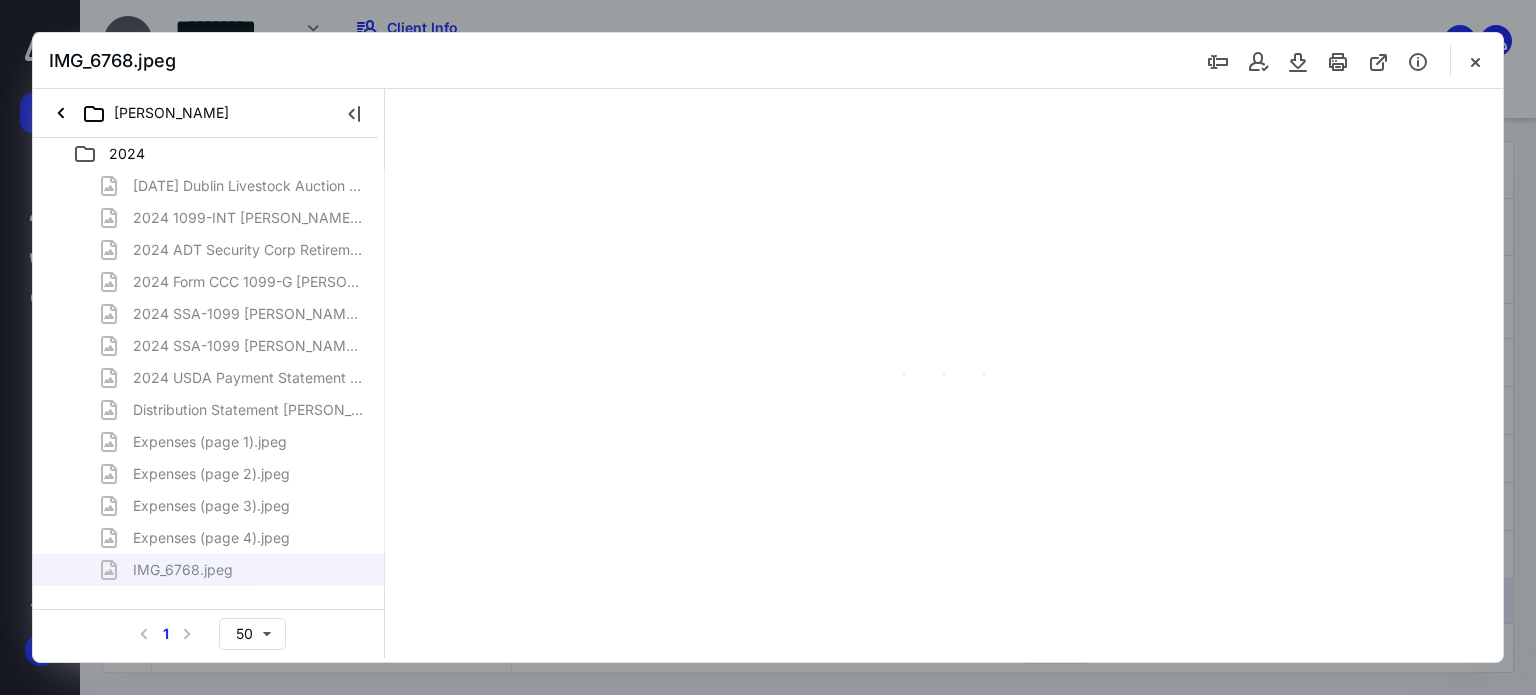 type on "67" 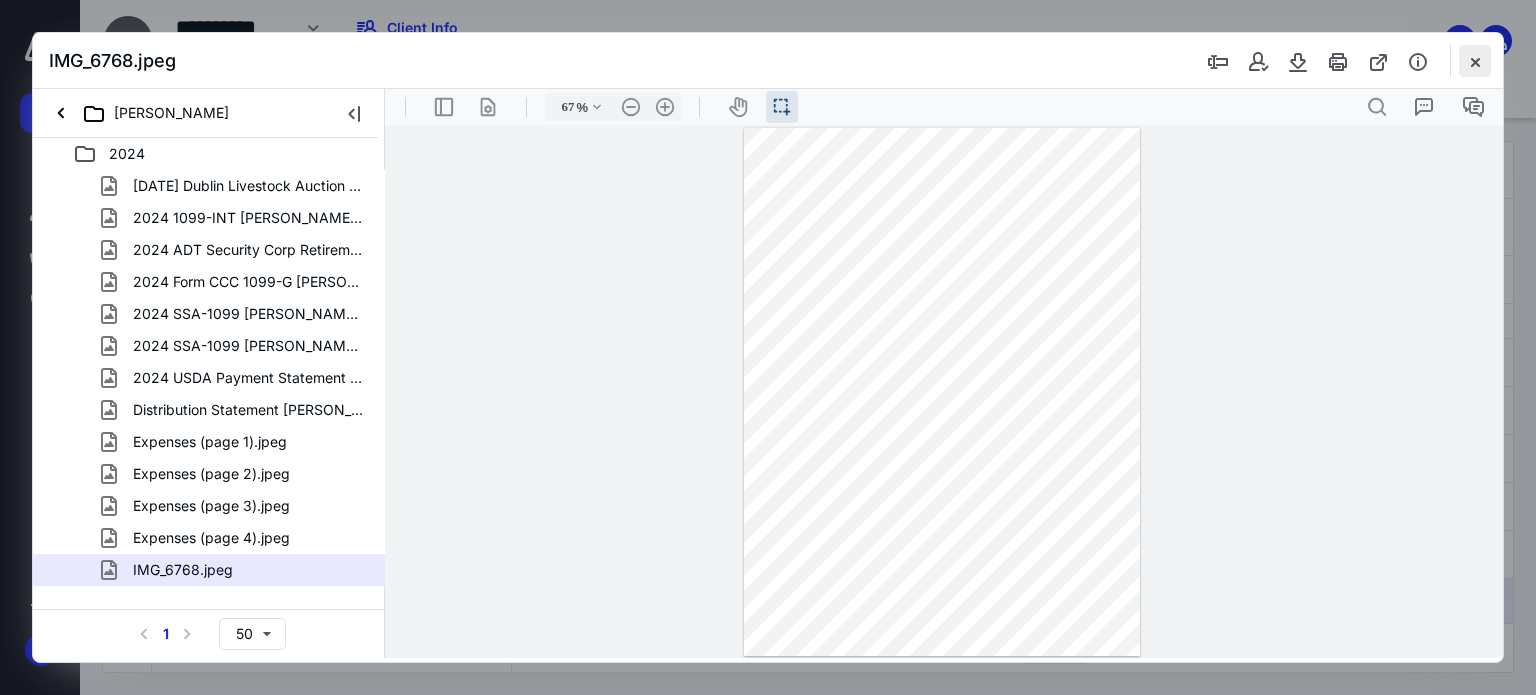 click at bounding box center [1475, 61] 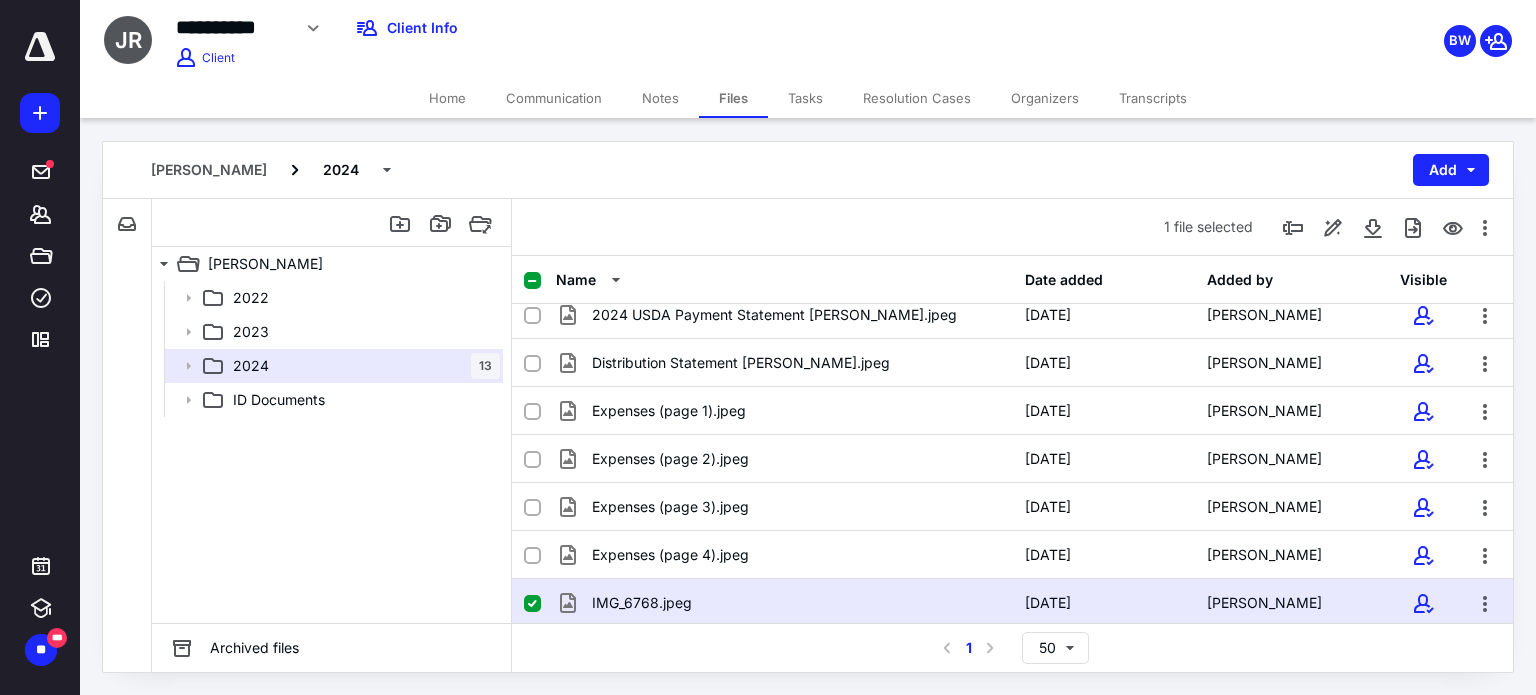 click on "Home" at bounding box center [447, 98] 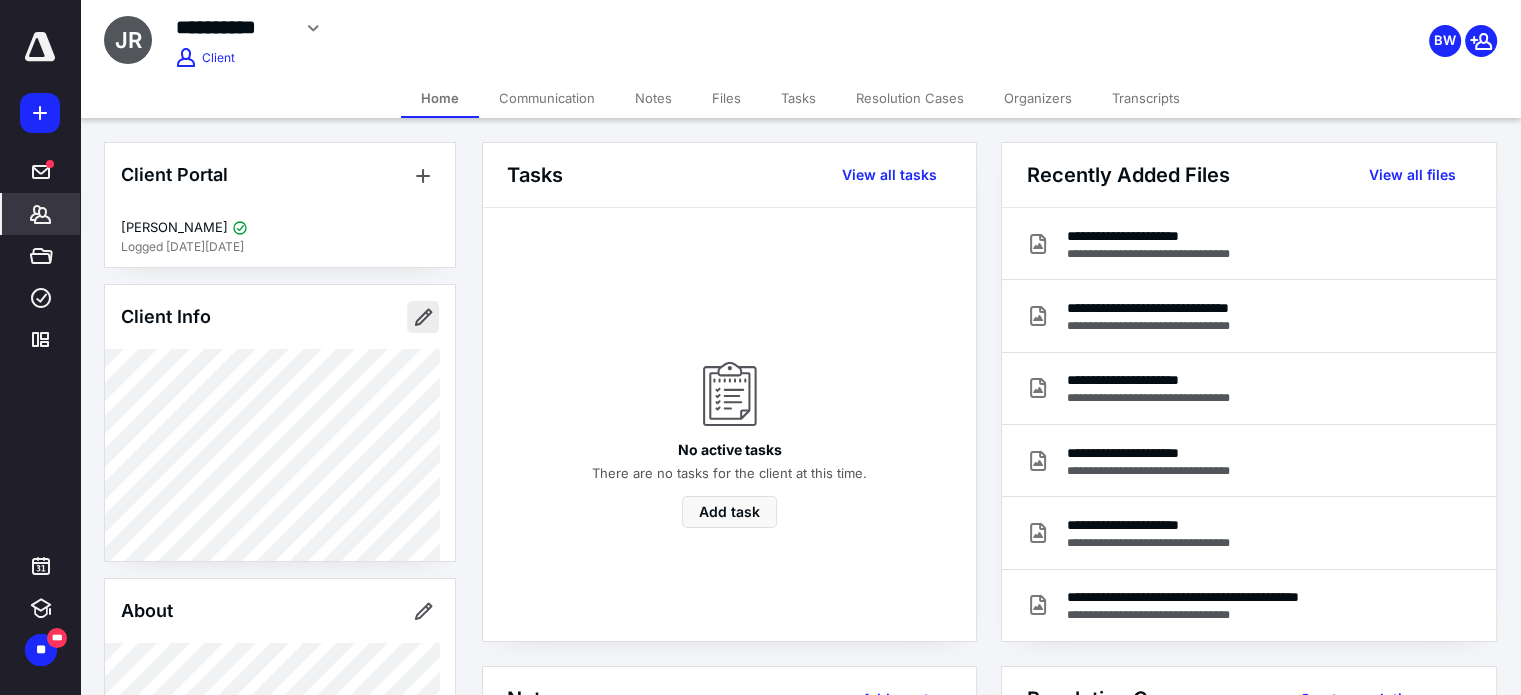 click at bounding box center (423, 317) 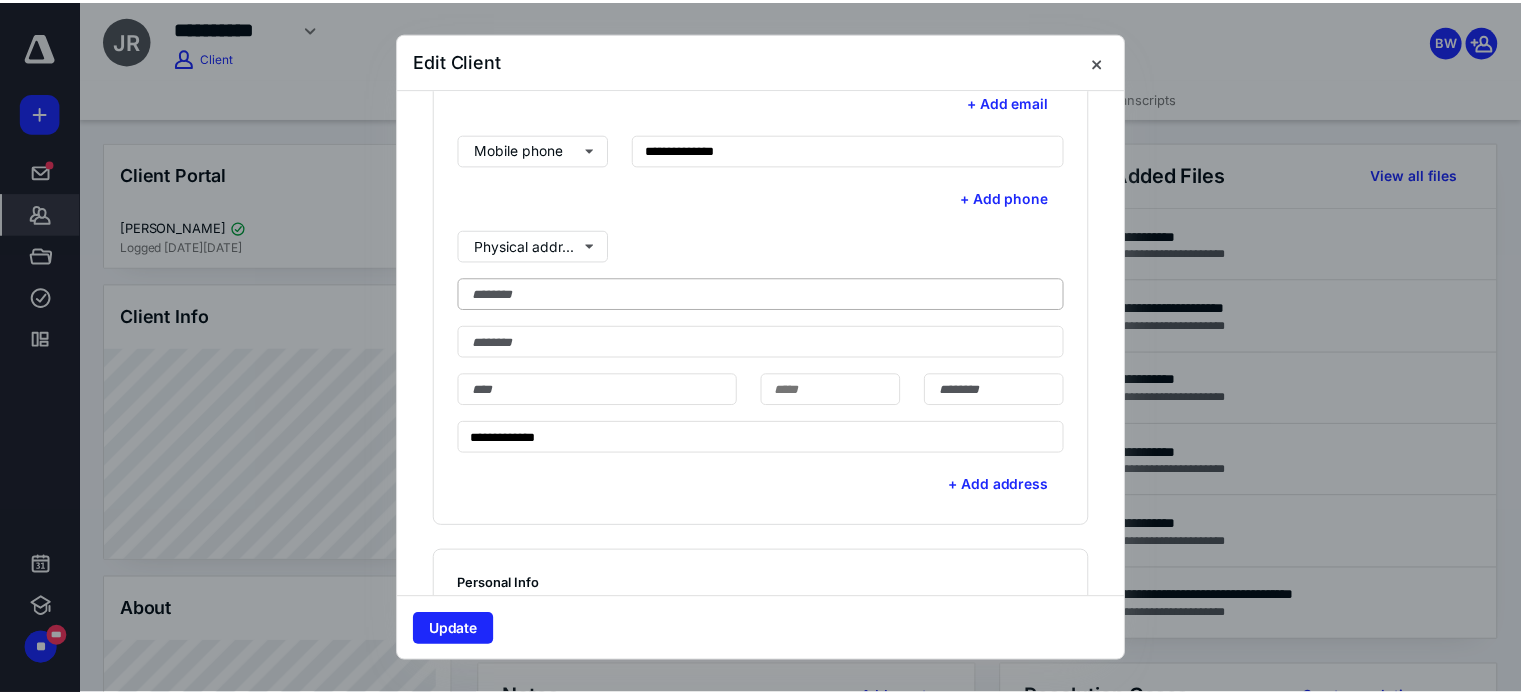 scroll, scrollTop: 600, scrollLeft: 0, axis: vertical 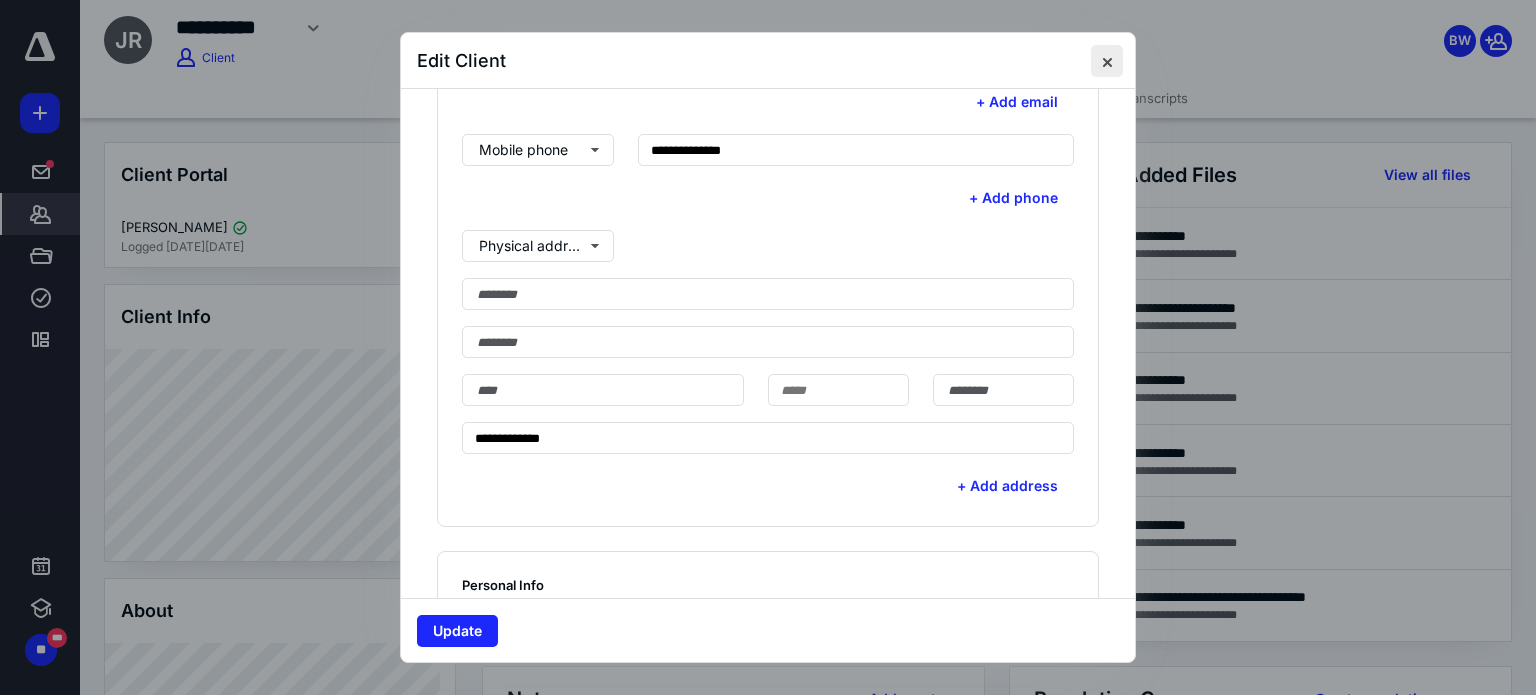 click at bounding box center [1107, 61] 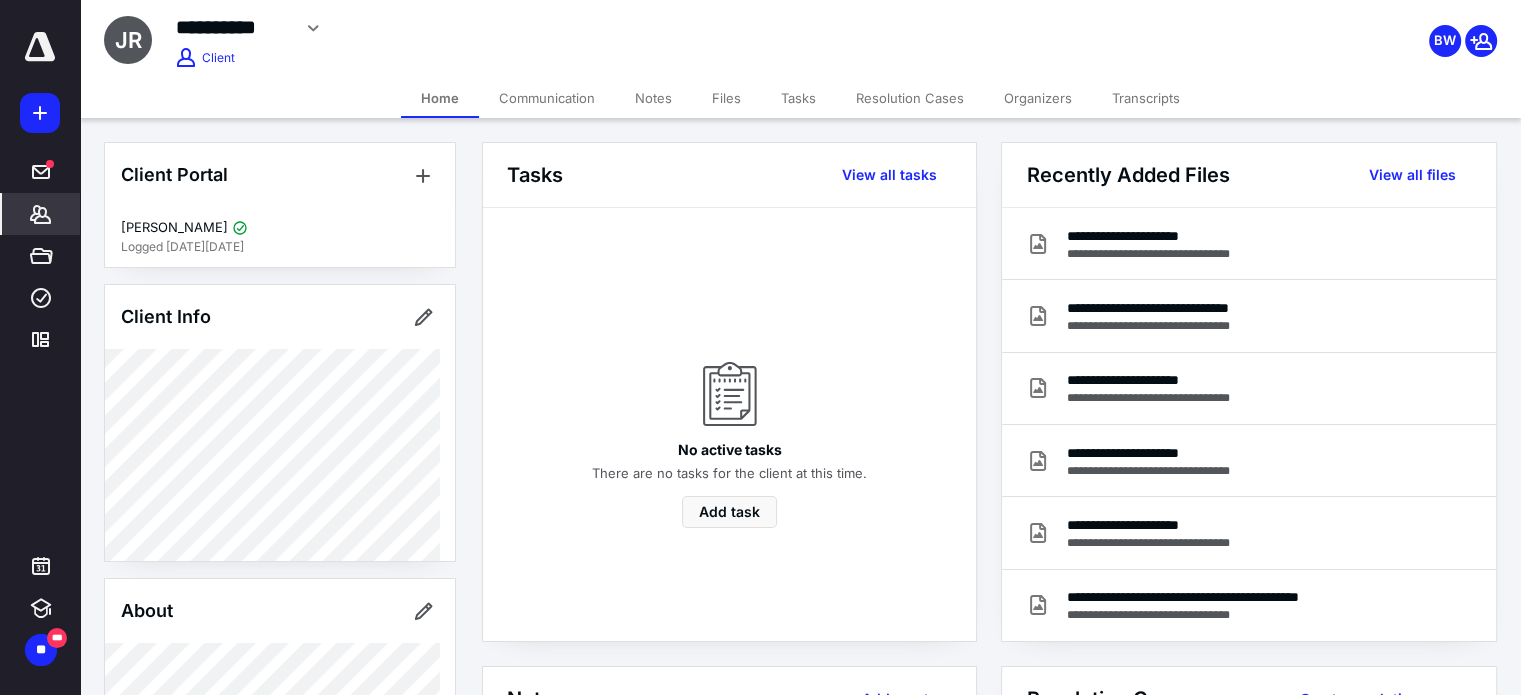 click on "Organizers" at bounding box center (1038, 98) 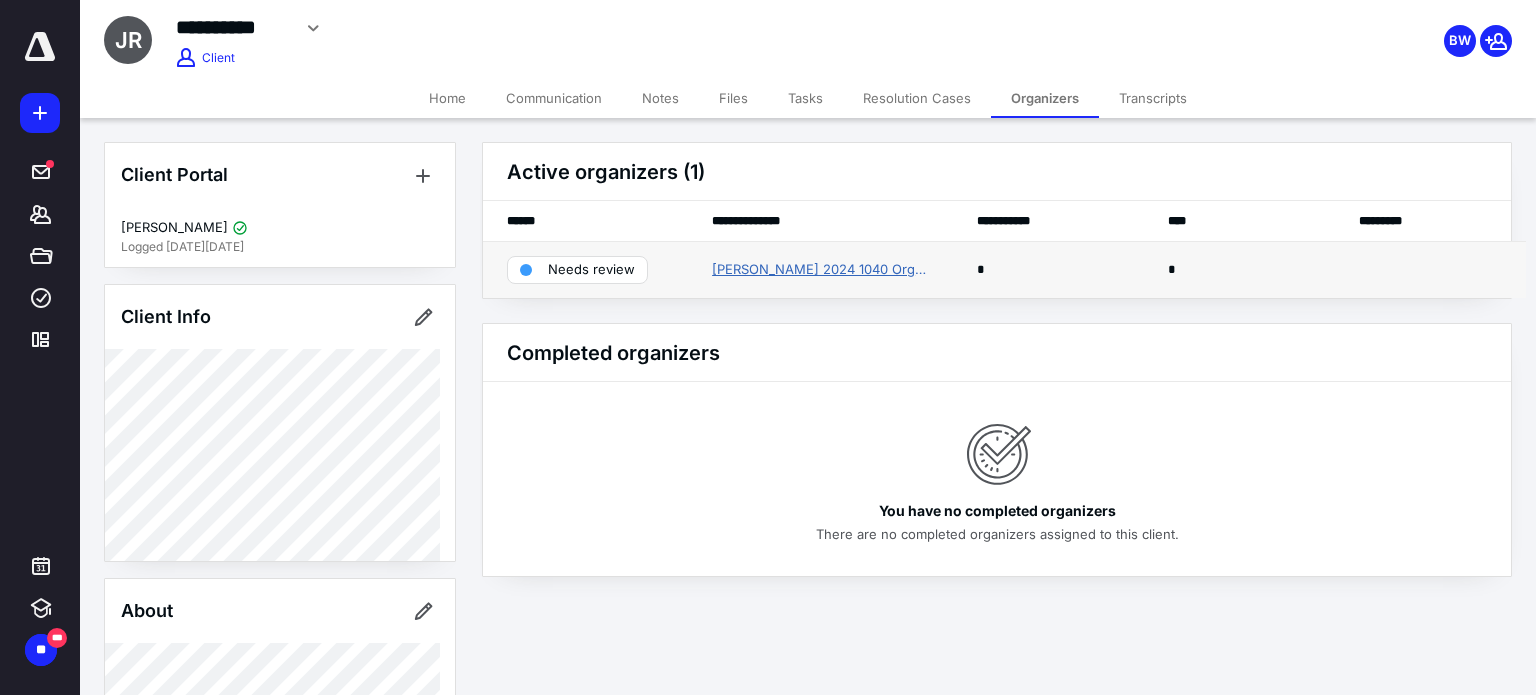 click on "[PERSON_NAME] 2024 1040 Organizer" at bounding box center [820, 270] 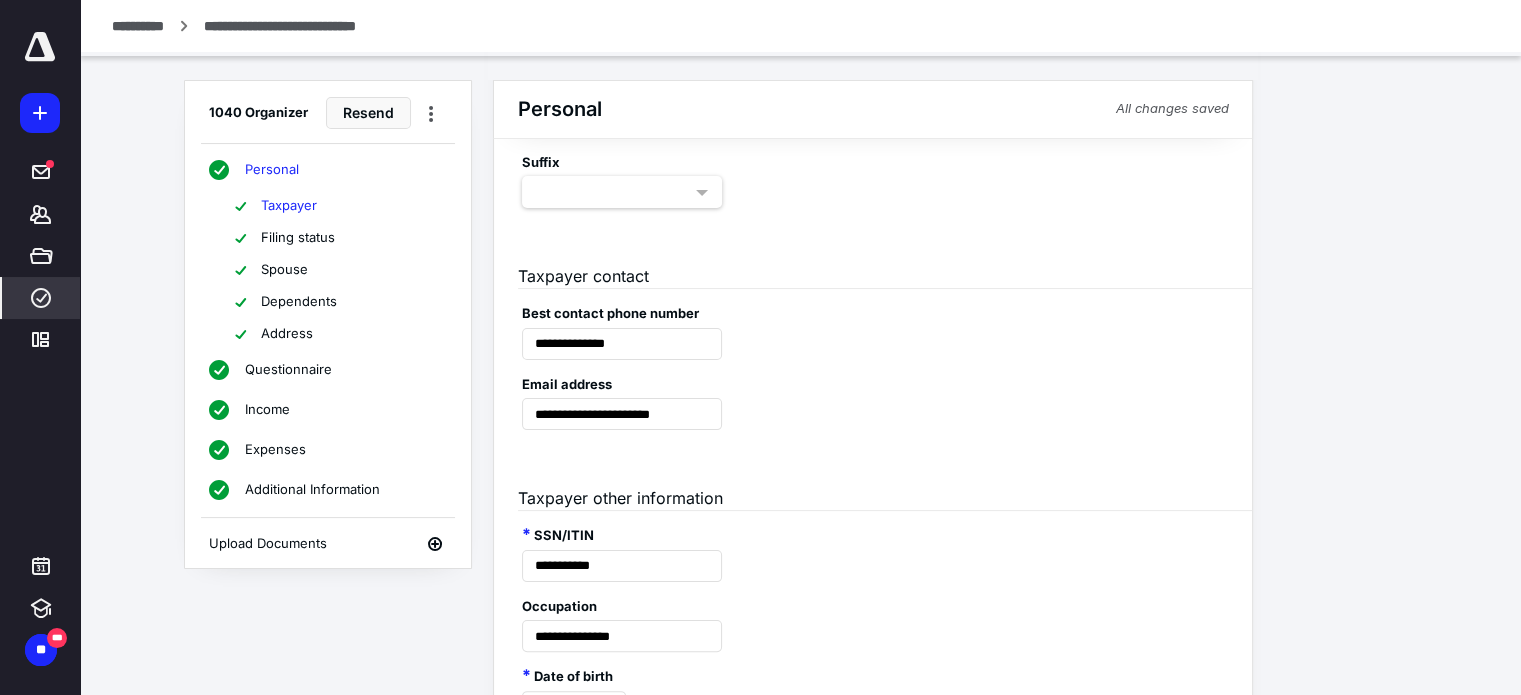 scroll, scrollTop: 225, scrollLeft: 0, axis: vertical 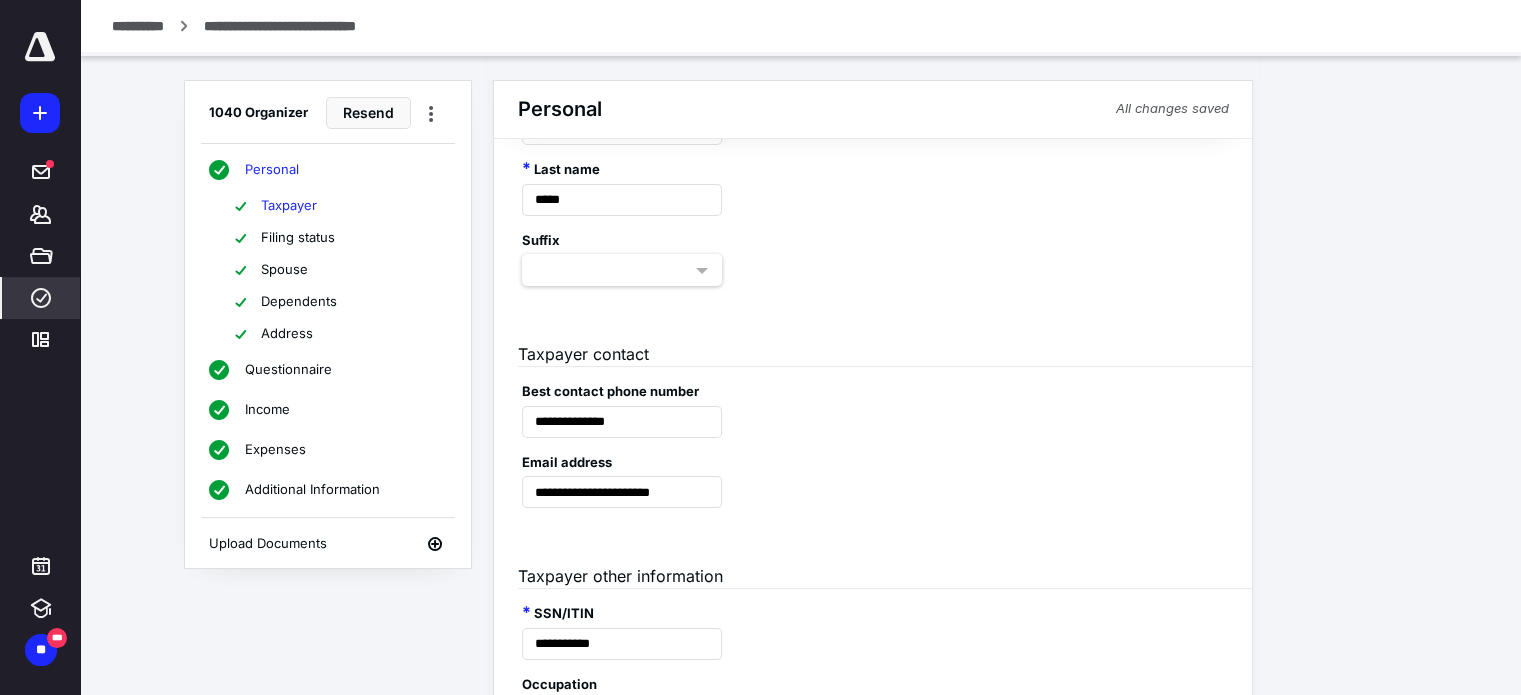 click on "Additional Information" at bounding box center (312, 490) 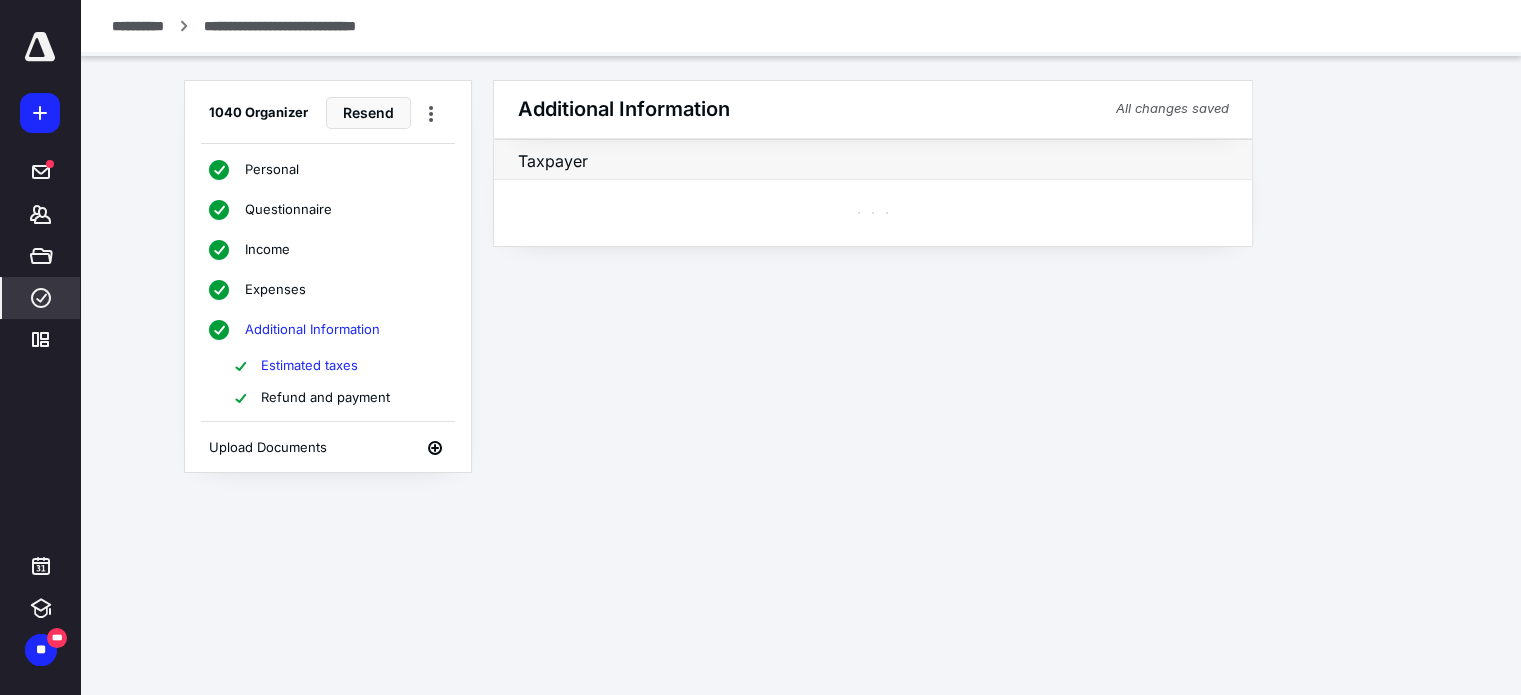 scroll, scrollTop: 0, scrollLeft: 0, axis: both 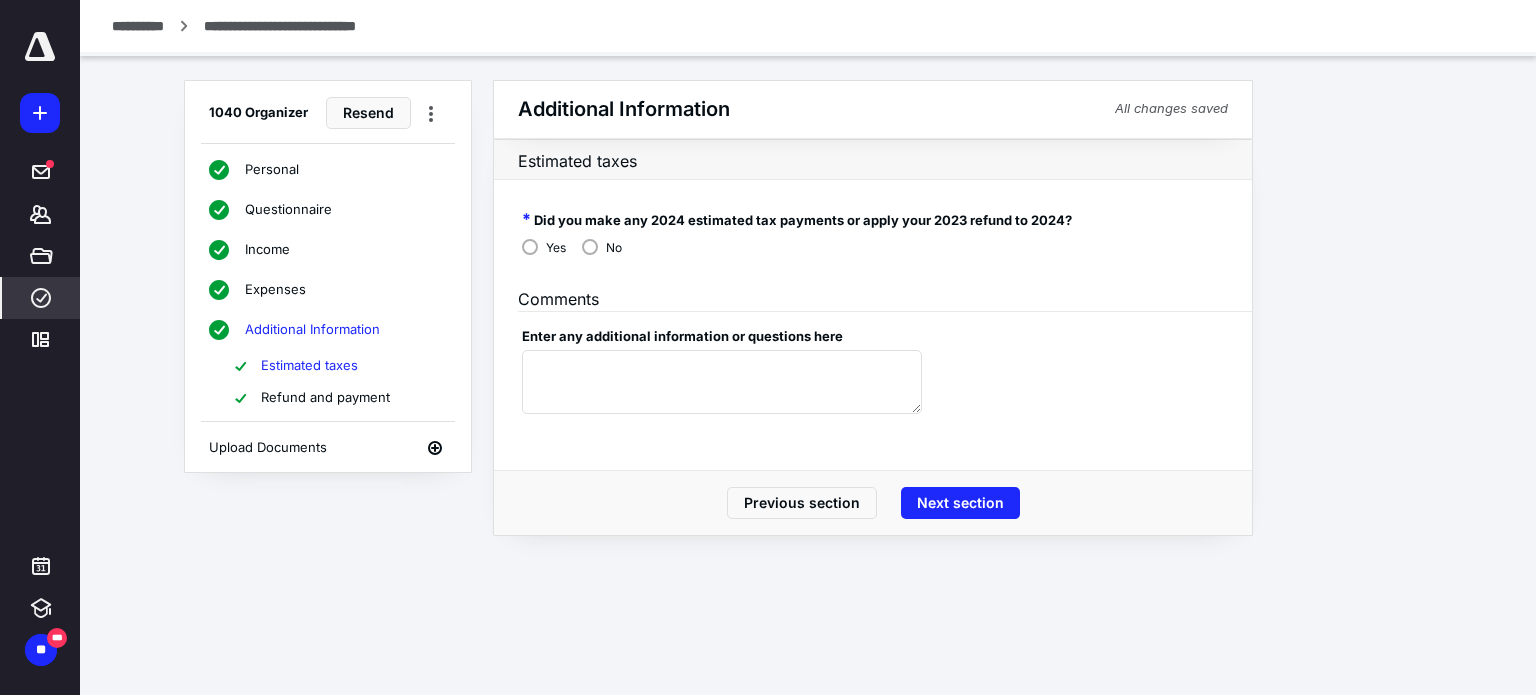 click on "Refund and payment" at bounding box center (325, 398) 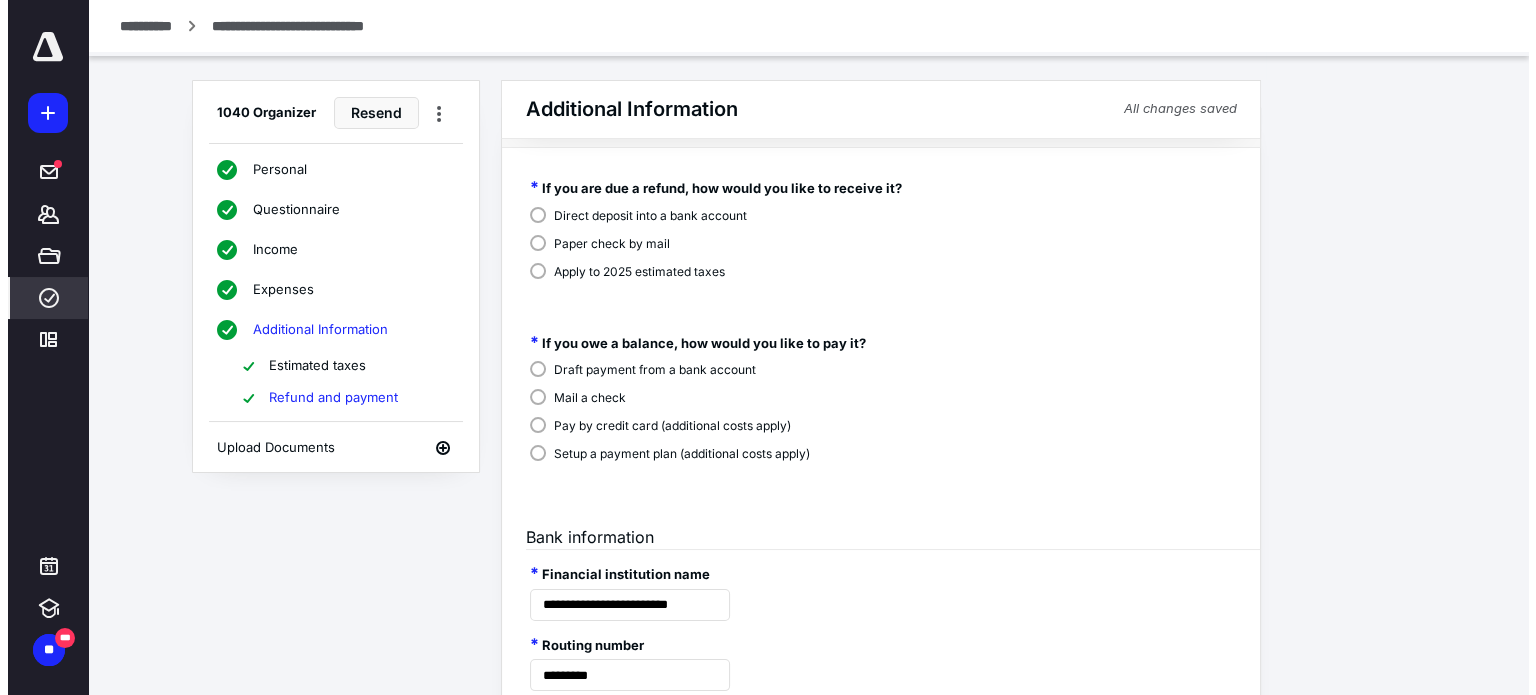 scroll, scrollTop: 0, scrollLeft: 0, axis: both 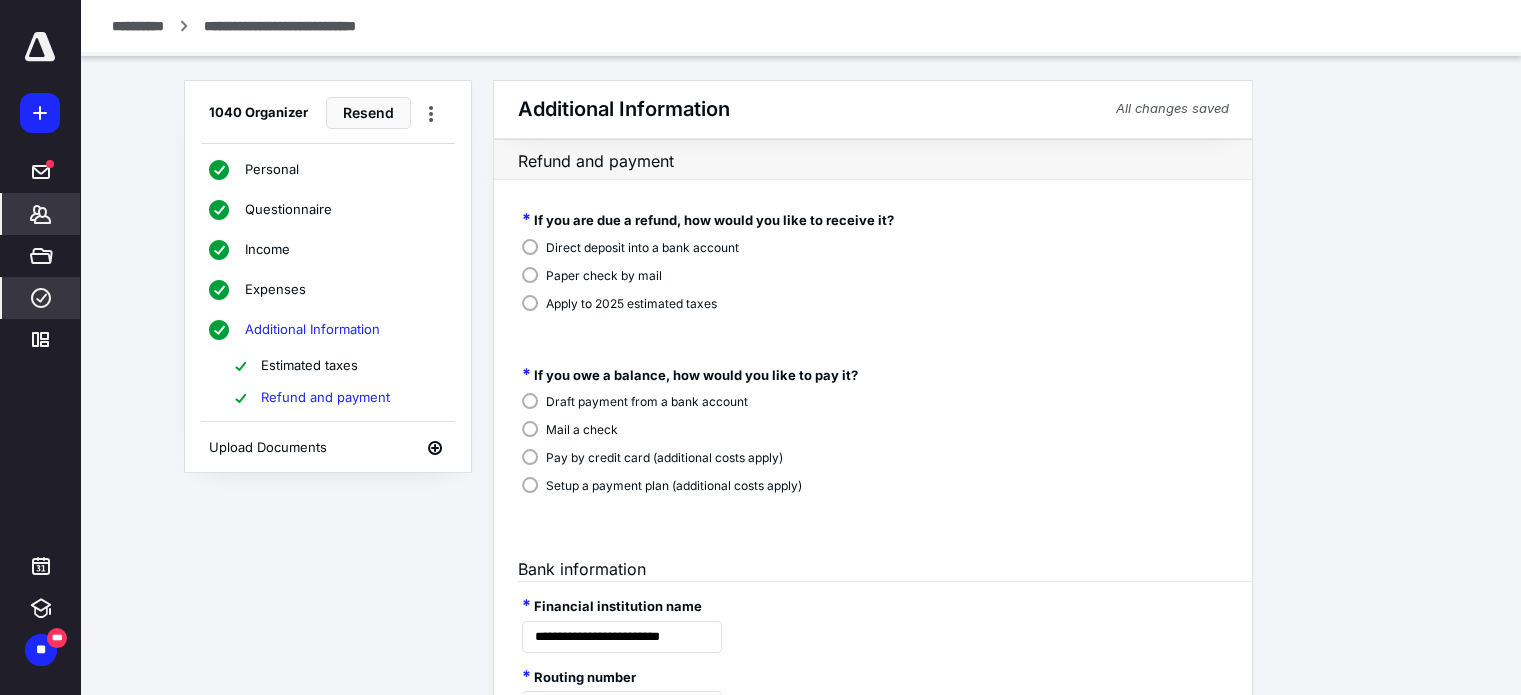 click 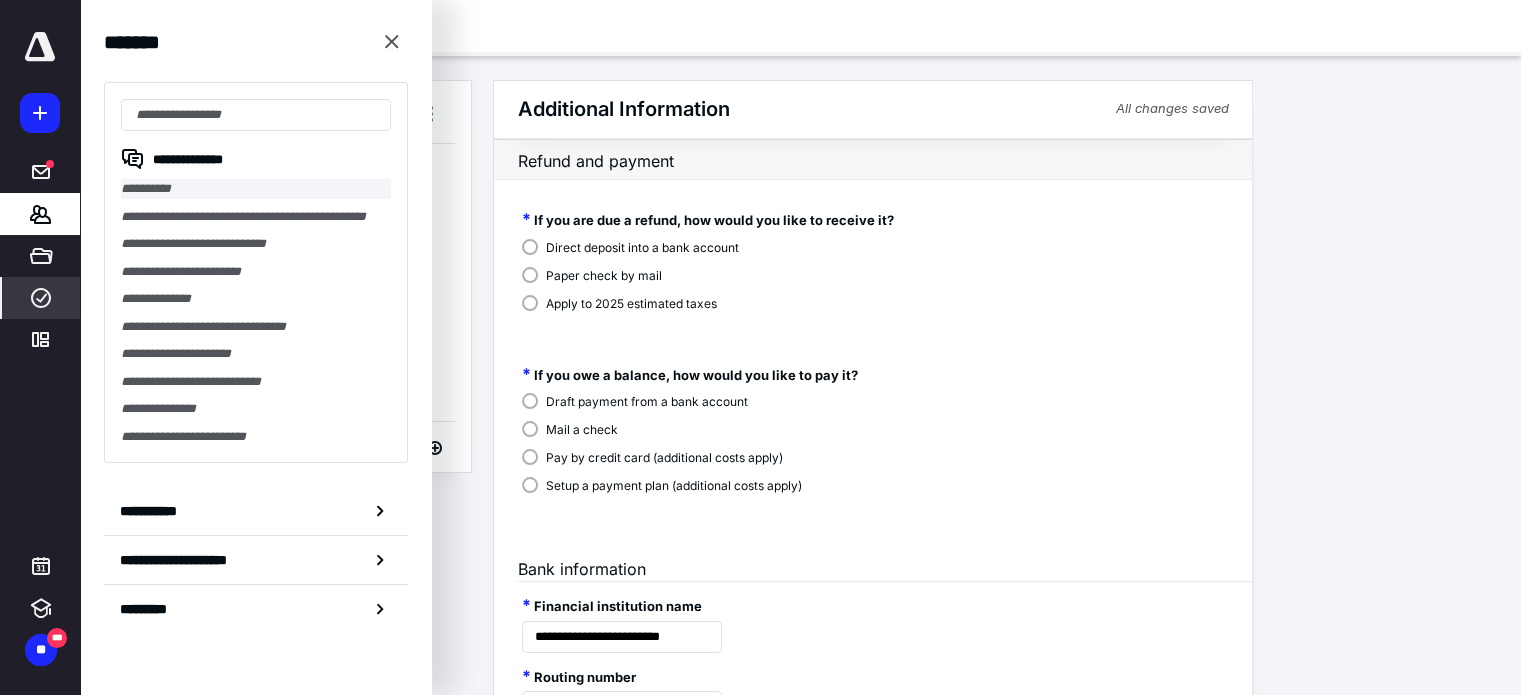 click on "**********" at bounding box center [256, 189] 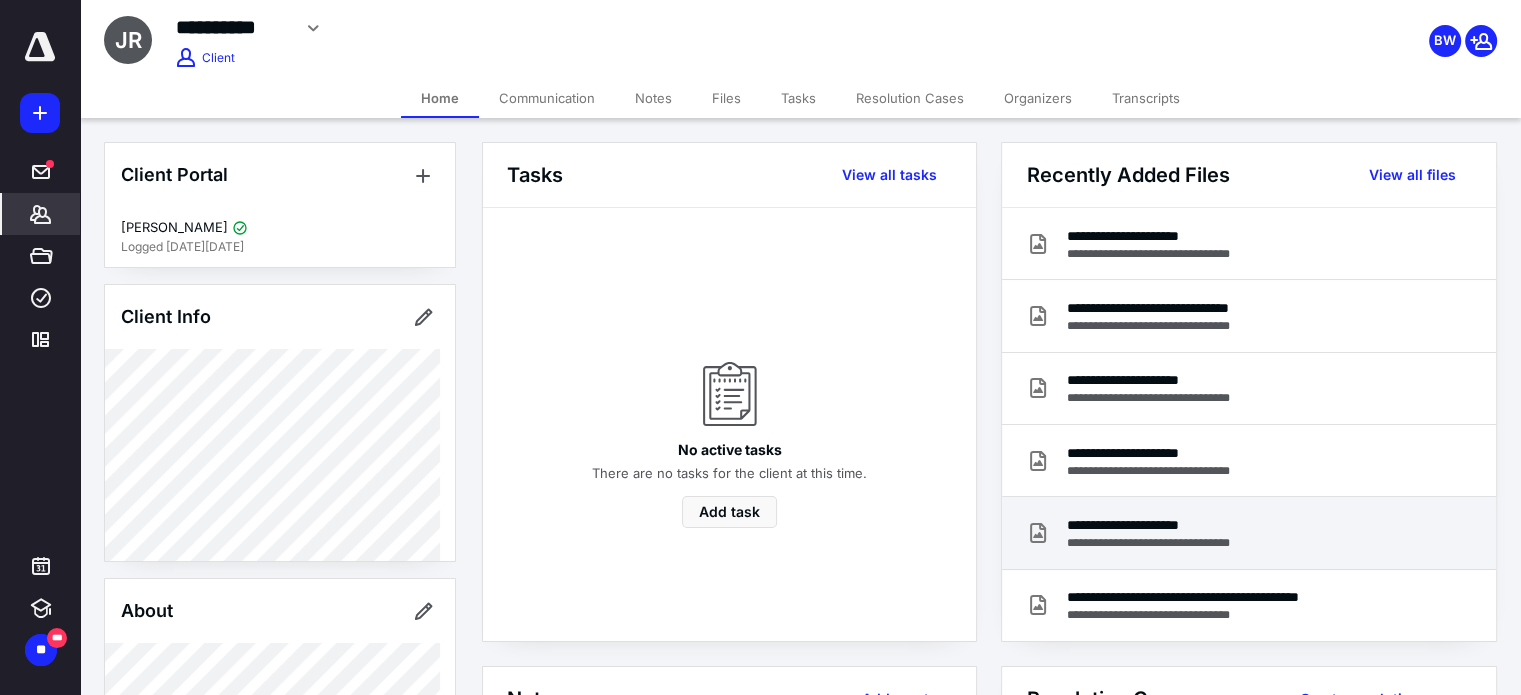 click on "**********" at bounding box center [1167, 525] 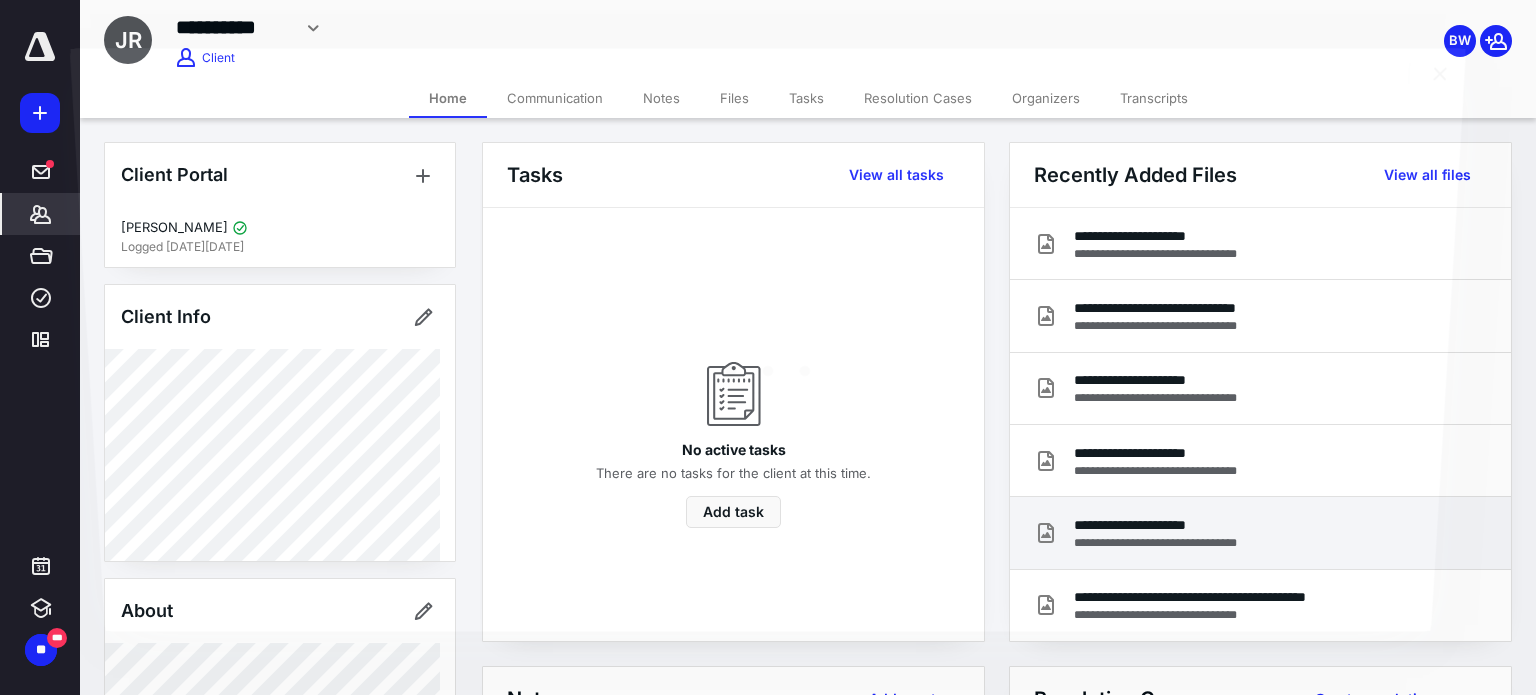 click at bounding box center (767, 364) 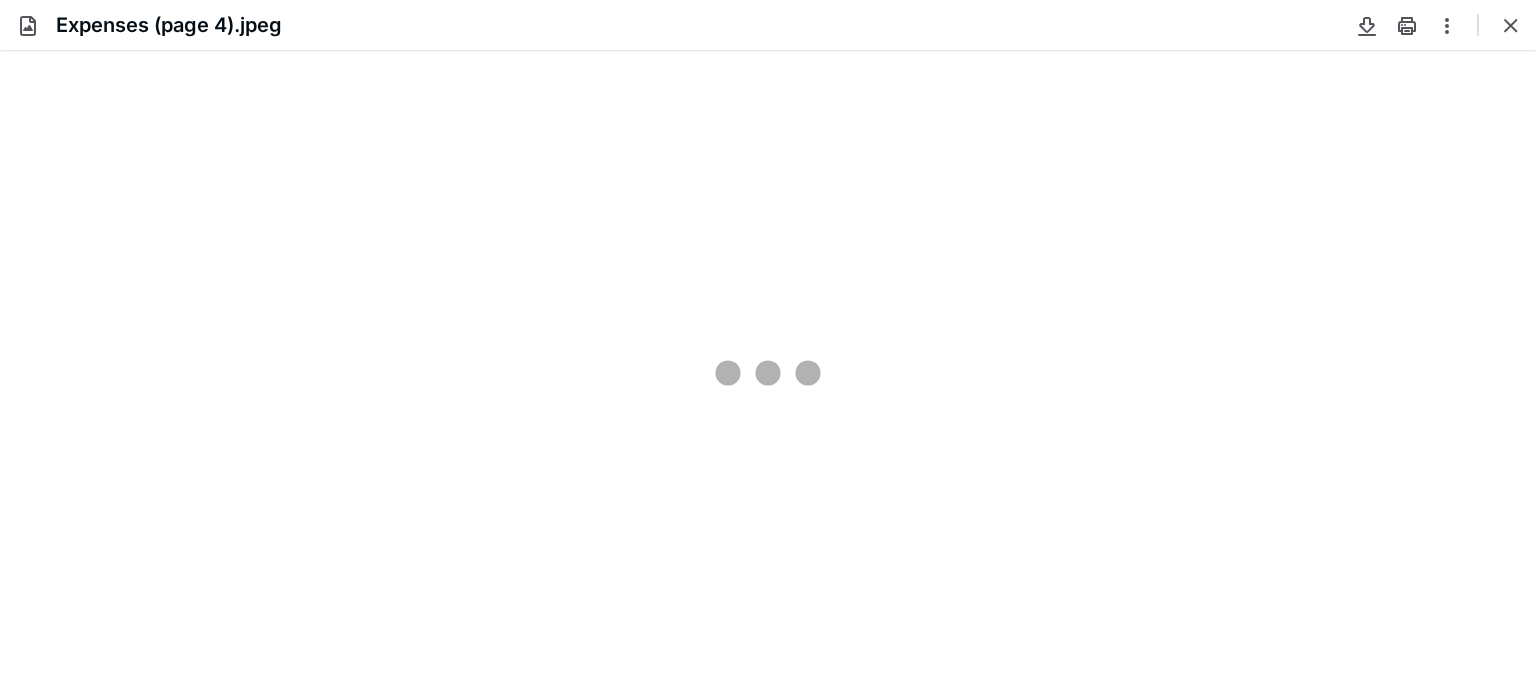 scroll, scrollTop: 0, scrollLeft: 0, axis: both 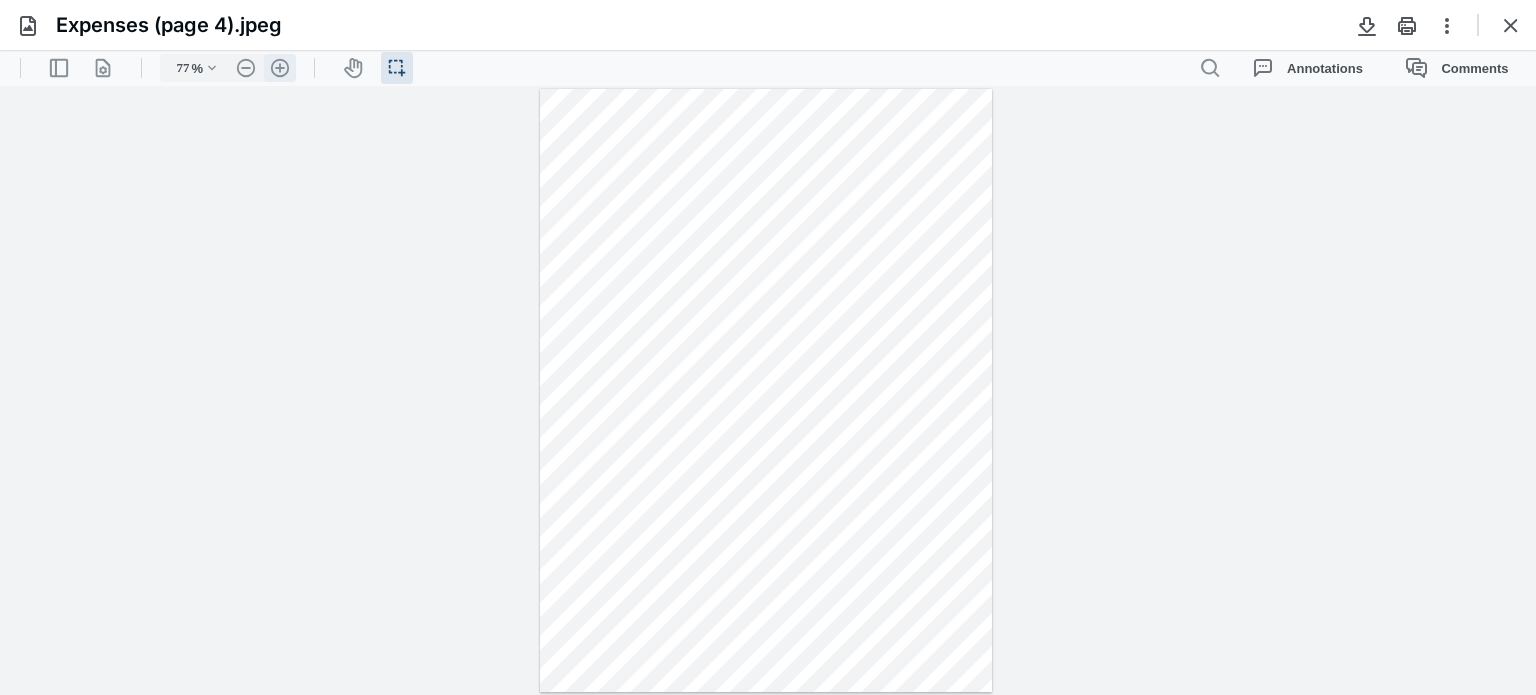 click on ".cls-1{fill:#abb0c4;} icon - header - zoom - in - line" at bounding box center (280, 68) 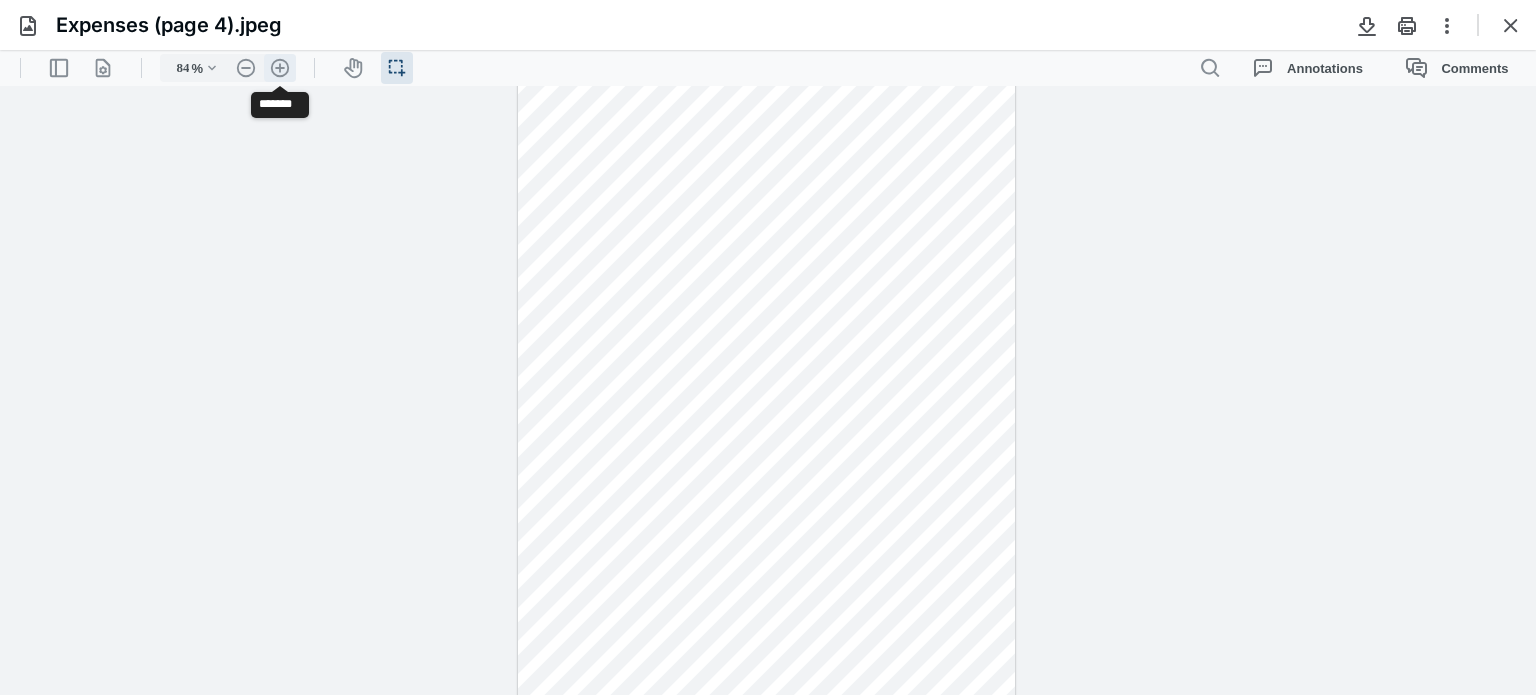 click on ".cls-1{fill:#abb0c4;} icon - header - zoom - in - line" at bounding box center (280, 68) 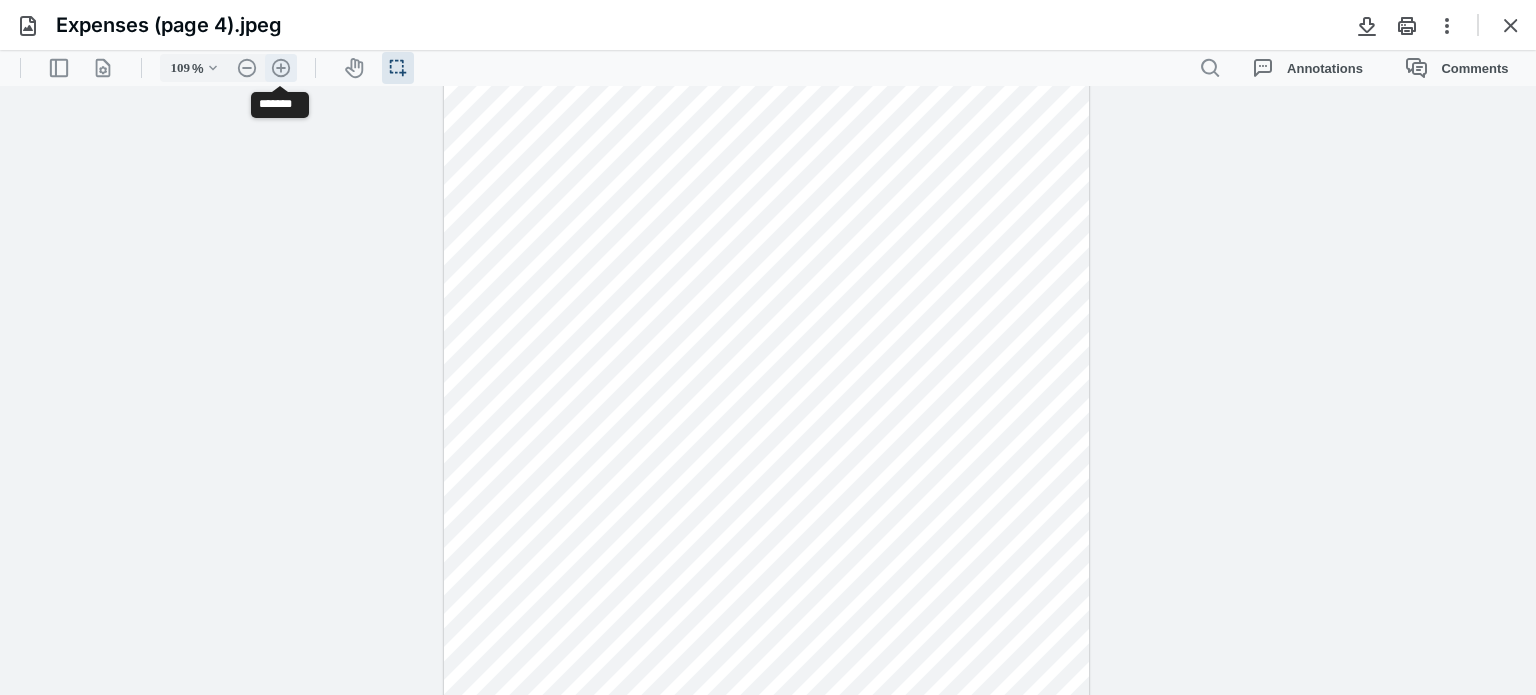 click on ".cls-1{fill:#abb0c4;} icon - header - zoom - in - line" at bounding box center [281, 68] 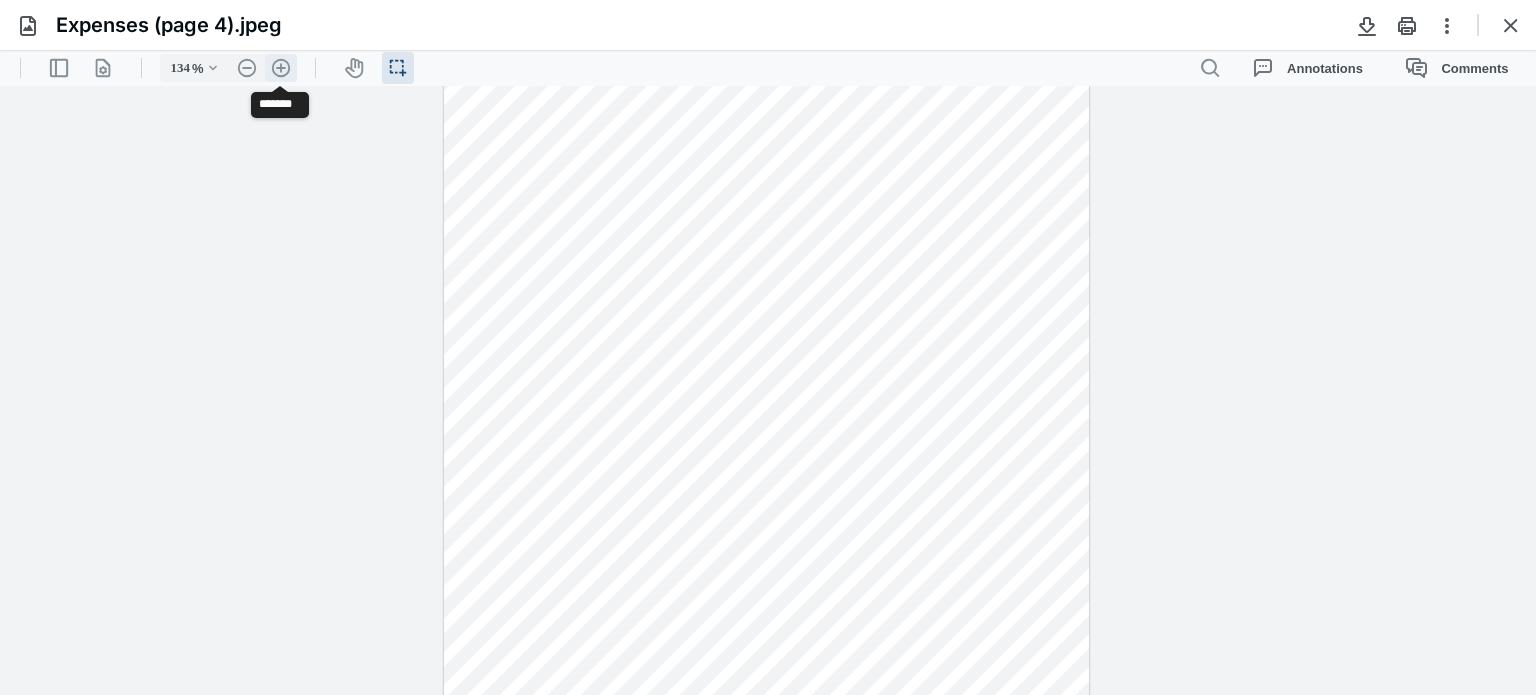 click on ".cls-1{fill:#abb0c4;} icon - header - zoom - in - line" at bounding box center [281, 68] 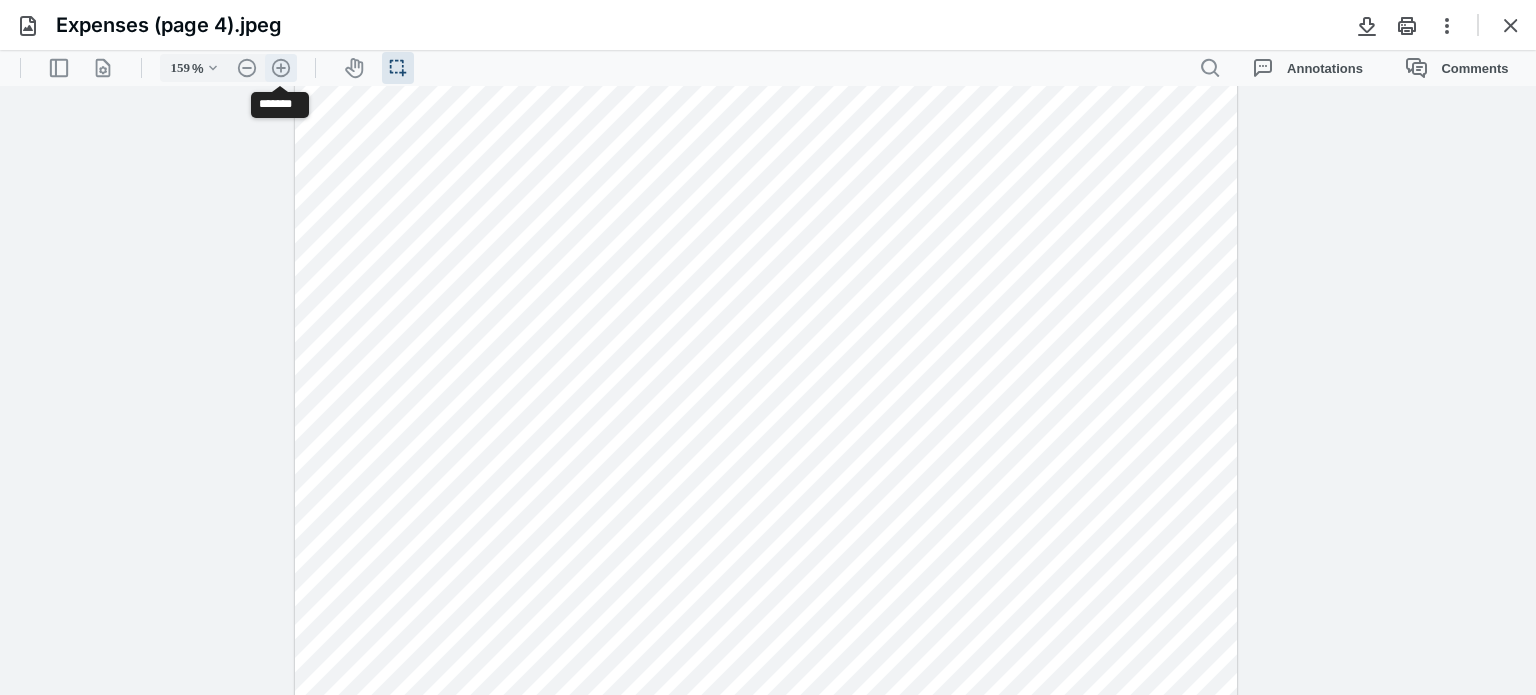click on ".cls-1{fill:#abb0c4;} icon - header - zoom - in - line" at bounding box center (281, 68) 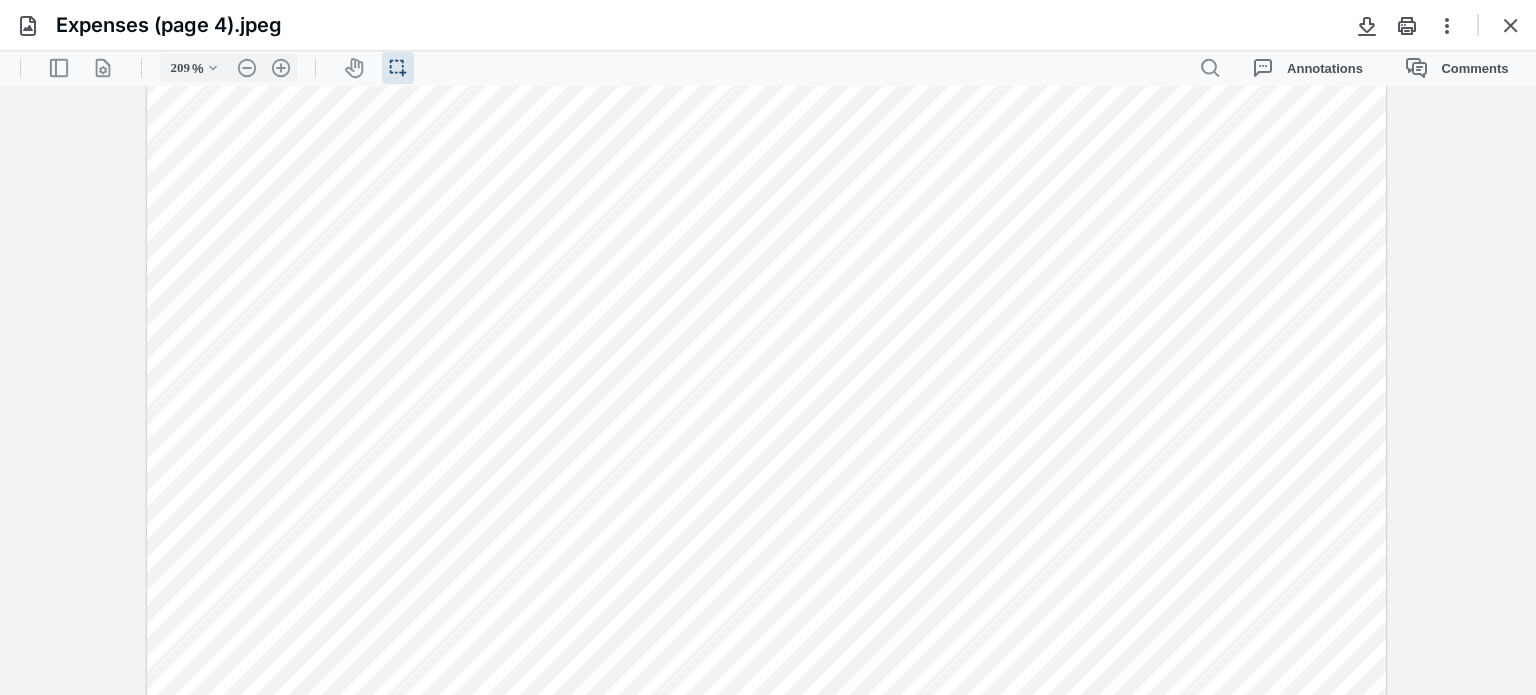 scroll, scrollTop: 0, scrollLeft: 0, axis: both 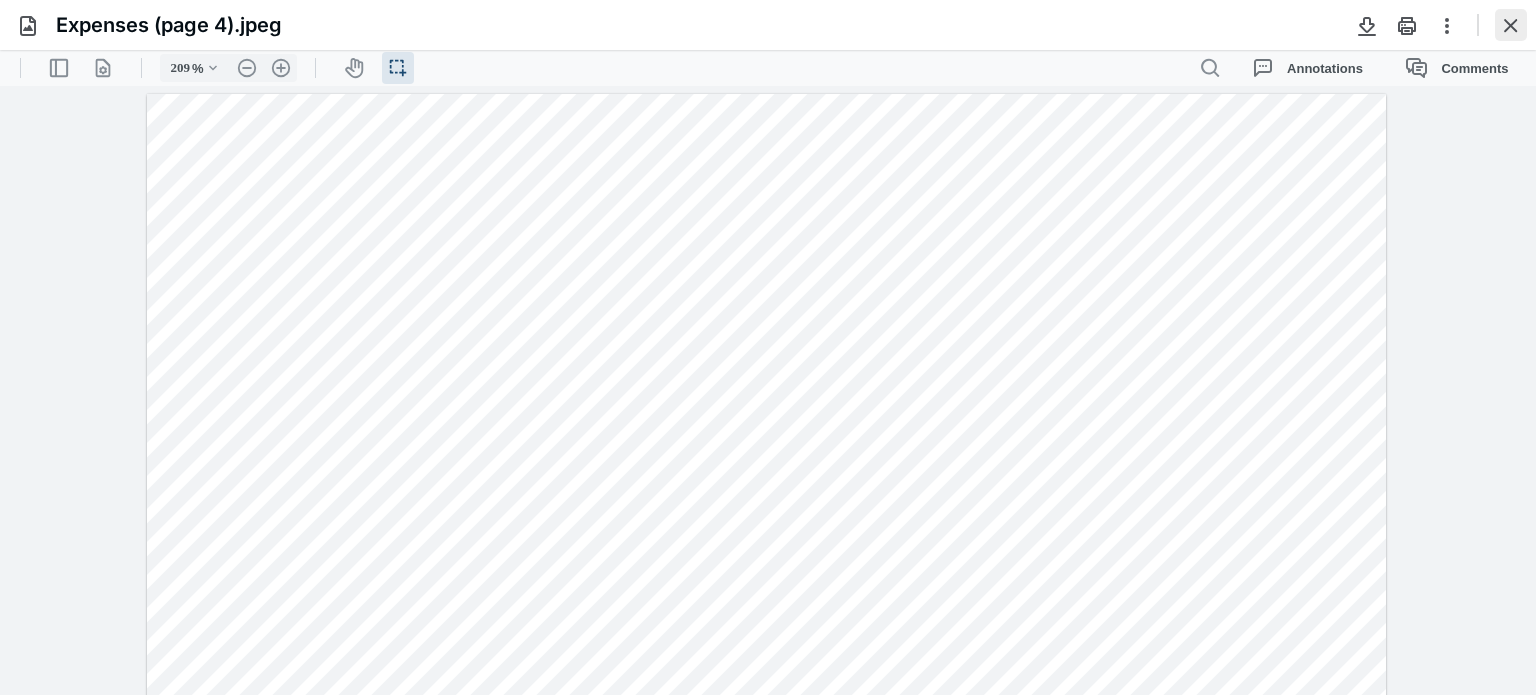 click at bounding box center (1511, 25) 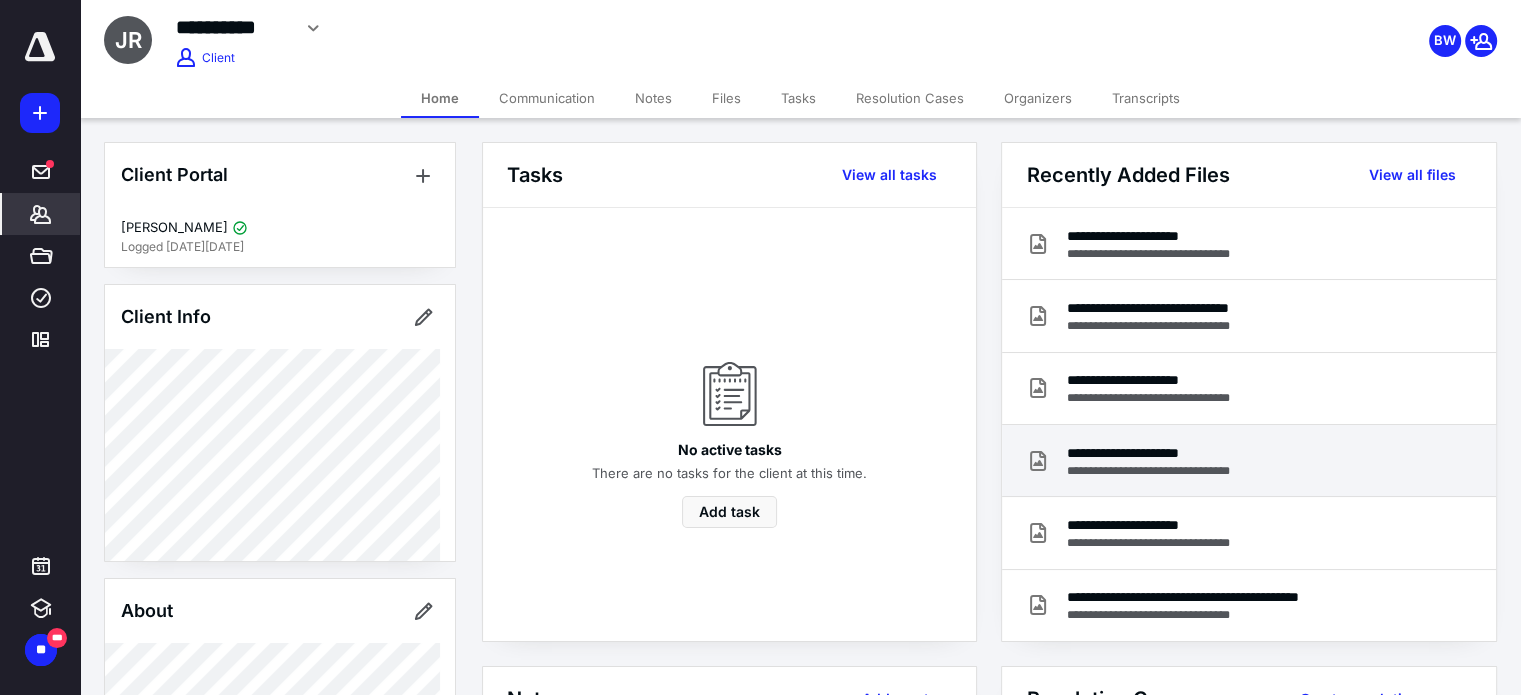 click on "**********" at bounding box center [1167, 453] 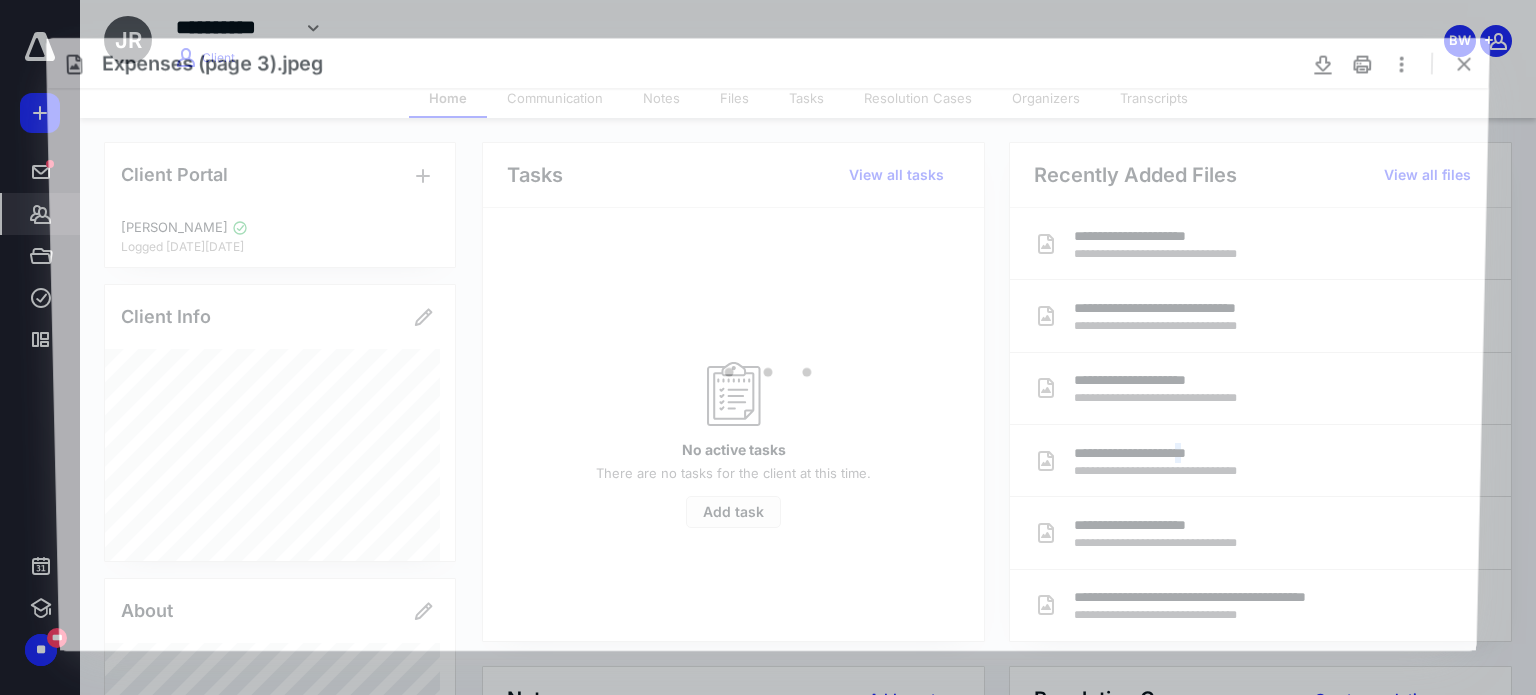 scroll, scrollTop: 0, scrollLeft: 0, axis: both 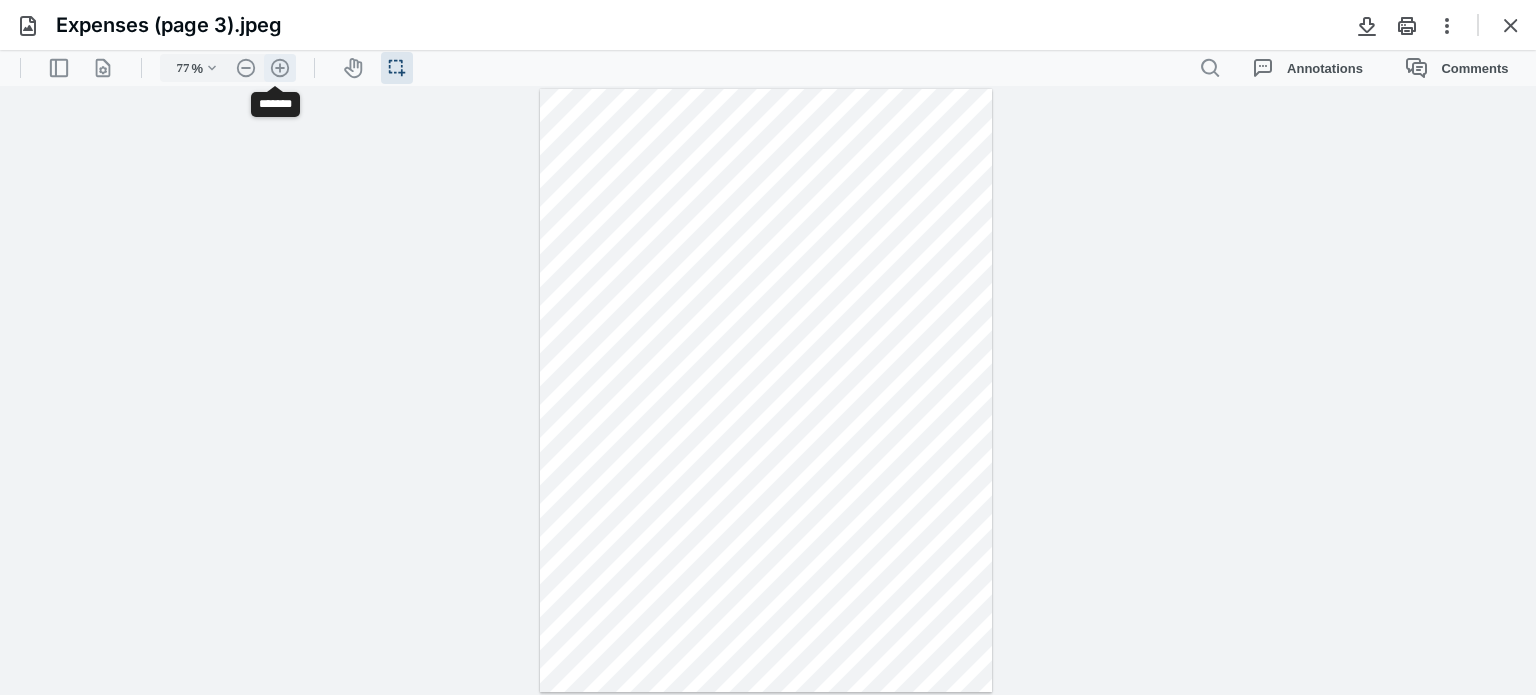 click on ".cls-1{fill:#abb0c4;} icon - header - zoom - in - line" at bounding box center (280, 68) 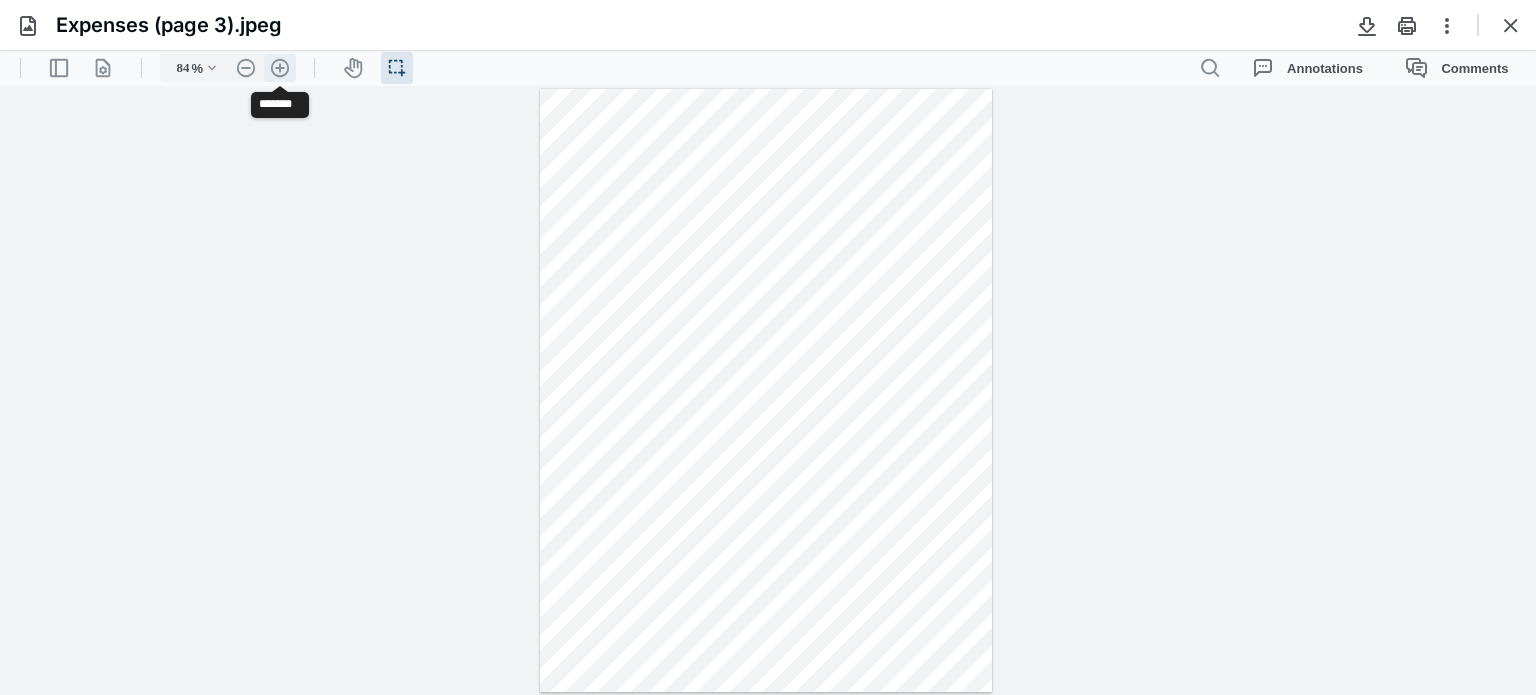 click on ".cls-1{fill:#abb0c4;} icon - header - zoom - in - line" at bounding box center (280, 68) 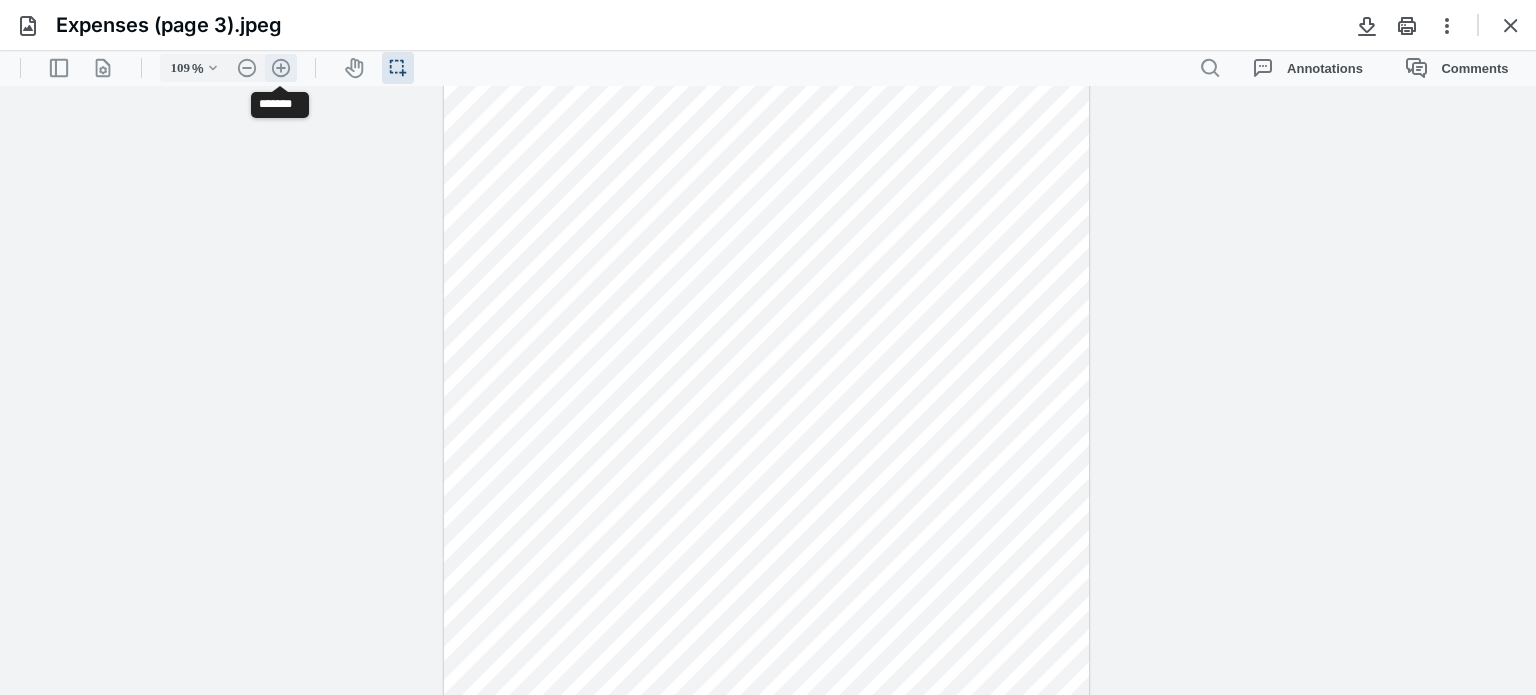 click on ".cls-1{fill:#abb0c4;} icon - header - zoom - in - line" at bounding box center (281, 68) 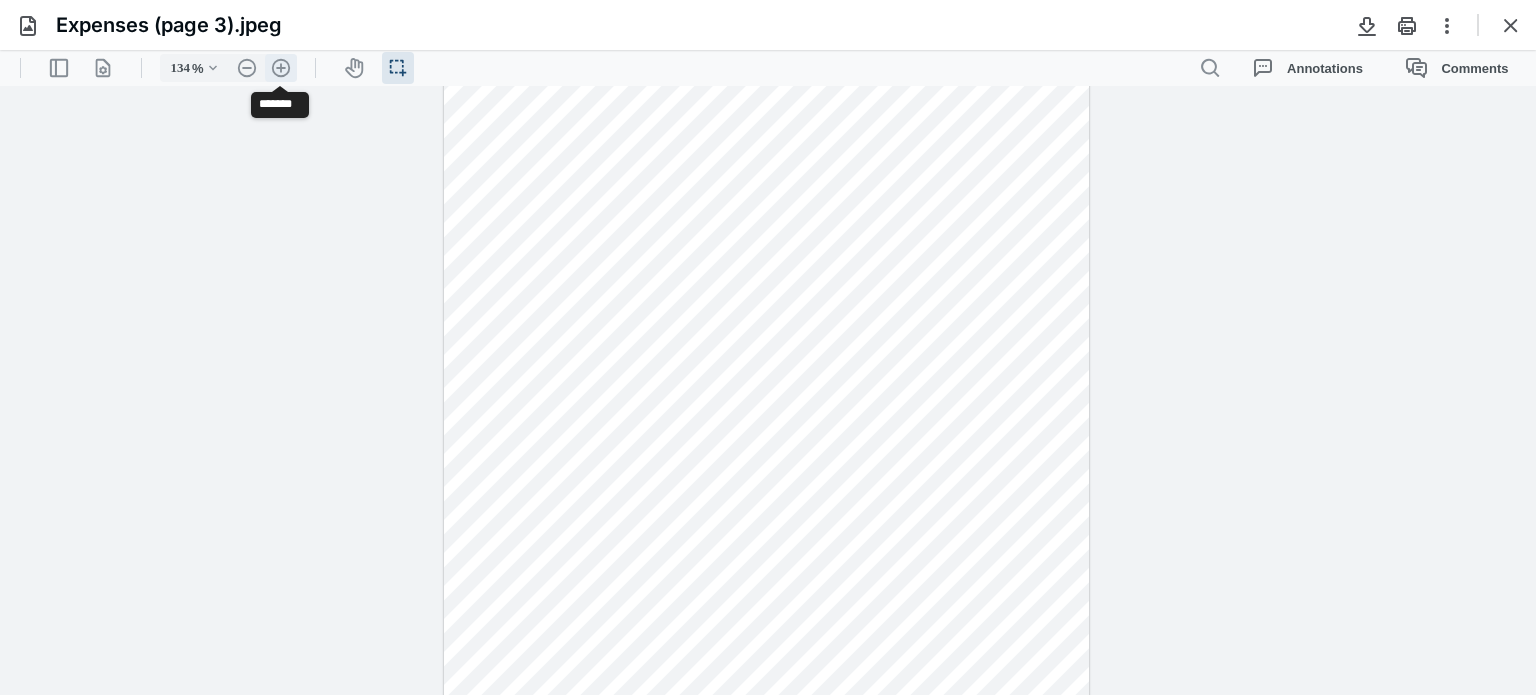 click on ".cls-1{fill:#abb0c4;} icon - header - zoom - in - line" at bounding box center [281, 68] 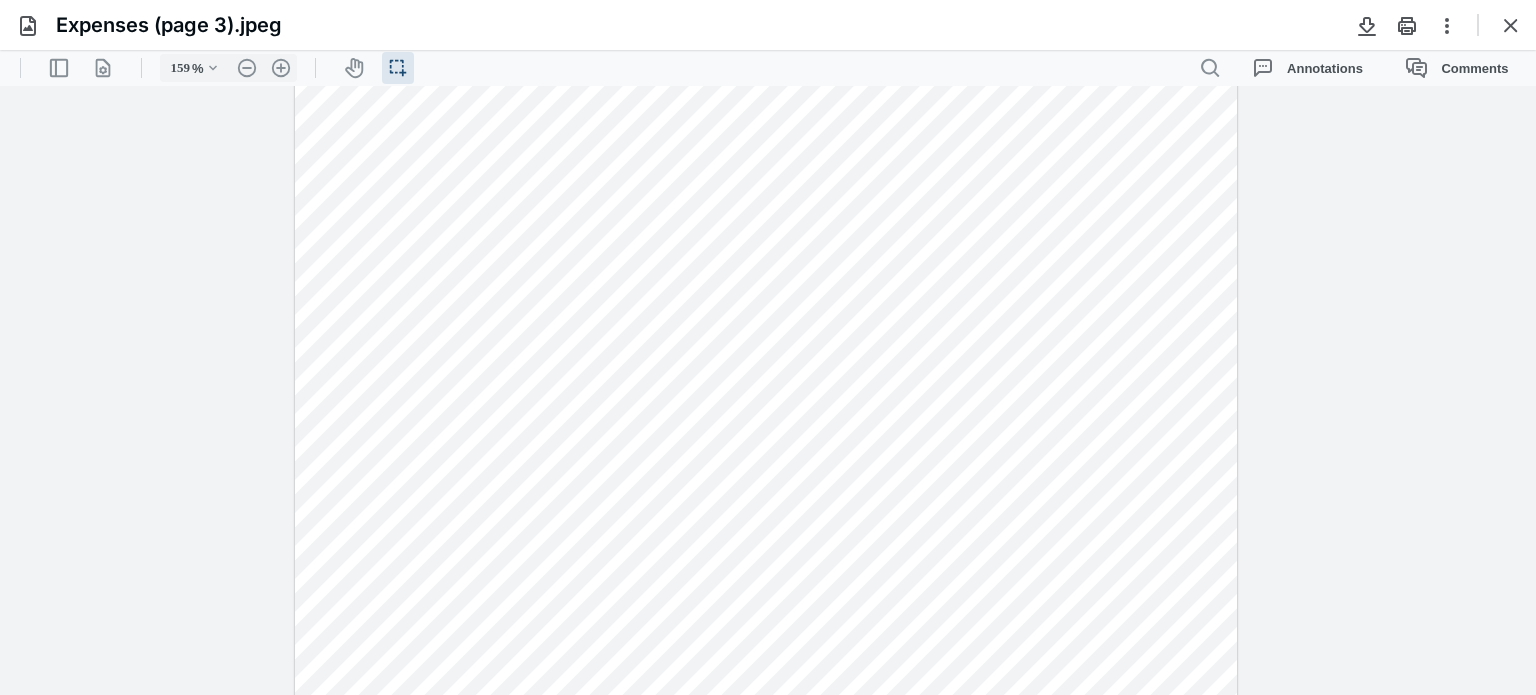 scroll, scrollTop: 0, scrollLeft: 0, axis: both 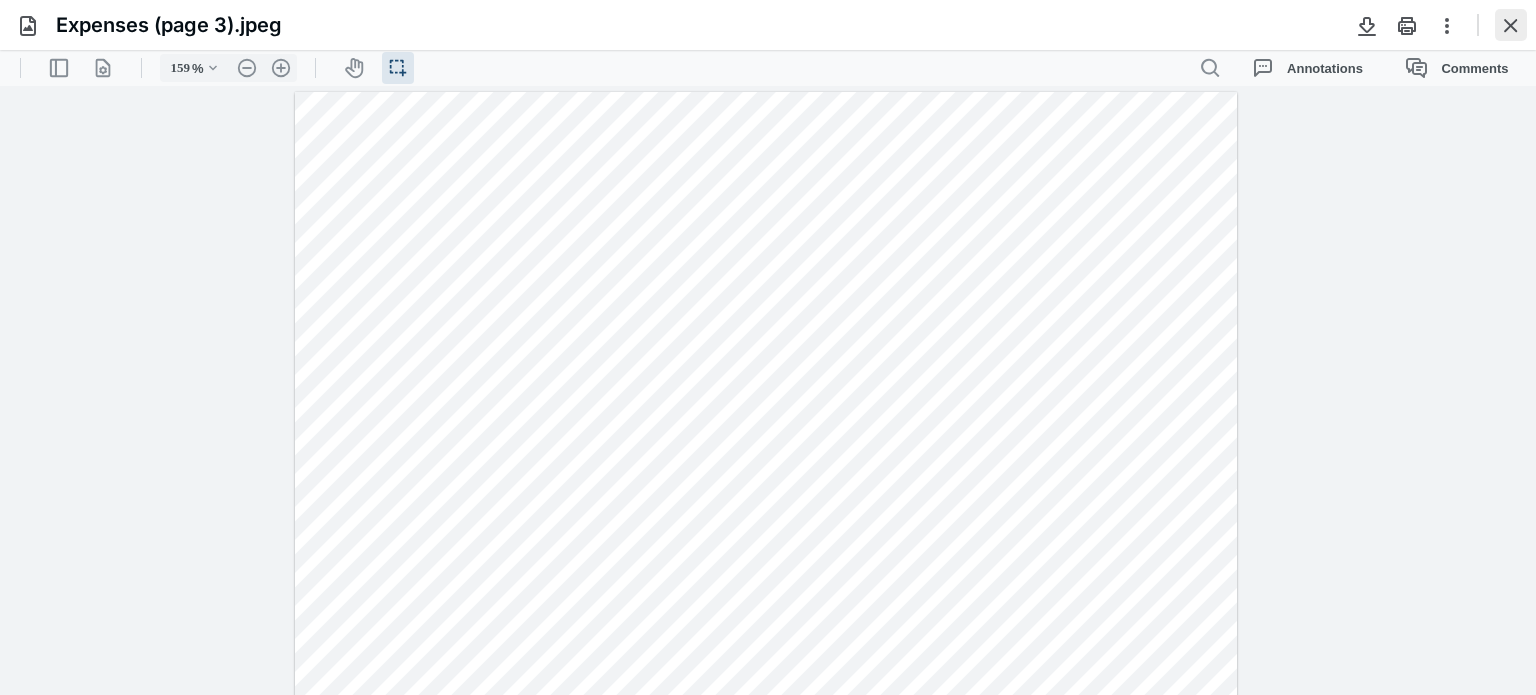 click at bounding box center (1511, 25) 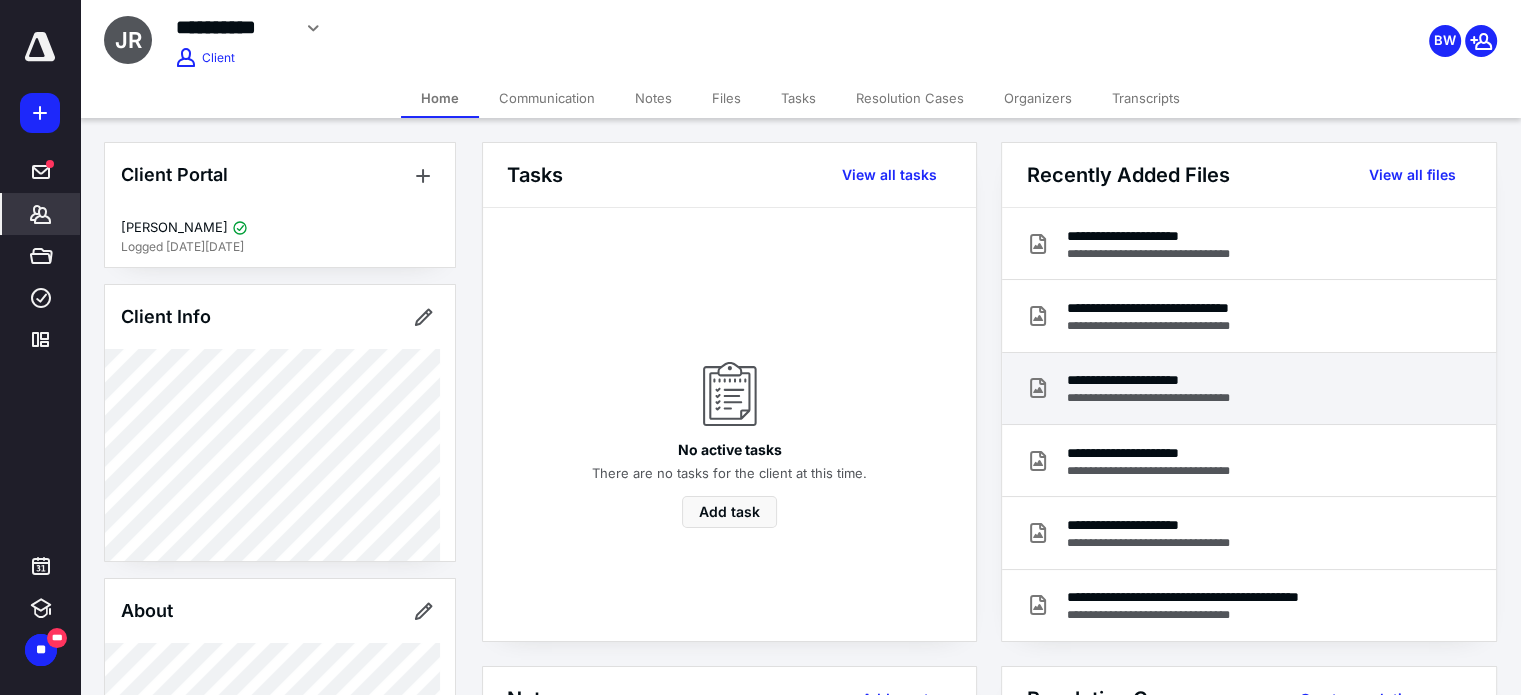 click on "**********" at bounding box center (1248, 389) 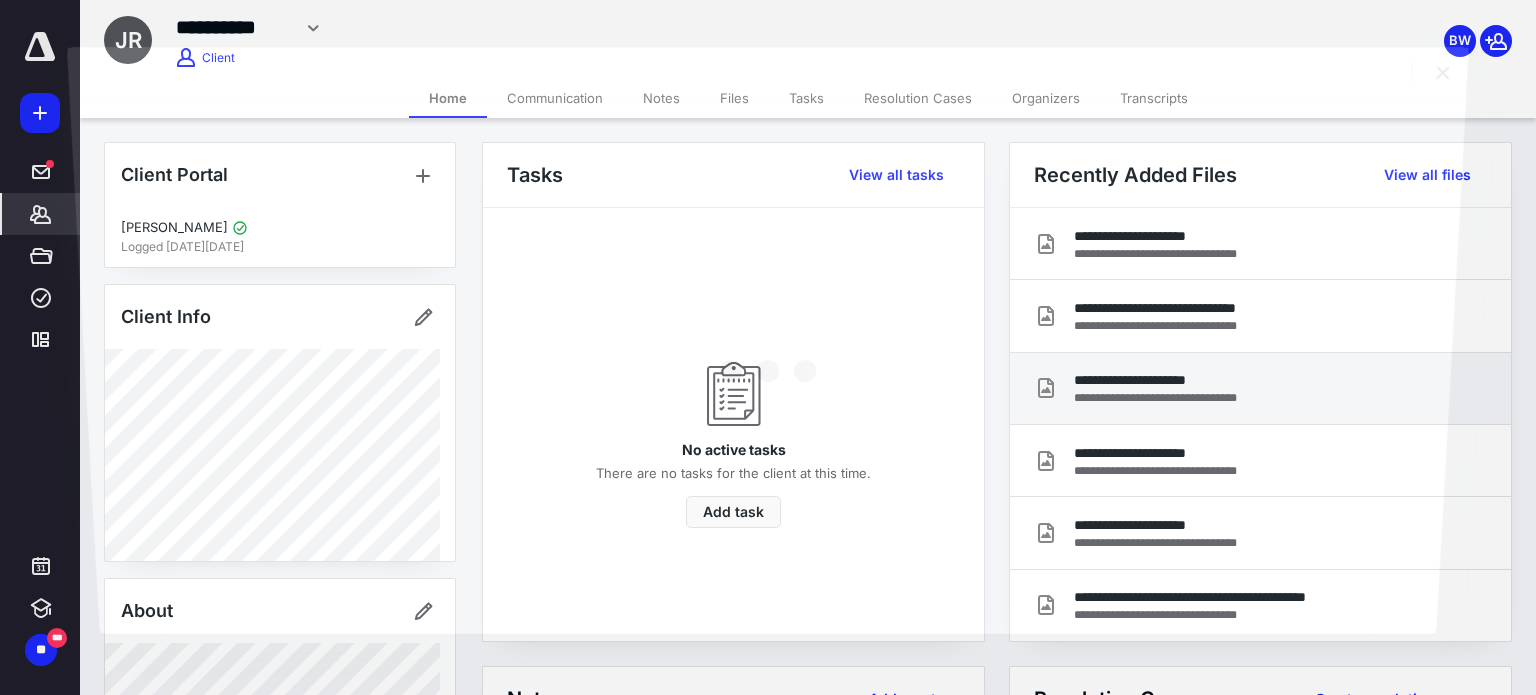 click at bounding box center (767, 364) 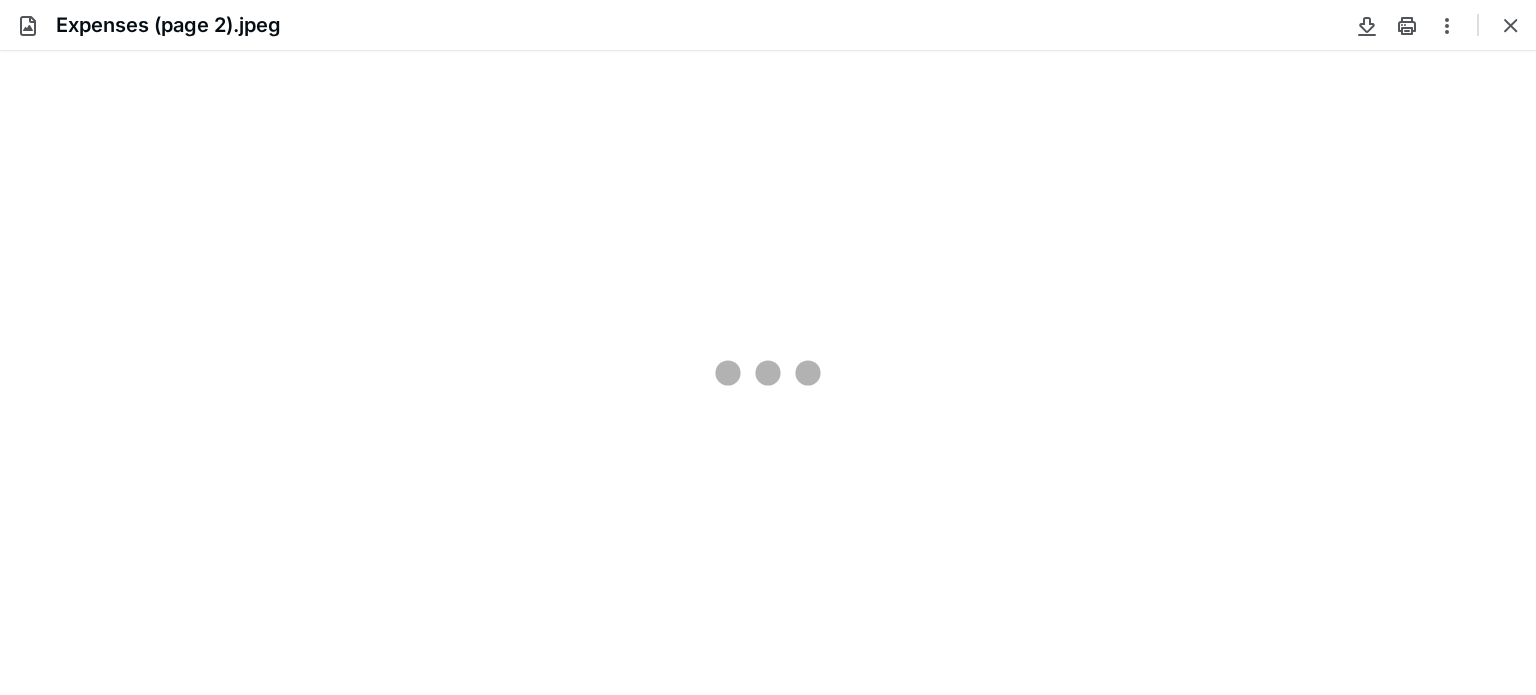 scroll, scrollTop: 0, scrollLeft: 0, axis: both 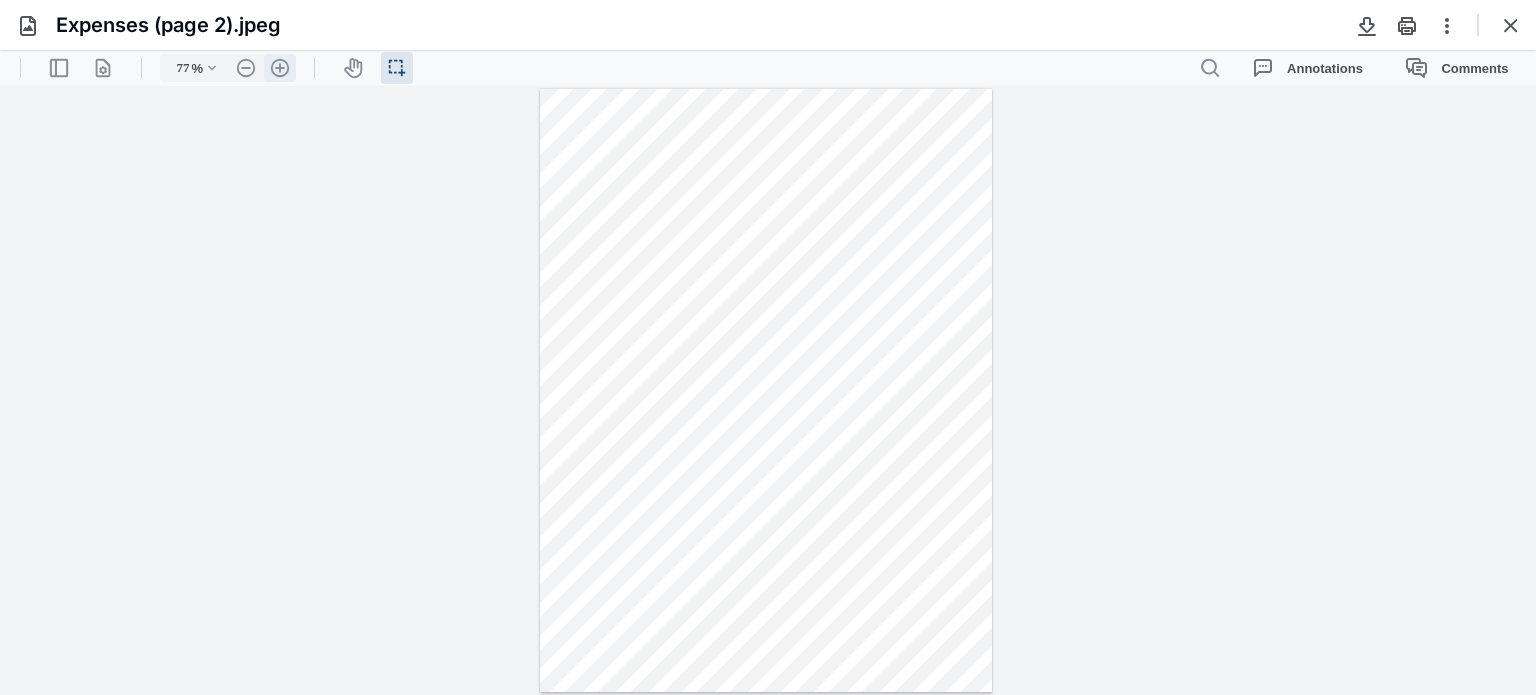click on ".cls-1{fill:#abb0c4;} icon - header - zoom - in - line" at bounding box center [280, 68] 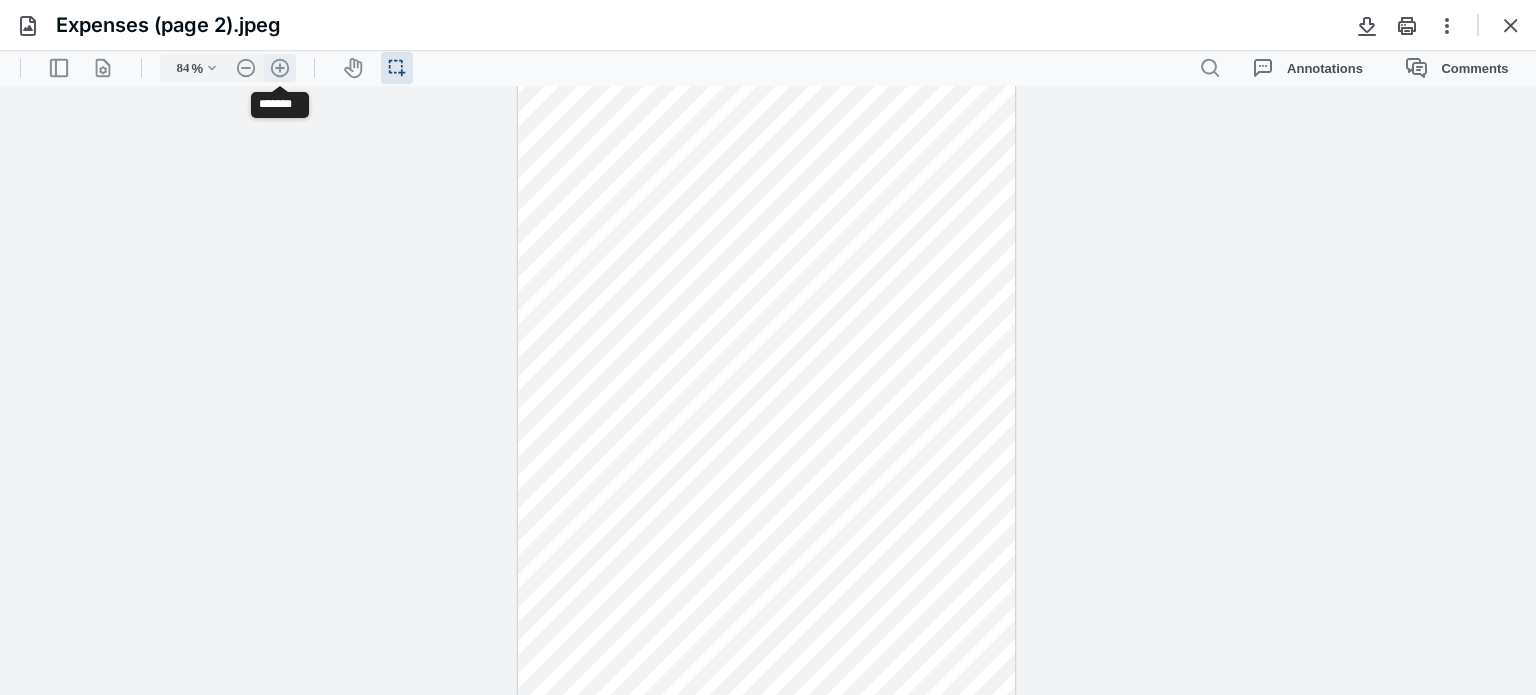 click on ".cls-1{fill:#abb0c4;} icon - header - zoom - in - line" at bounding box center [280, 68] 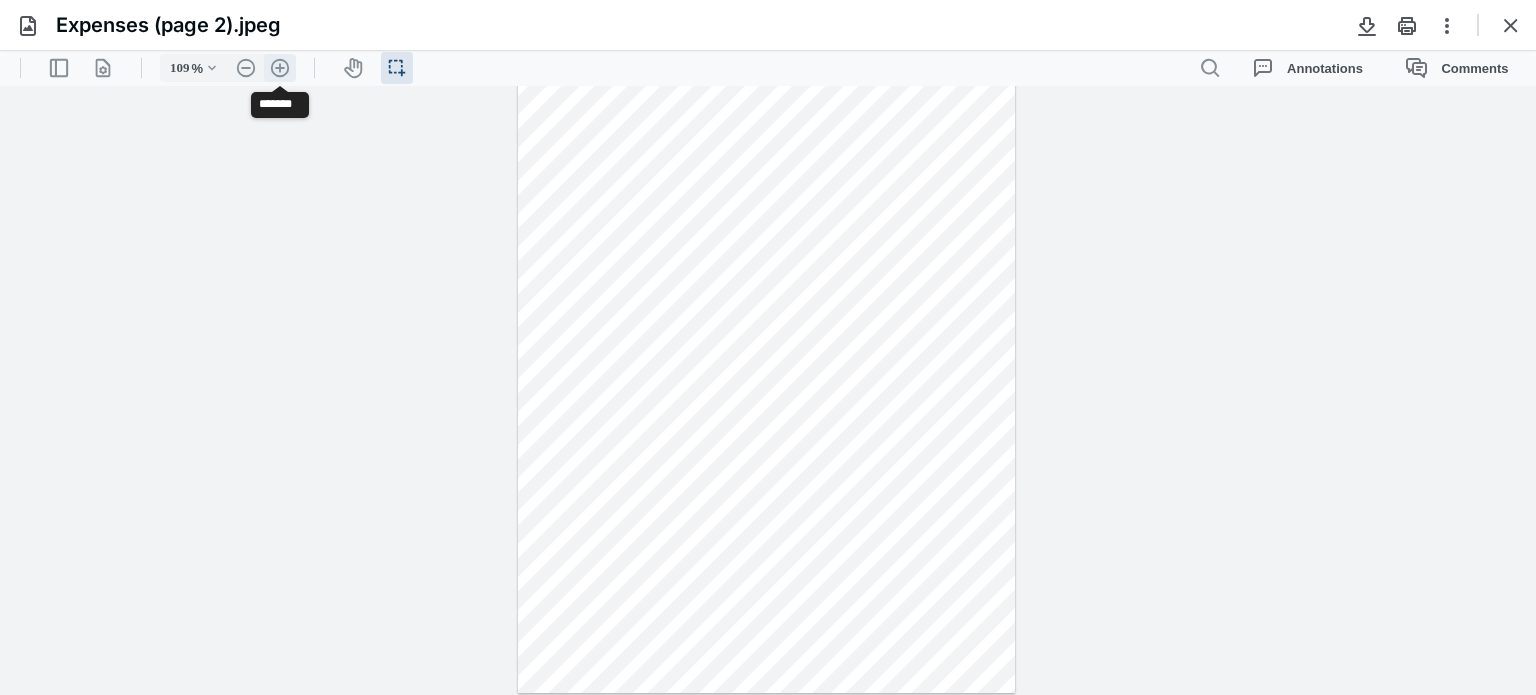 click on ".cls-1{fill:#abb0c4;} icon - header - zoom - in - line" at bounding box center [280, 68] 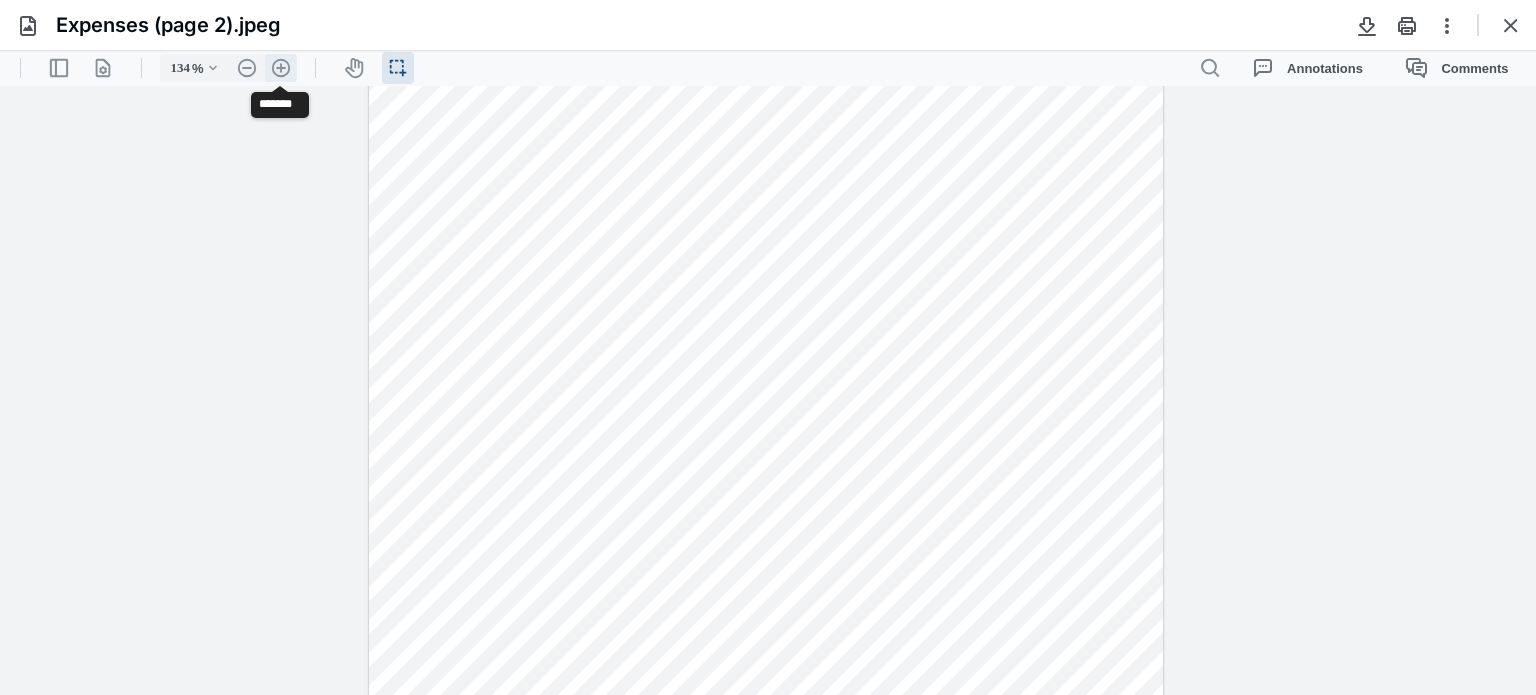 click on ".cls-1{fill:#abb0c4;} icon - header - zoom - in - line" at bounding box center (281, 68) 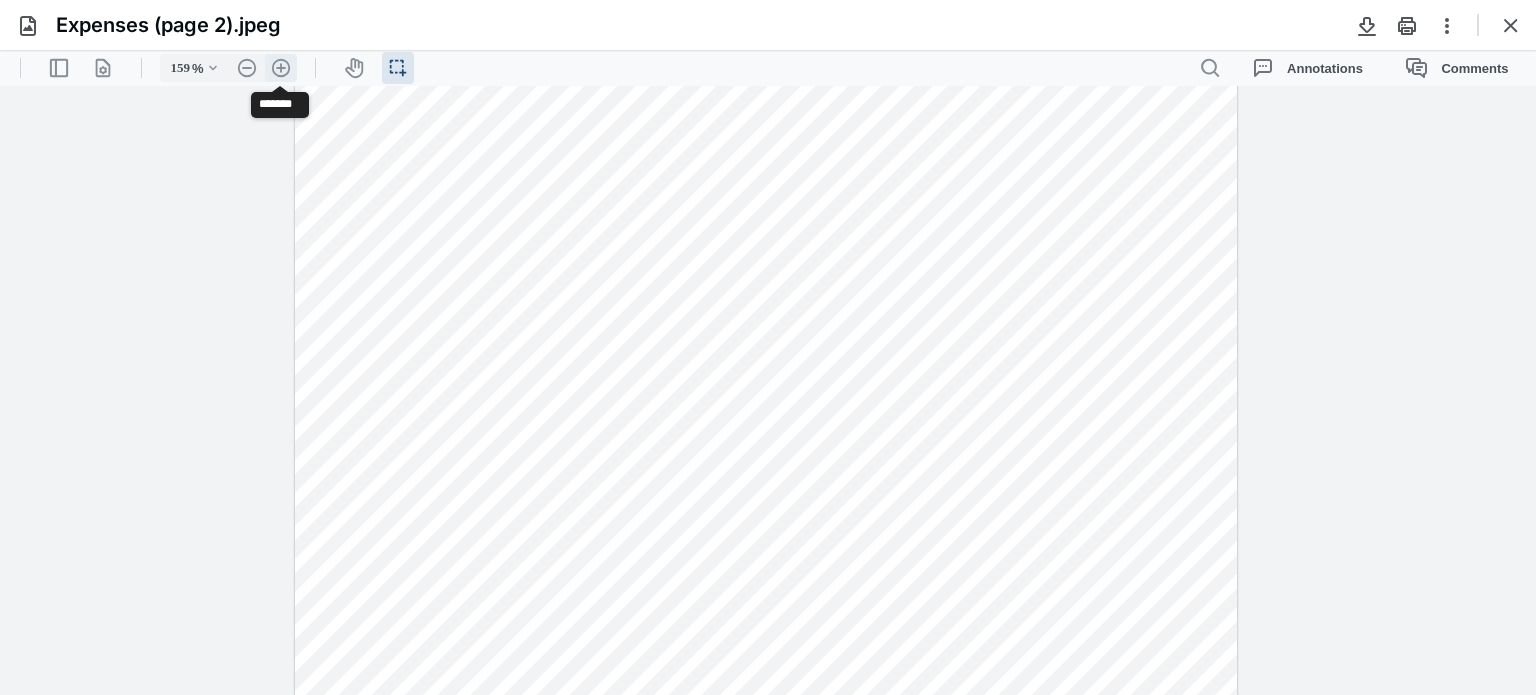 click on ".cls-1{fill:#abb0c4;} icon - header - zoom - in - line" at bounding box center (281, 68) 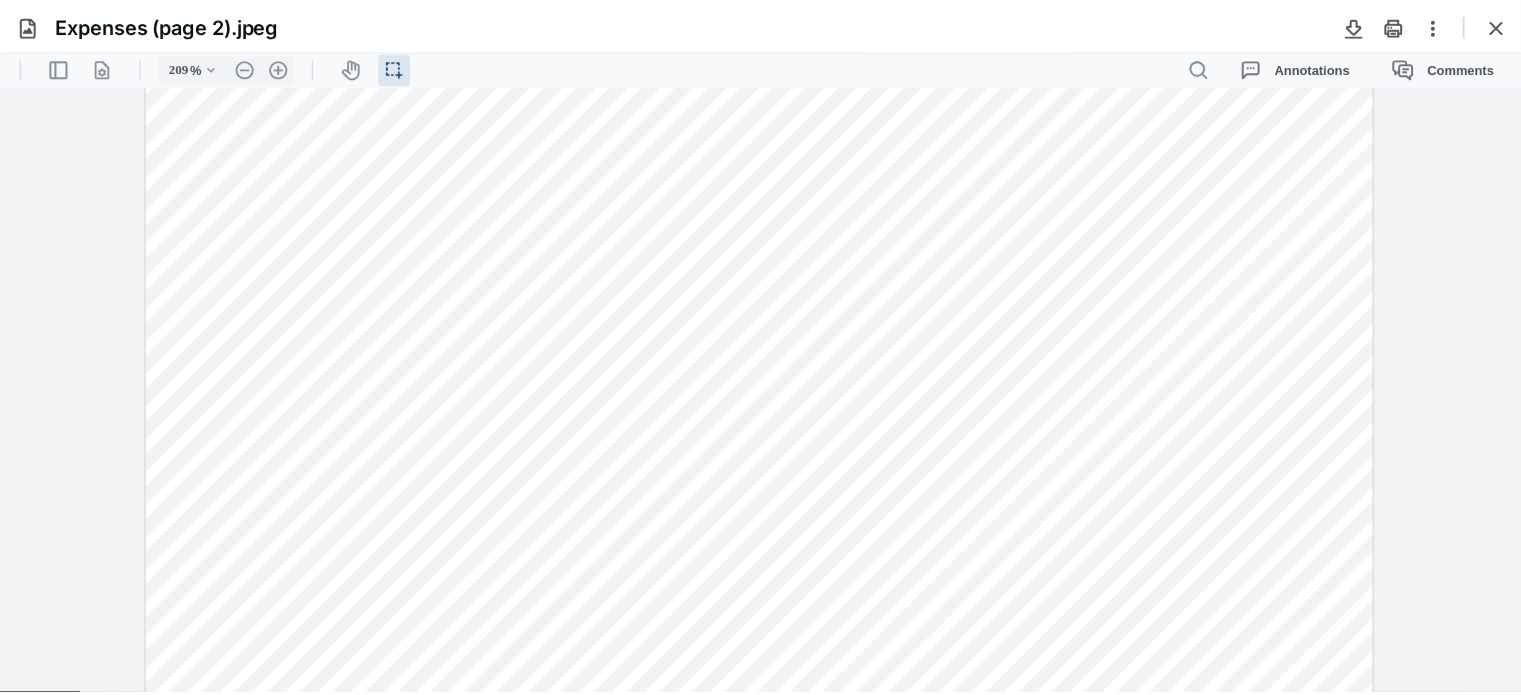scroll, scrollTop: 0, scrollLeft: 0, axis: both 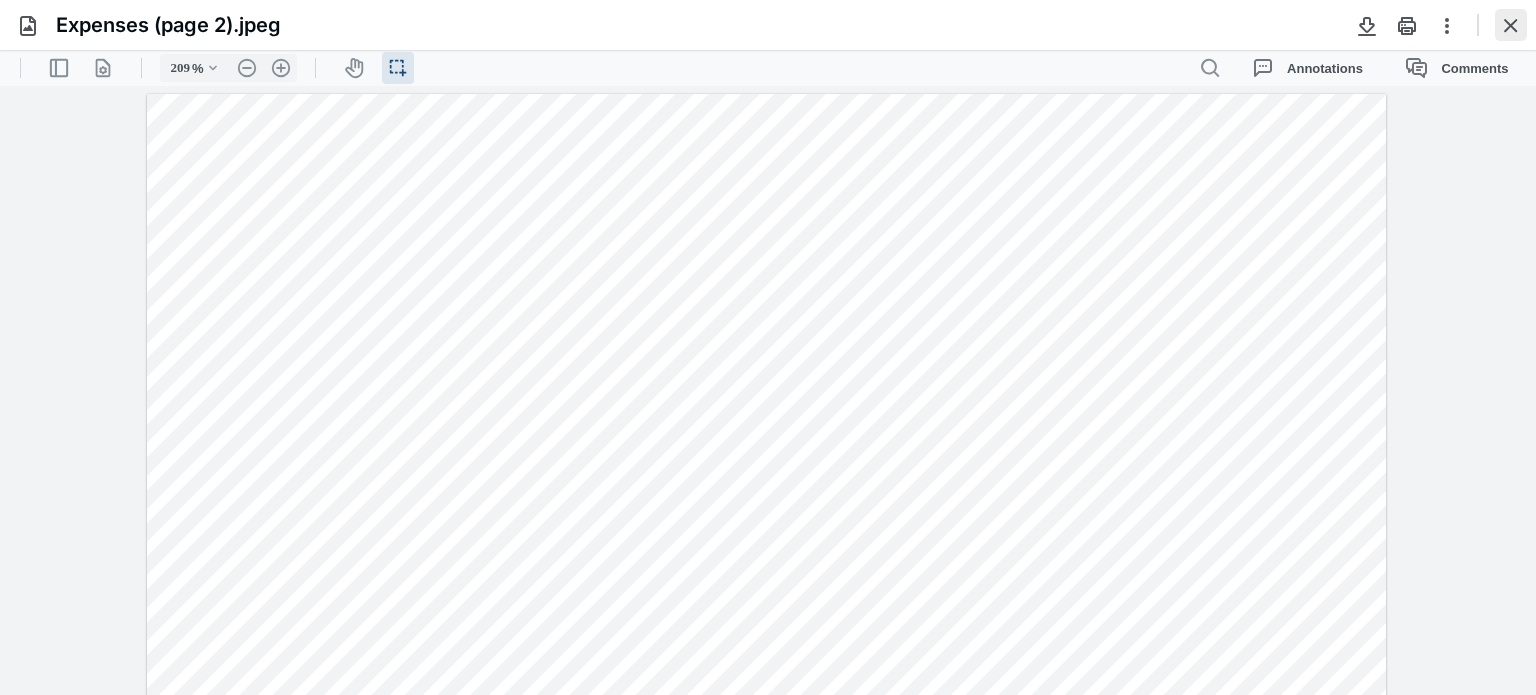 click at bounding box center [1511, 25] 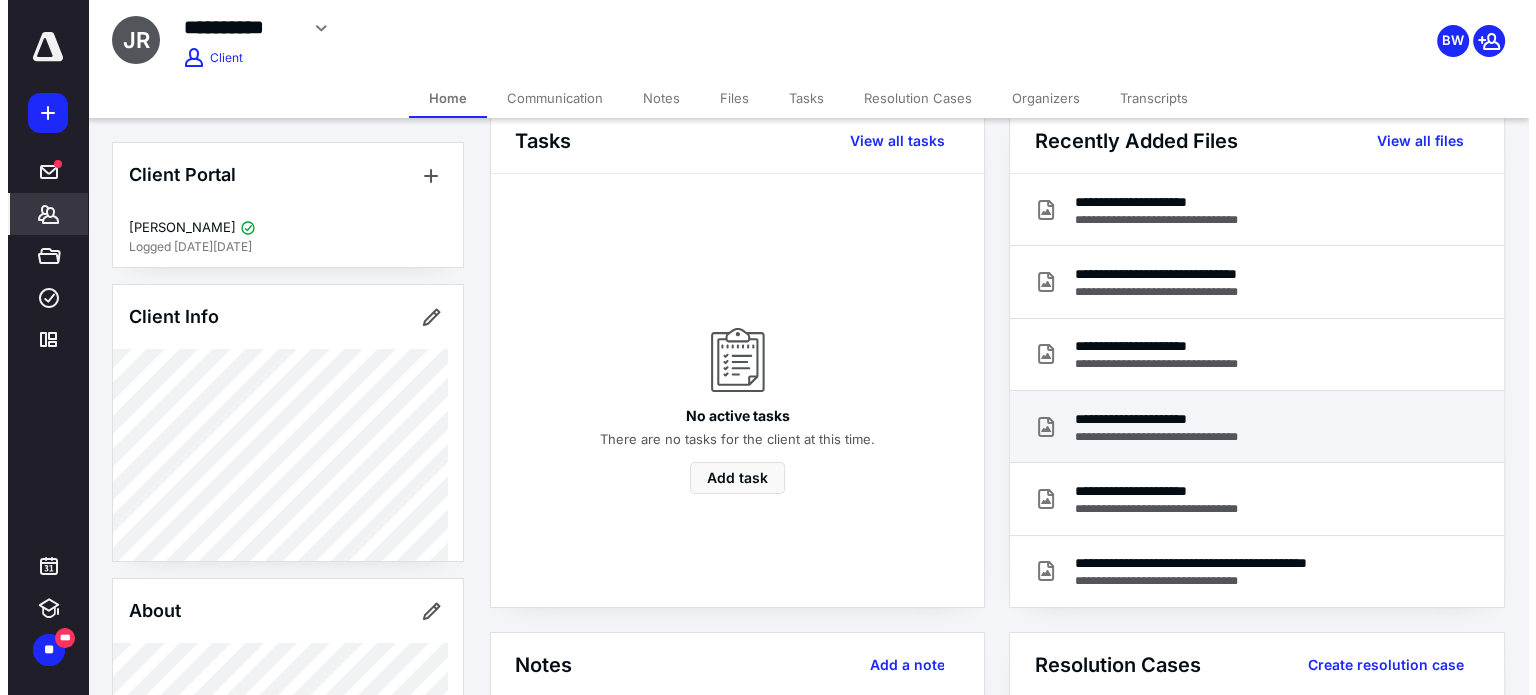 scroll, scrollTop: 0, scrollLeft: 0, axis: both 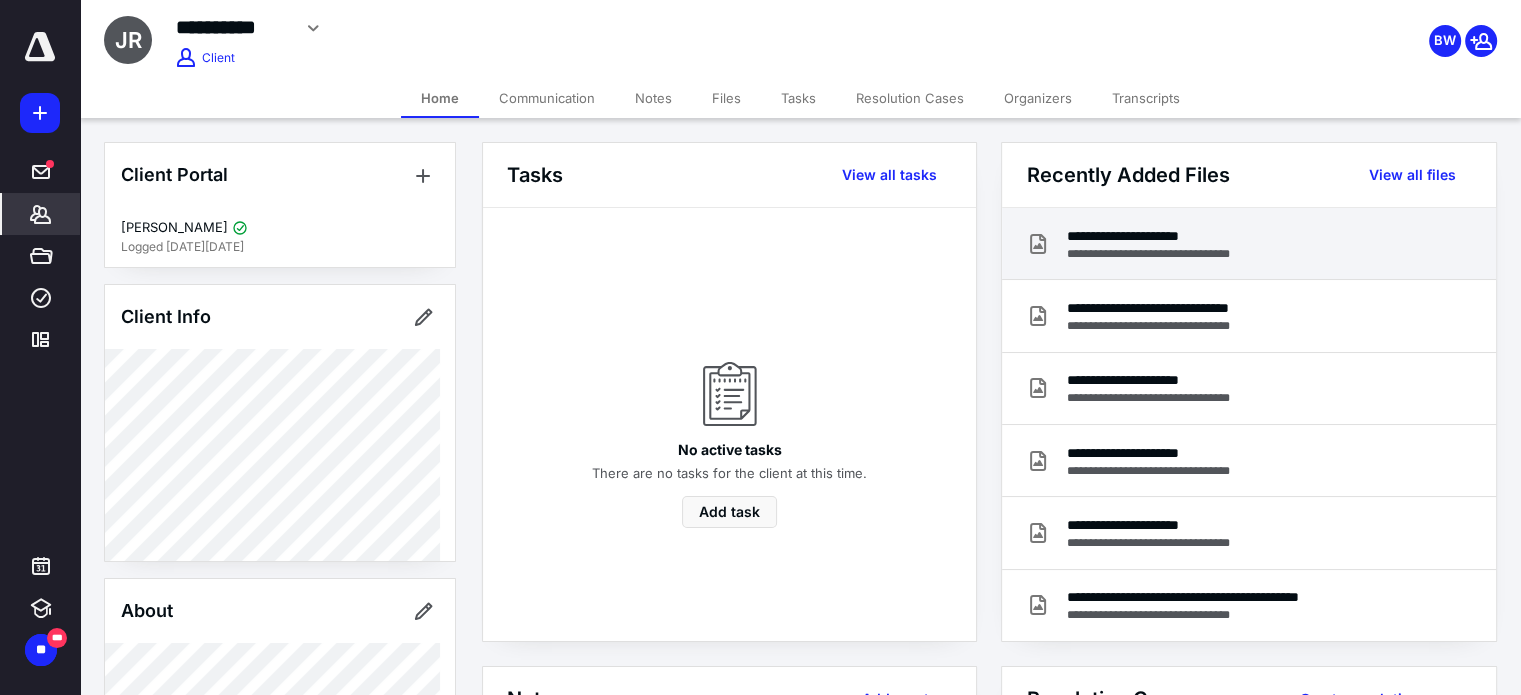 click on "**********" at bounding box center (1167, 254) 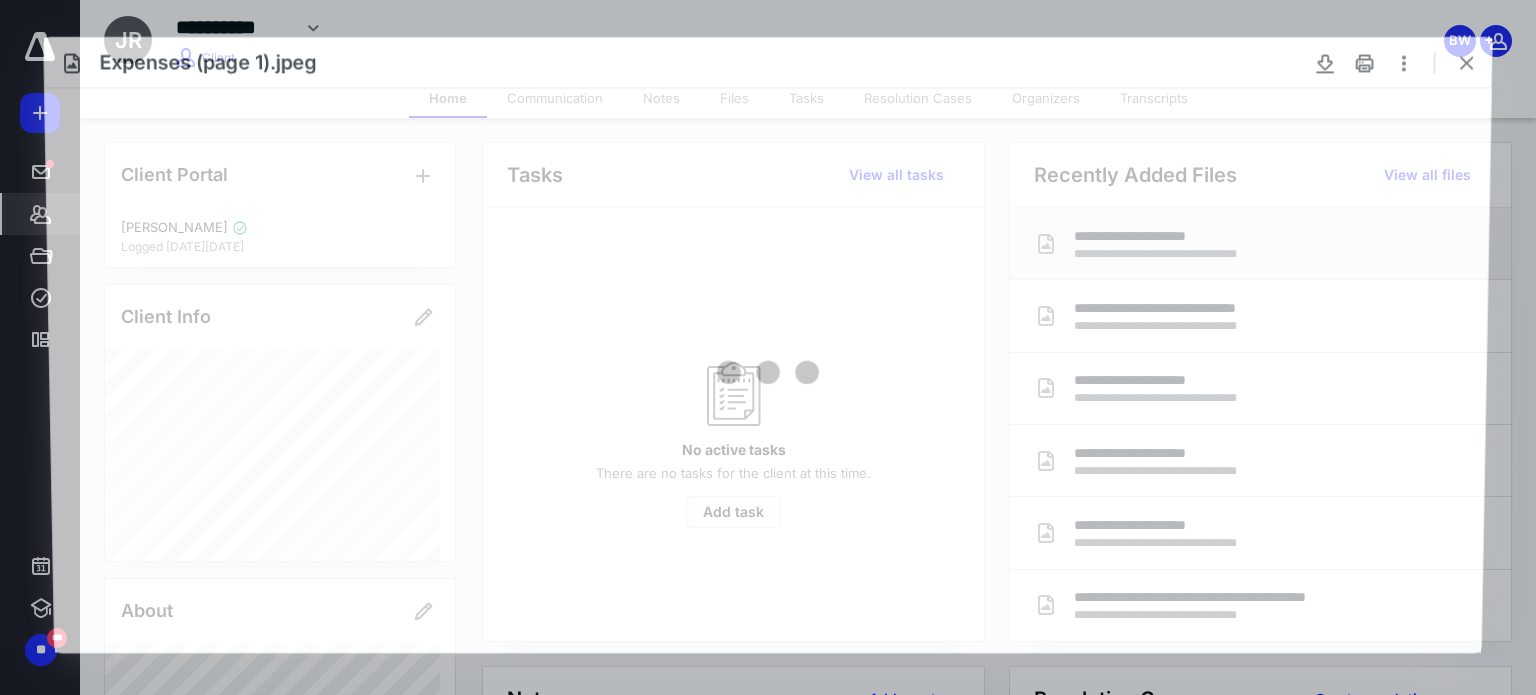 scroll, scrollTop: 0, scrollLeft: 0, axis: both 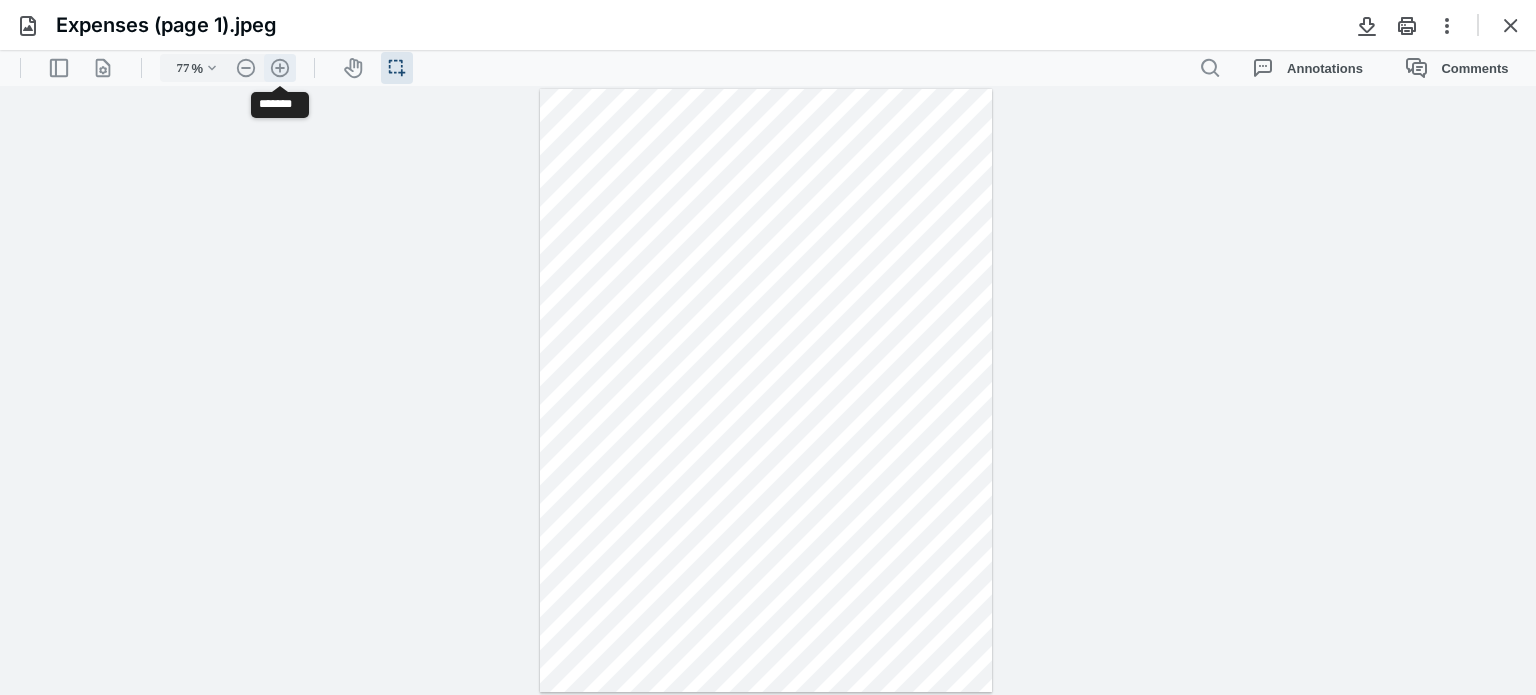 click on ".cls-1{fill:#abb0c4;} icon - header - zoom - in - line" at bounding box center [280, 68] 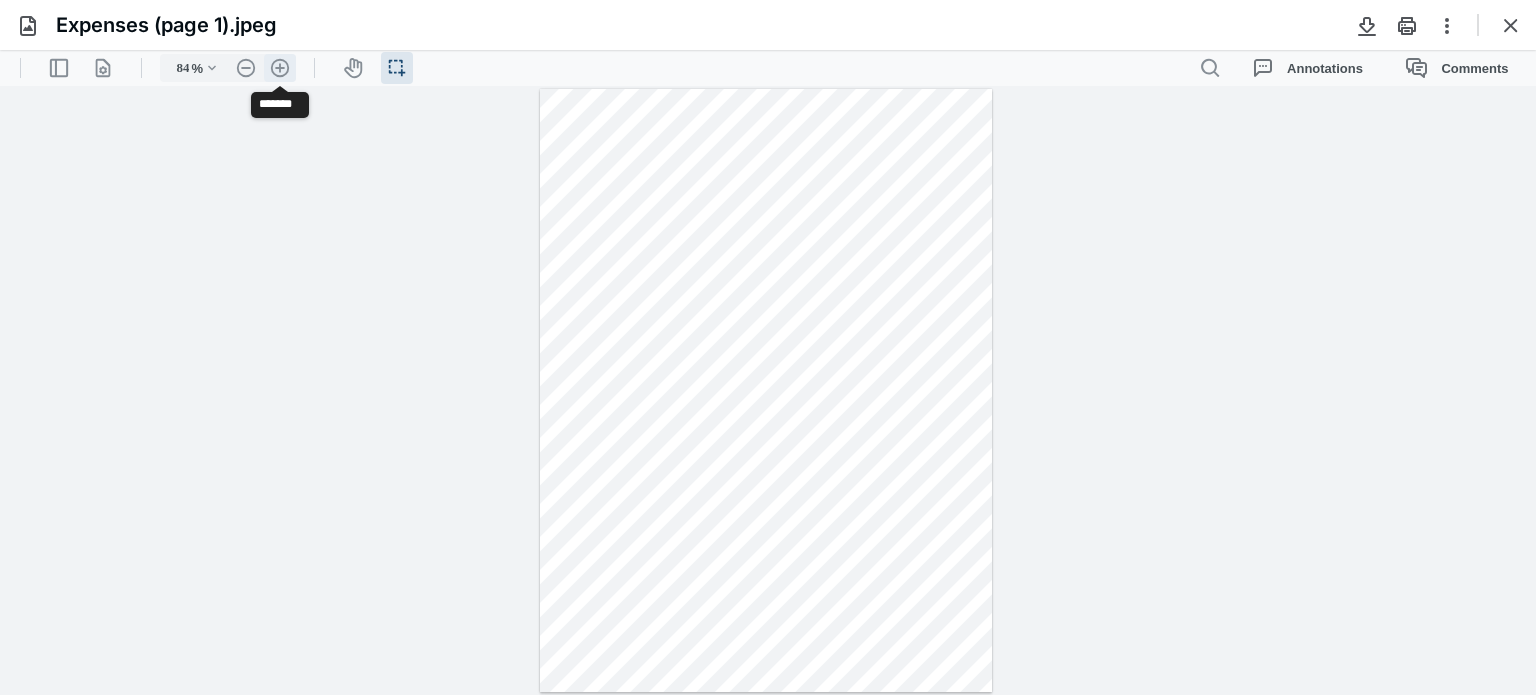 click on ".cls-1{fill:#abb0c4;} icon - header - zoom - in - line" at bounding box center [280, 68] 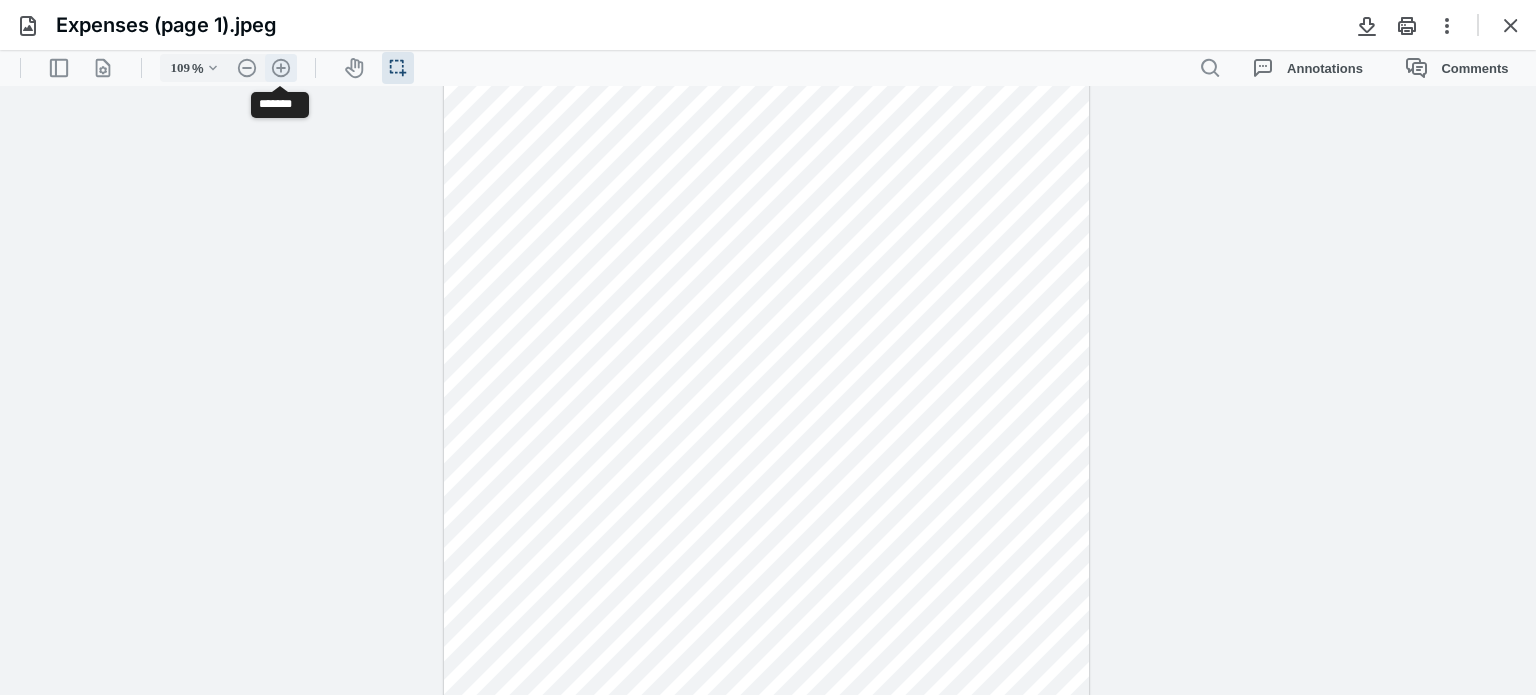 click on ".cls-1{fill:#abb0c4;} icon - header - zoom - in - line" at bounding box center (281, 68) 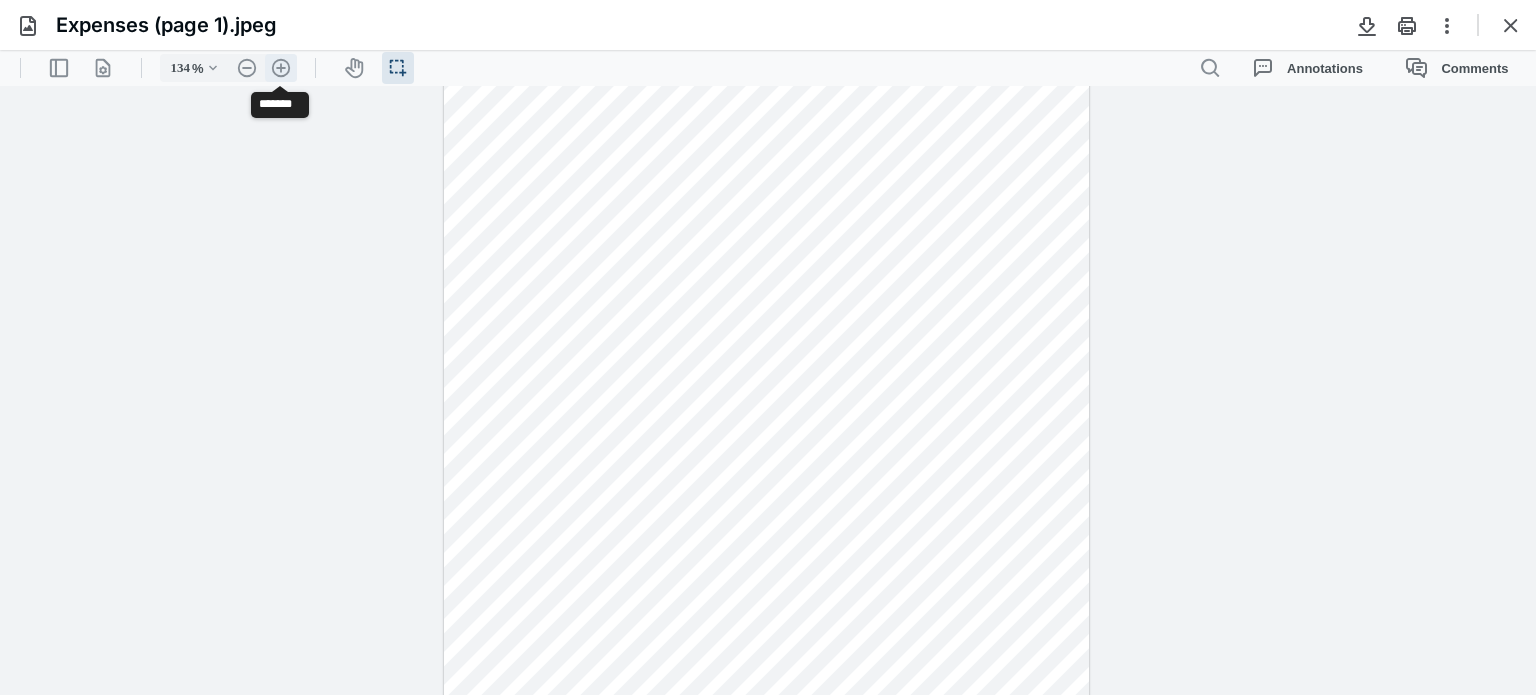 click on ".cls-1{fill:#abb0c4;} icon - header - zoom - in - line" at bounding box center (281, 68) 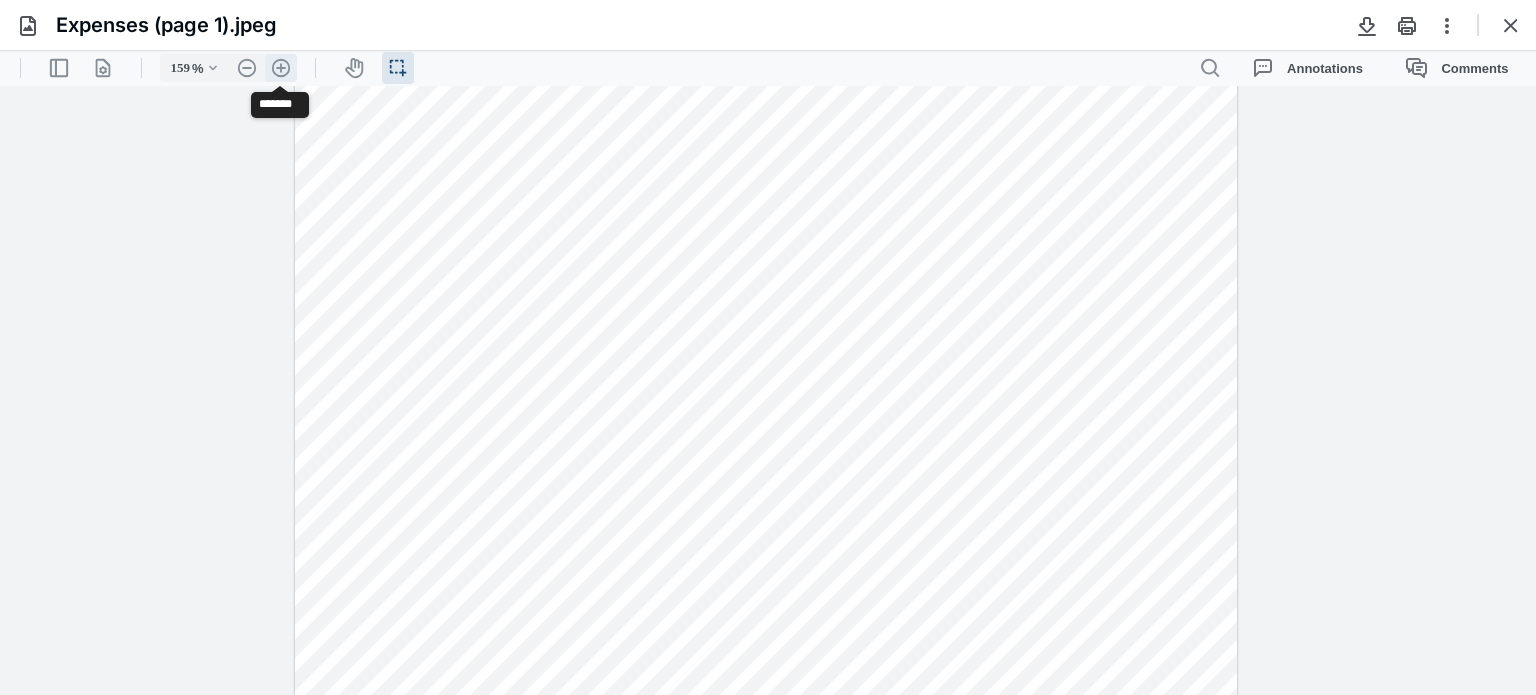 click on ".cls-1{fill:#abb0c4;} icon - header - zoom - in - line" at bounding box center [281, 68] 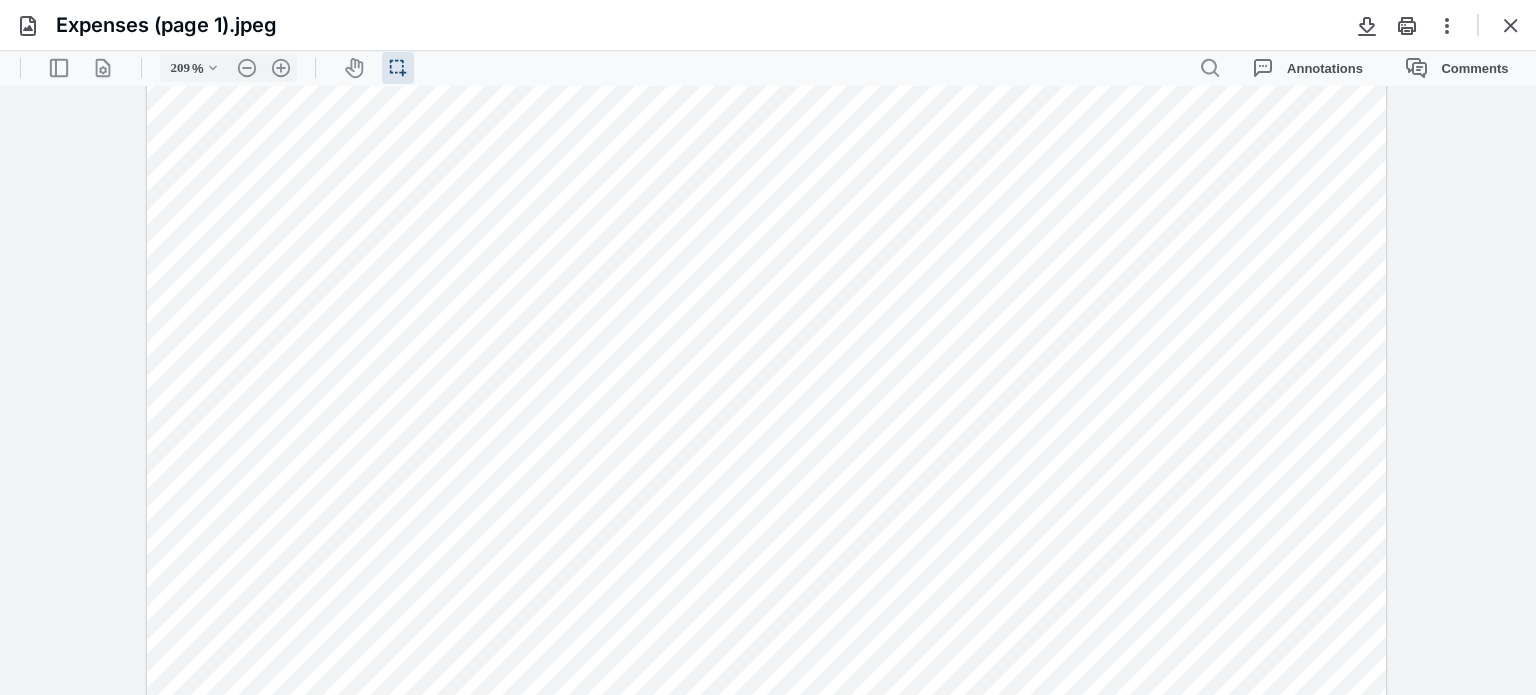 scroll, scrollTop: 0, scrollLeft: 0, axis: both 